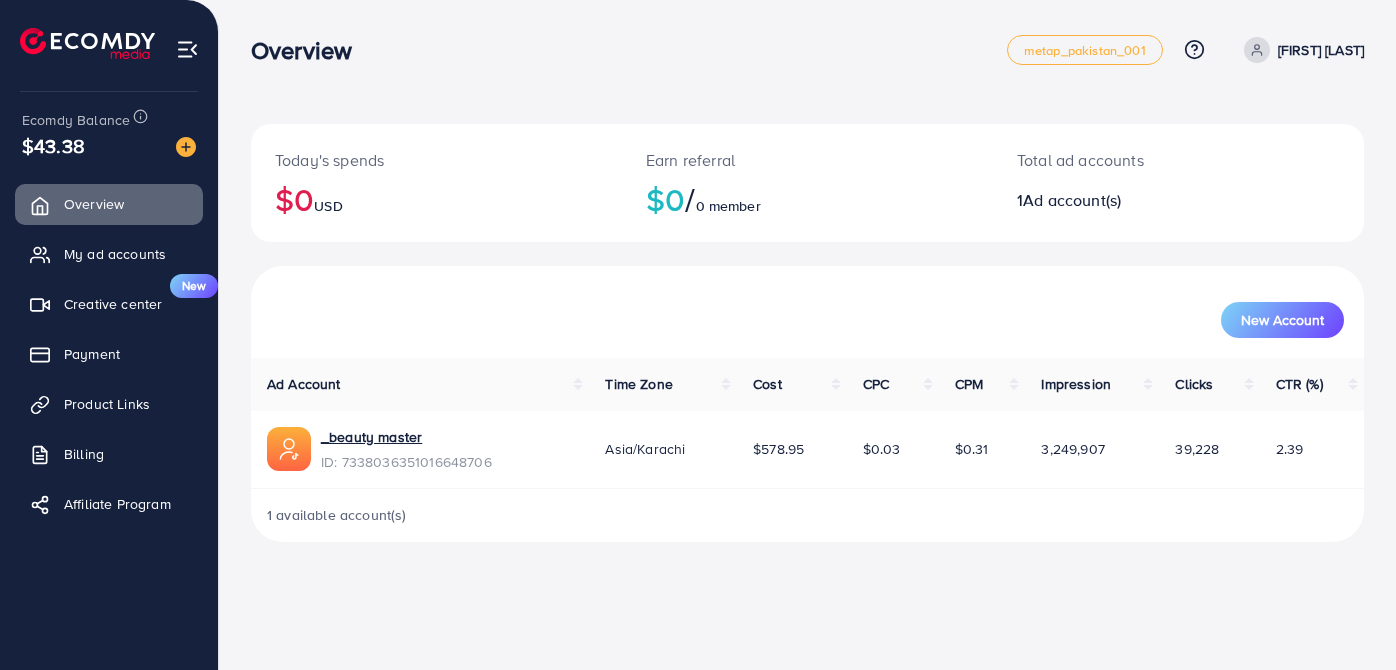 scroll, scrollTop: 0, scrollLeft: 0, axis: both 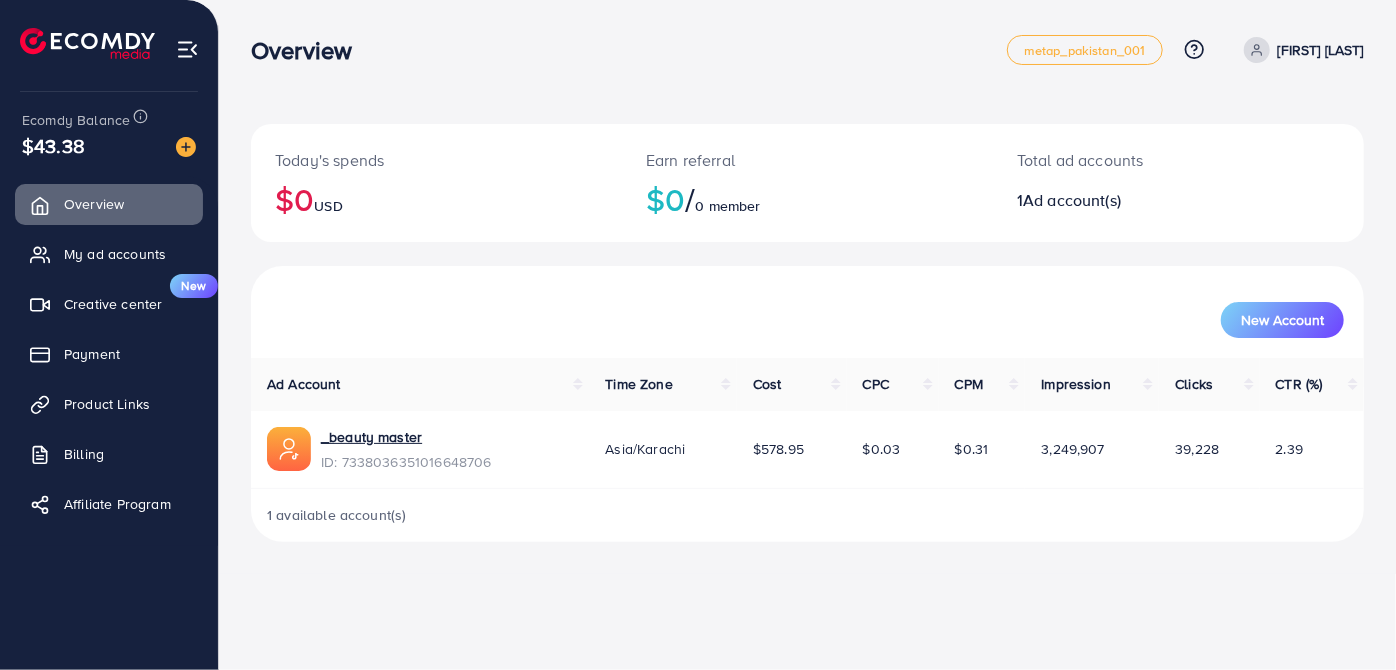 click on "ID: [USERID]" at bounding box center [406, 462] 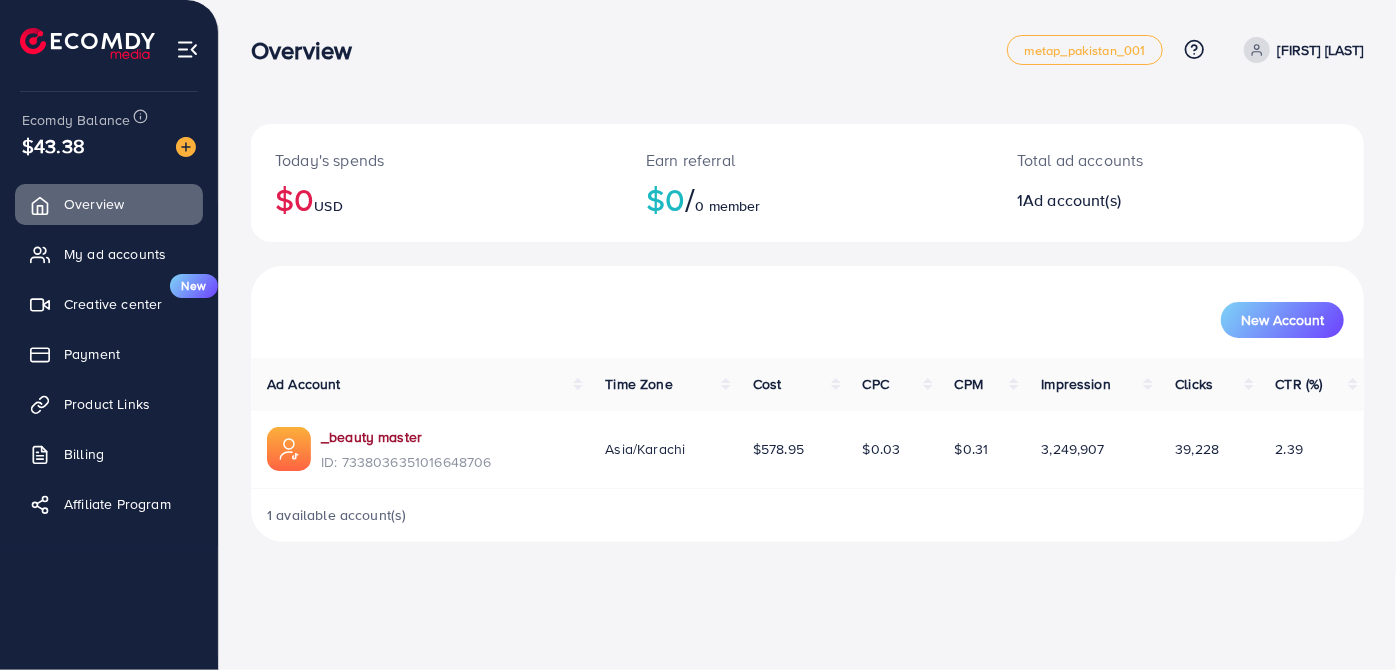 click on "_beauty master" at bounding box center [406, 437] 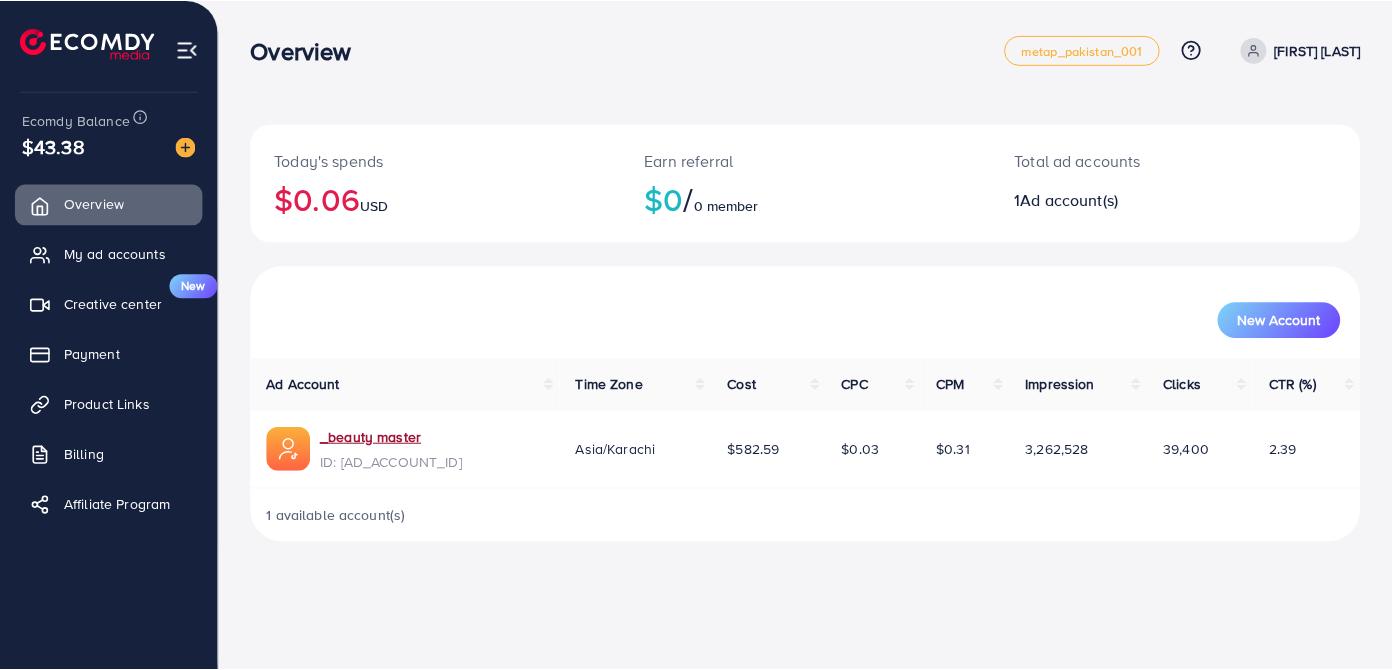 scroll, scrollTop: 0, scrollLeft: 0, axis: both 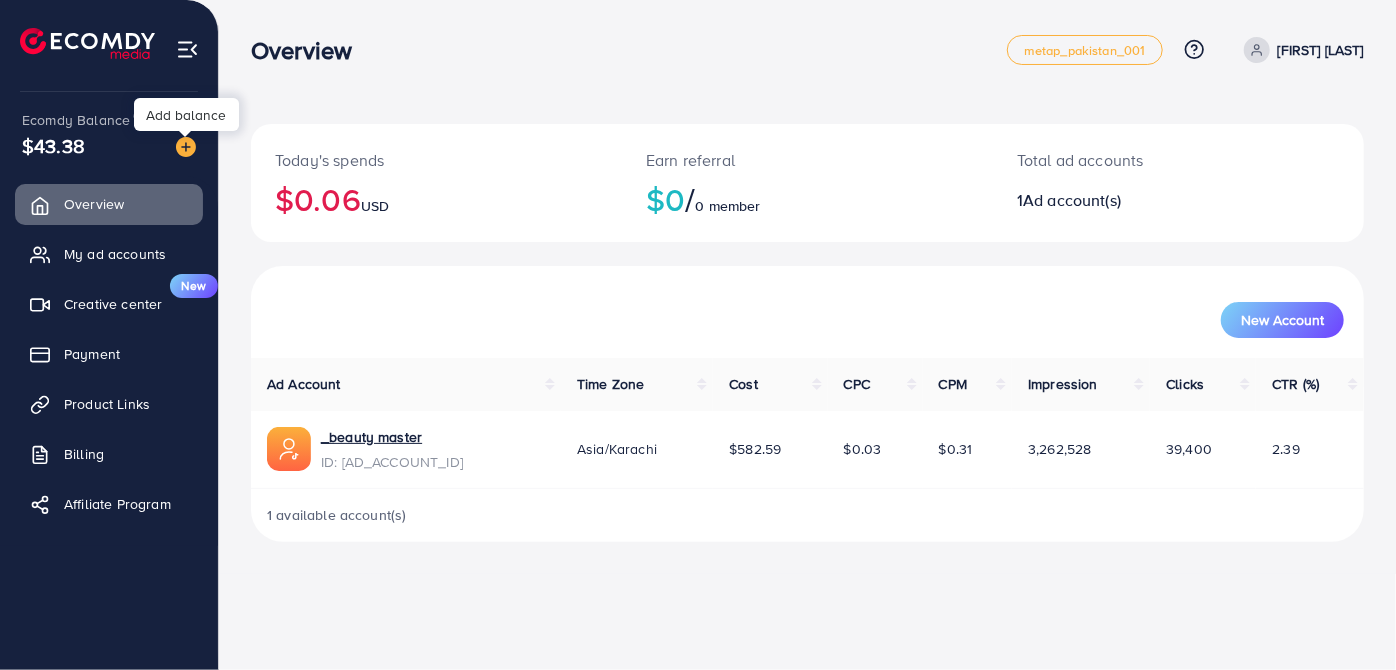 click at bounding box center [186, 147] 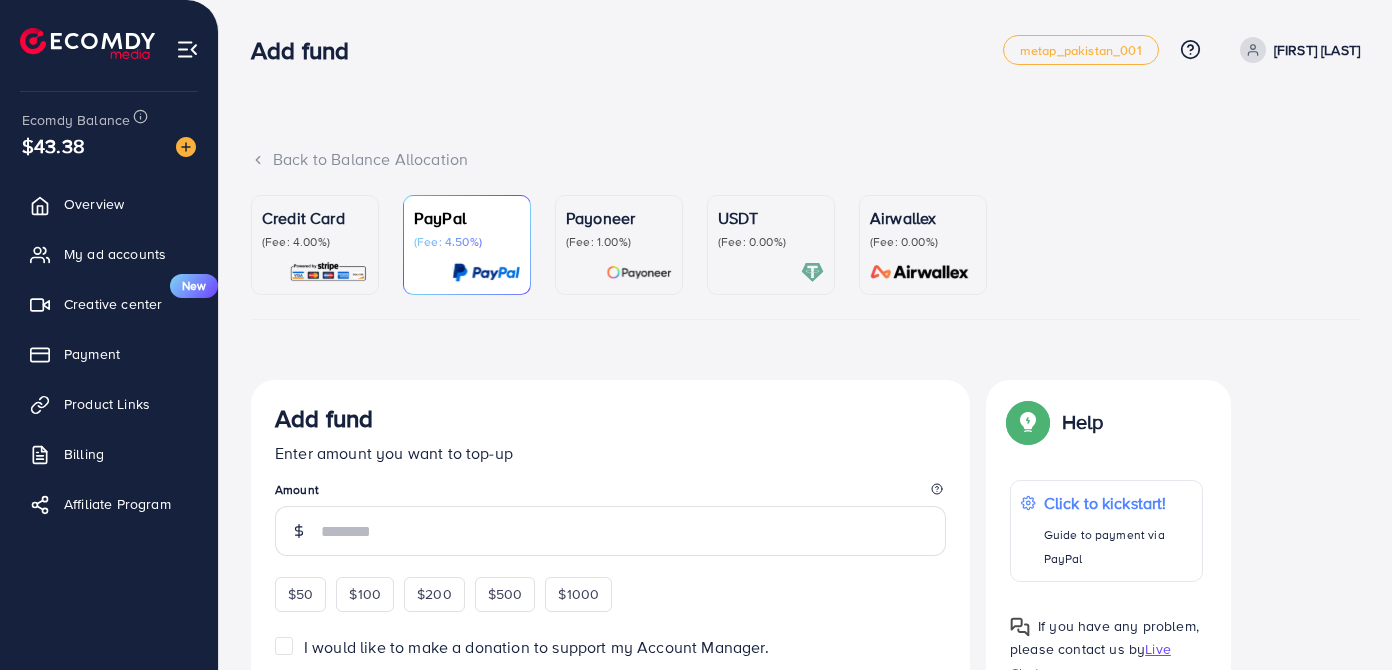 click on "(Fee: 0.00%)" at bounding box center (771, 242) 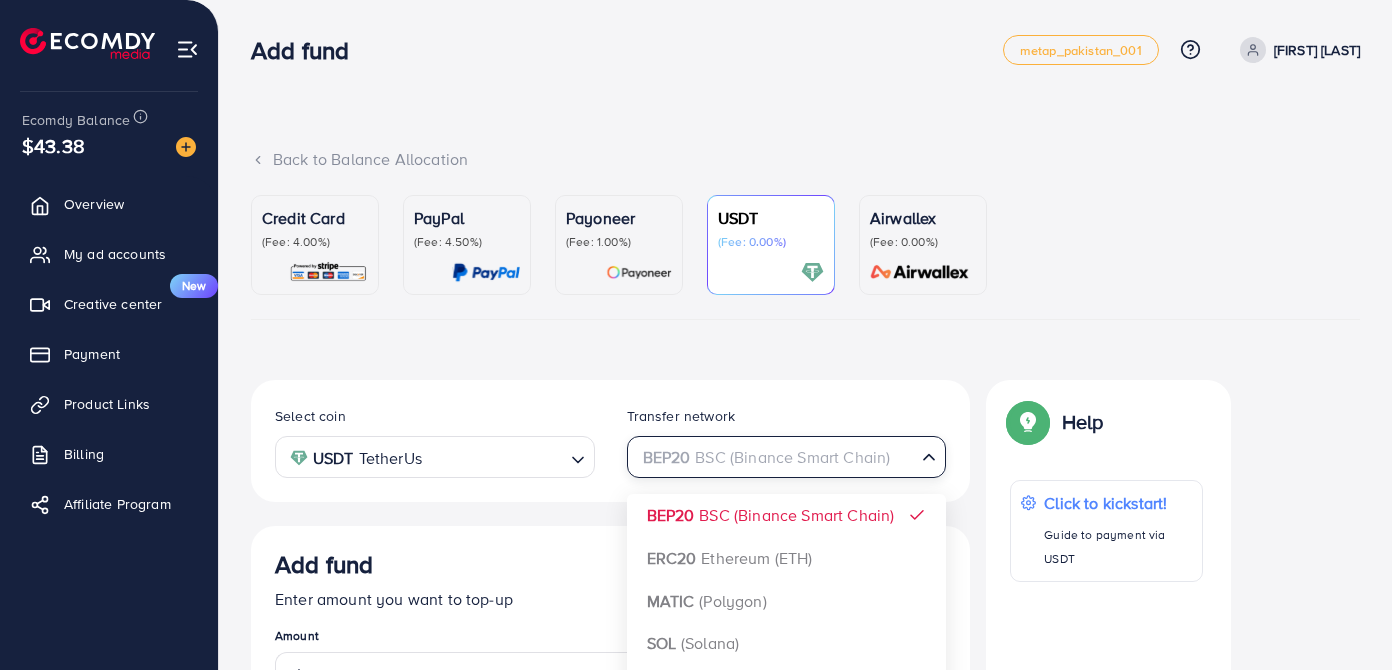 click on "BEP20 BSC (Binance Smart Chain)" at bounding box center [775, 455] 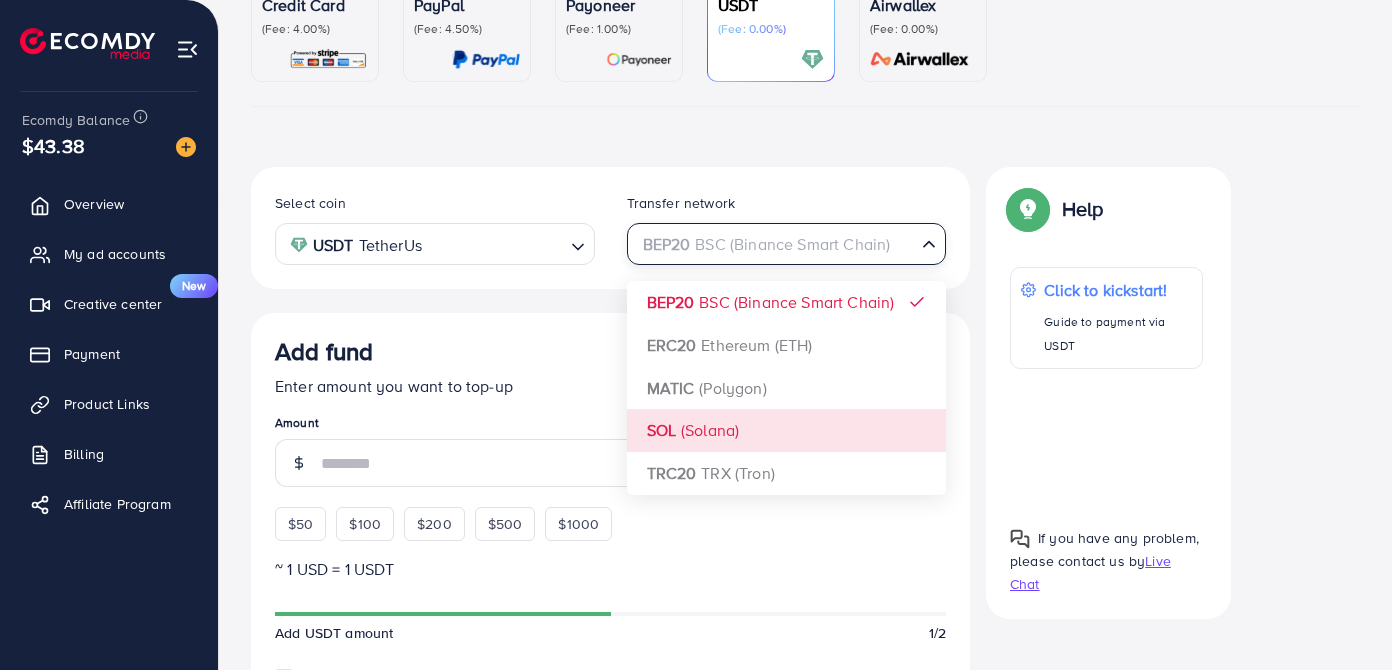 scroll, scrollTop: 181, scrollLeft: 0, axis: vertical 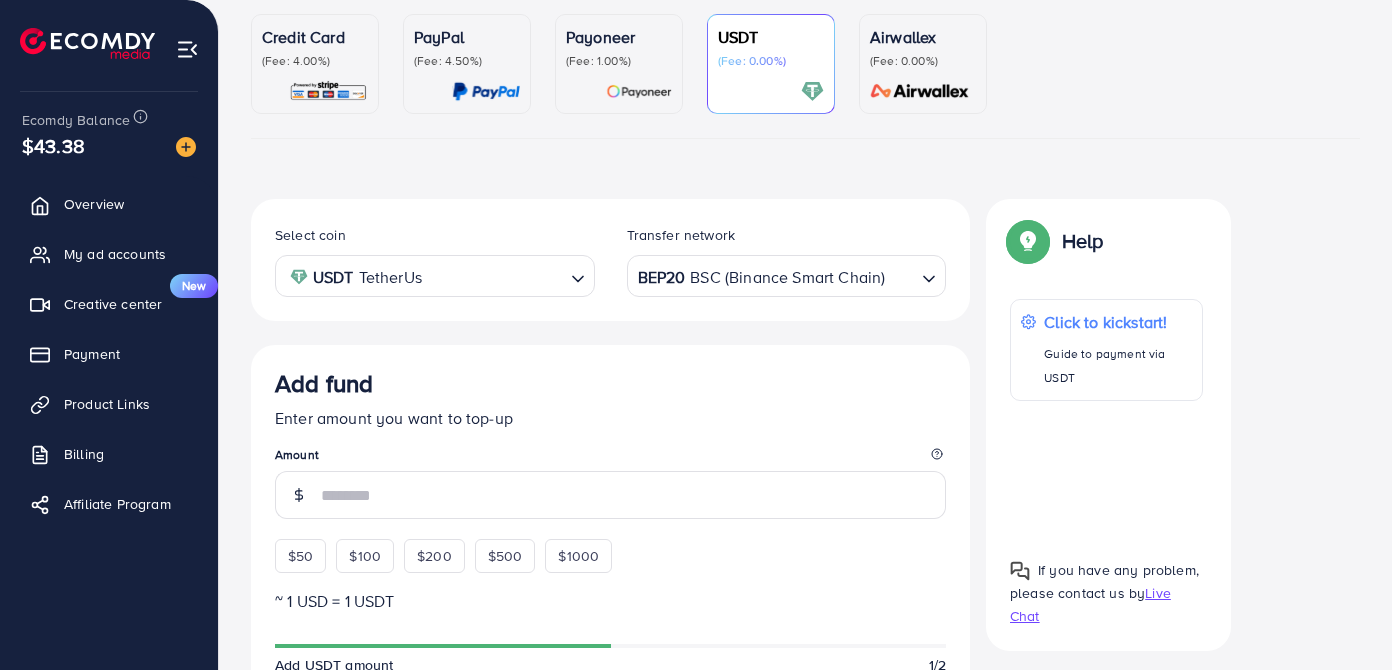 click on "Select coin   USDT TetherUs           Loading...     Transfer network   BEP20 BSC (Binance Smart Chain)           Loading...     BEP20 BSC (Binance Smart Chain) ERC20 Ethereum (ETH) MATIC (Polygon) SOL (Solana) TRC20 TRX (Tron)        Add fund  Enter amount you want to top-up Amount $50 $100 $200 $500 $1000  ~ 1 USD = 1 USDT   Add USDT amount  1/2 I would like to make a donation to support my Account Manager. 5% 10% 15% 20%  Continue   Summary   Amount   --   Payment Method   --   Coin type   --   Service charge   (3.00%)   --   Tax   (3.00%)   --   Transfer network   --   Total Amount   --" at bounding box center (610, 733) 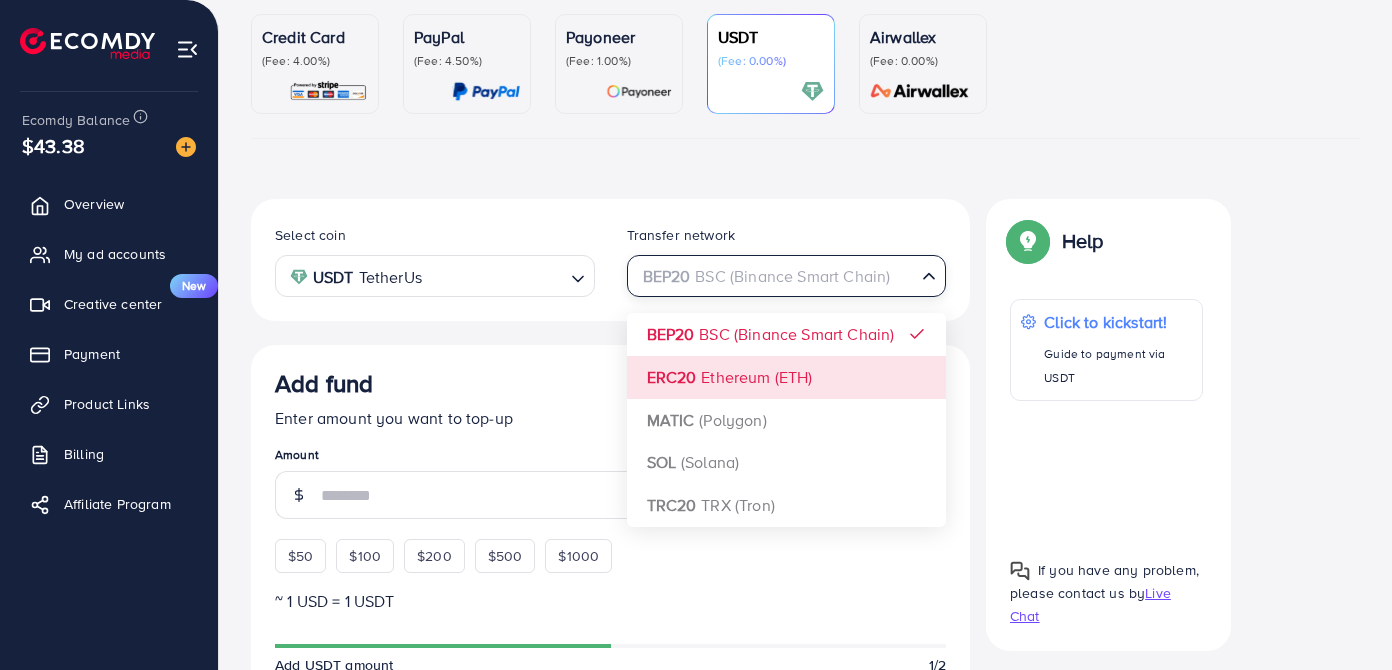 click on "BEP20 BSC (Binance Smart Chain)" at bounding box center (775, 274) 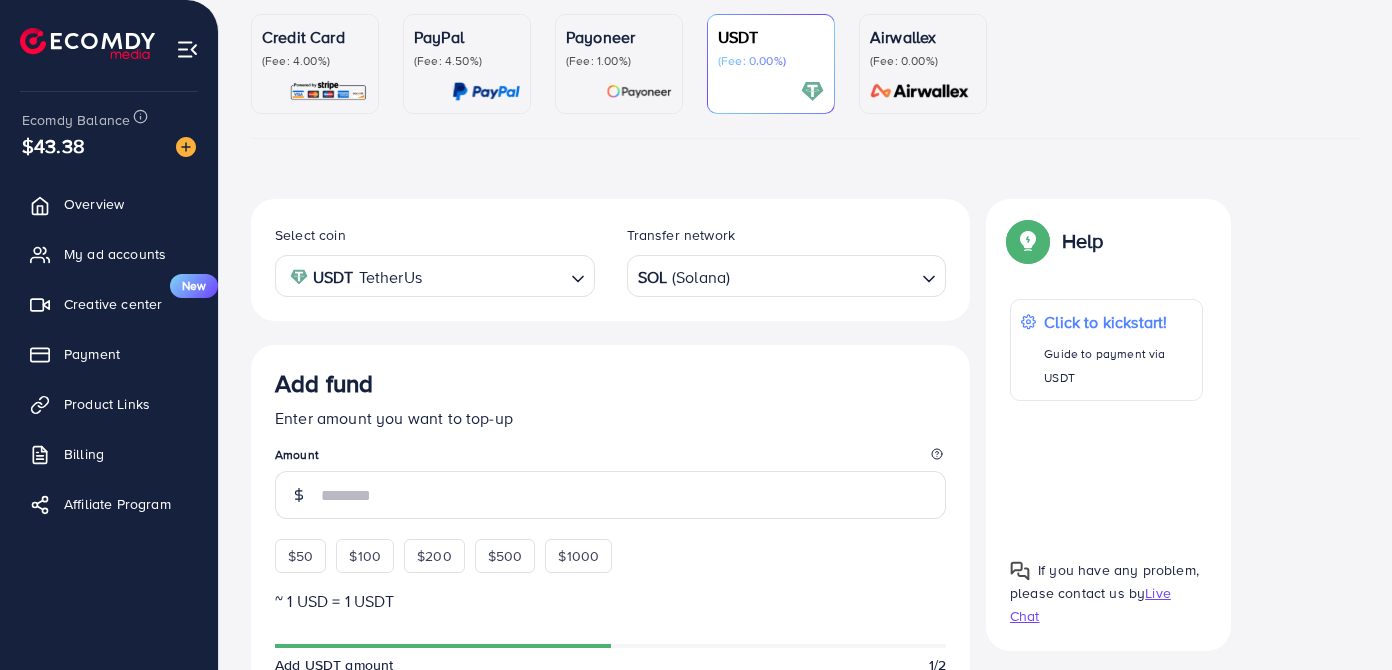 click on "Select coin   USDT TetherUs           Loading...     Transfer network   SOL (Solana)           Loading...     BEP20 BSC (Binance Smart Chain) ERC20 Ethereum (ETH) MATIC (Polygon) SOL (Solana) TRC20 TRX (Tron)        Add fund  Enter amount you want to top-up Amount $50 $100 $200 $500 $1000  ~ 1 USD = 1 USDT   Add USDT amount  1/2 I would like to make a donation to support my Account Manager. 5% 10% 15% 20%  Continue   Summary   Amount   --   Payment Method   --   Coin type   --   Service charge   (3.00%)   --   Tax   (3.00%)   --   Transfer network   --   Total Amount   --" at bounding box center [610, 733] 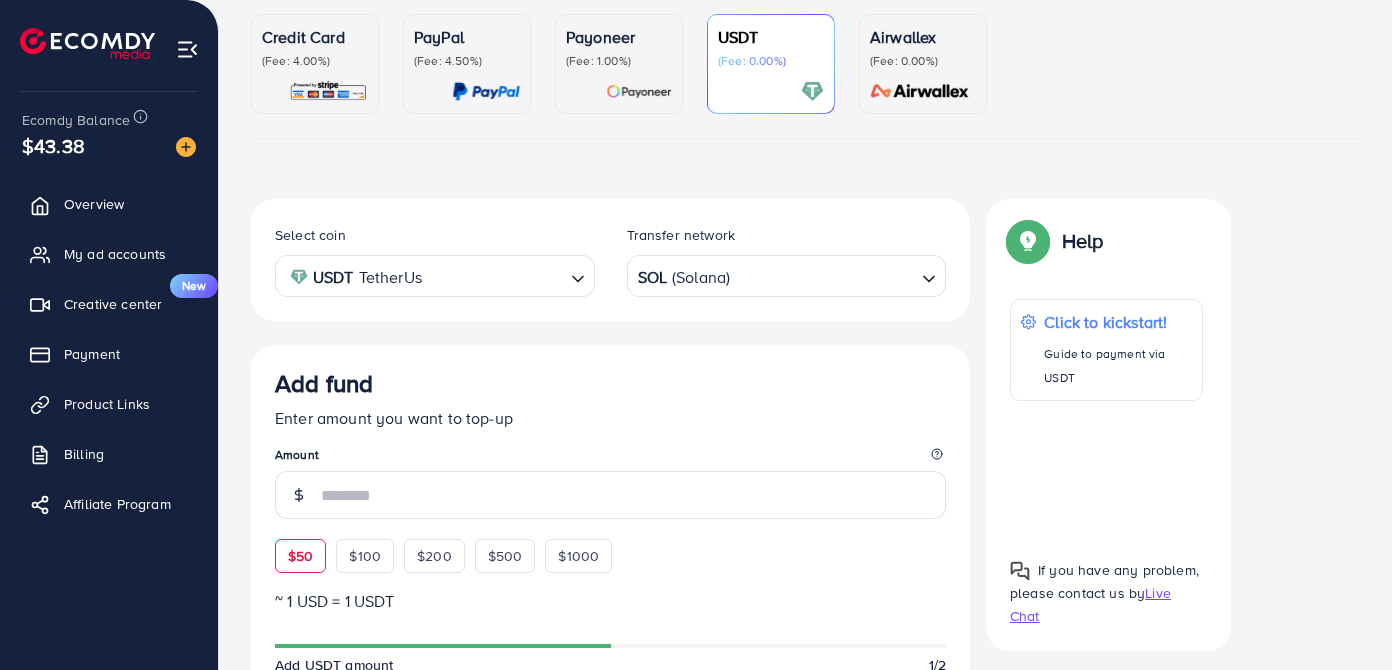 click on "$50" at bounding box center [300, 556] 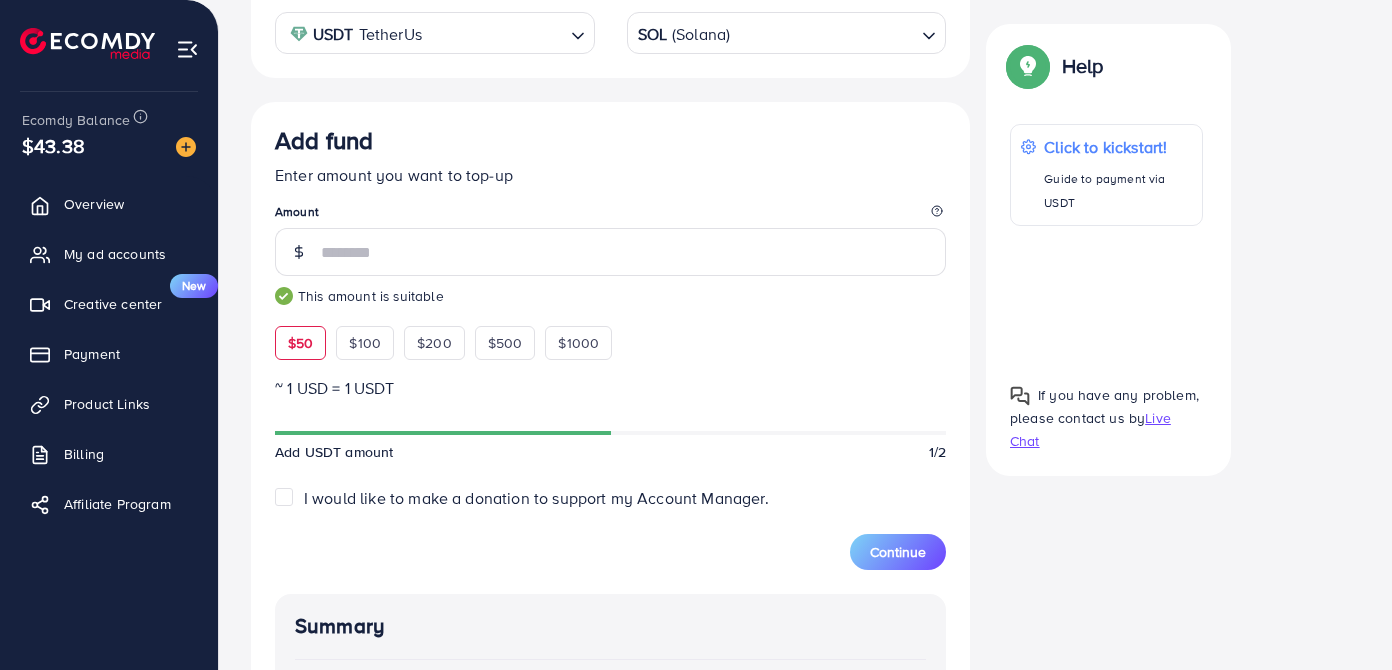 scroll, scrollTop: 454, scrollLeft: 0, axis: vertical 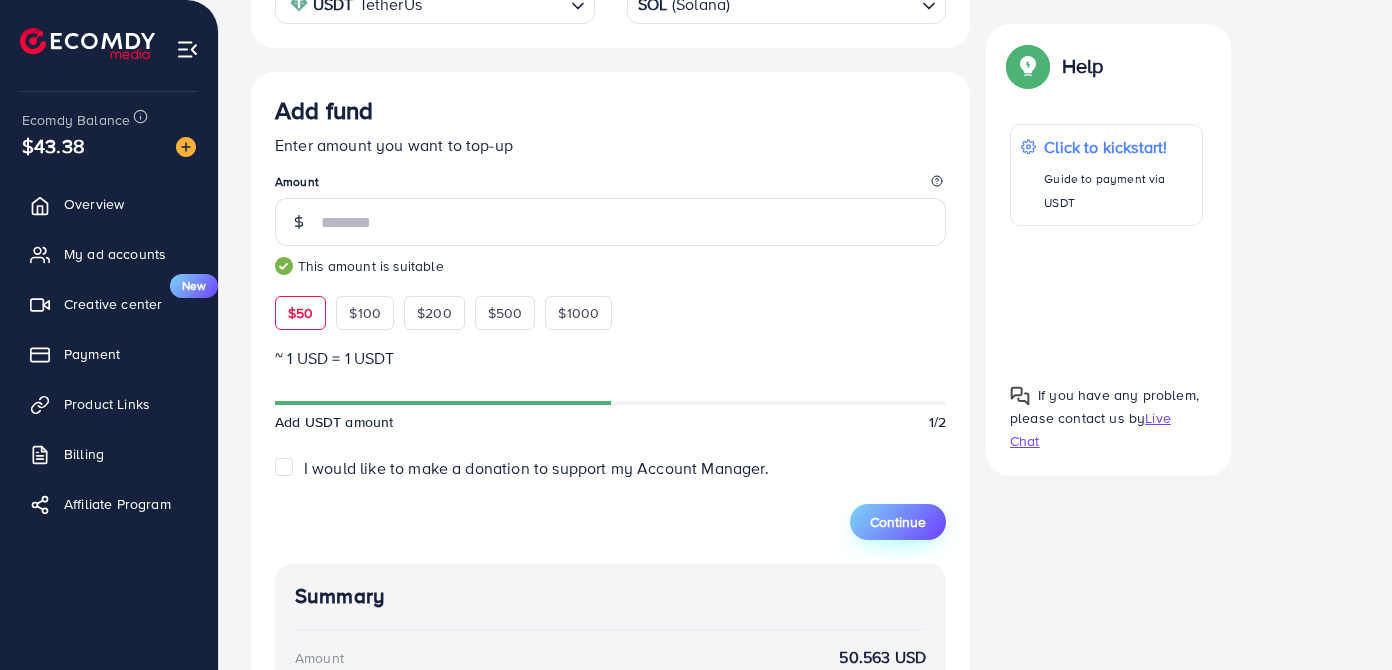 click on "Continue" at bounding box center (898, 522) 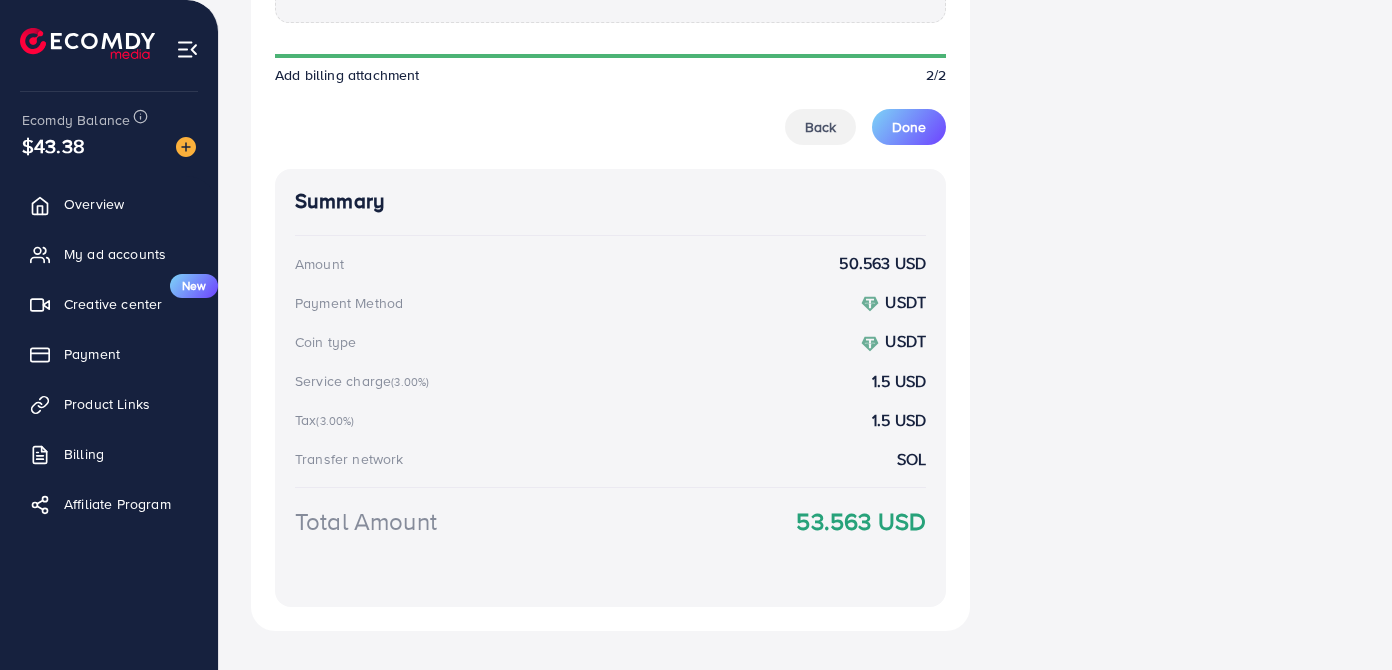 scroll, scrollTop: 1354, scrollLeft: 0, axis: vertical 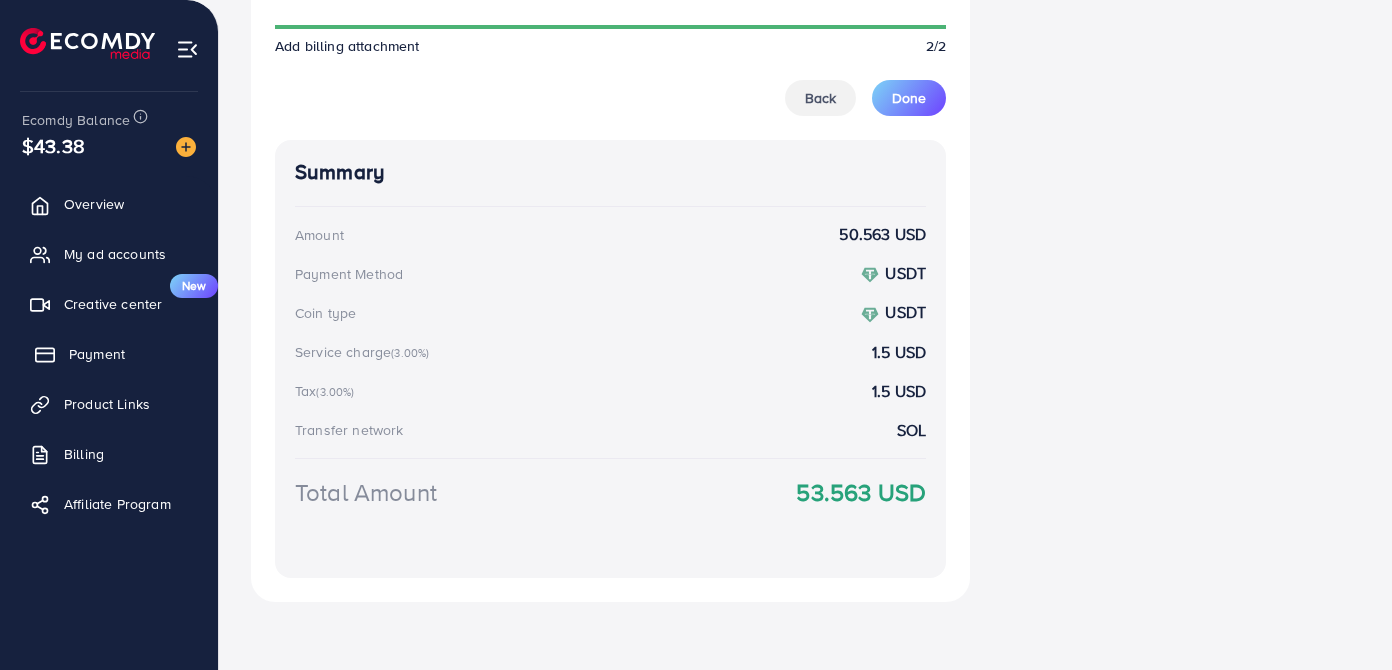 click on "Payment" at bounding box center [97, 354] 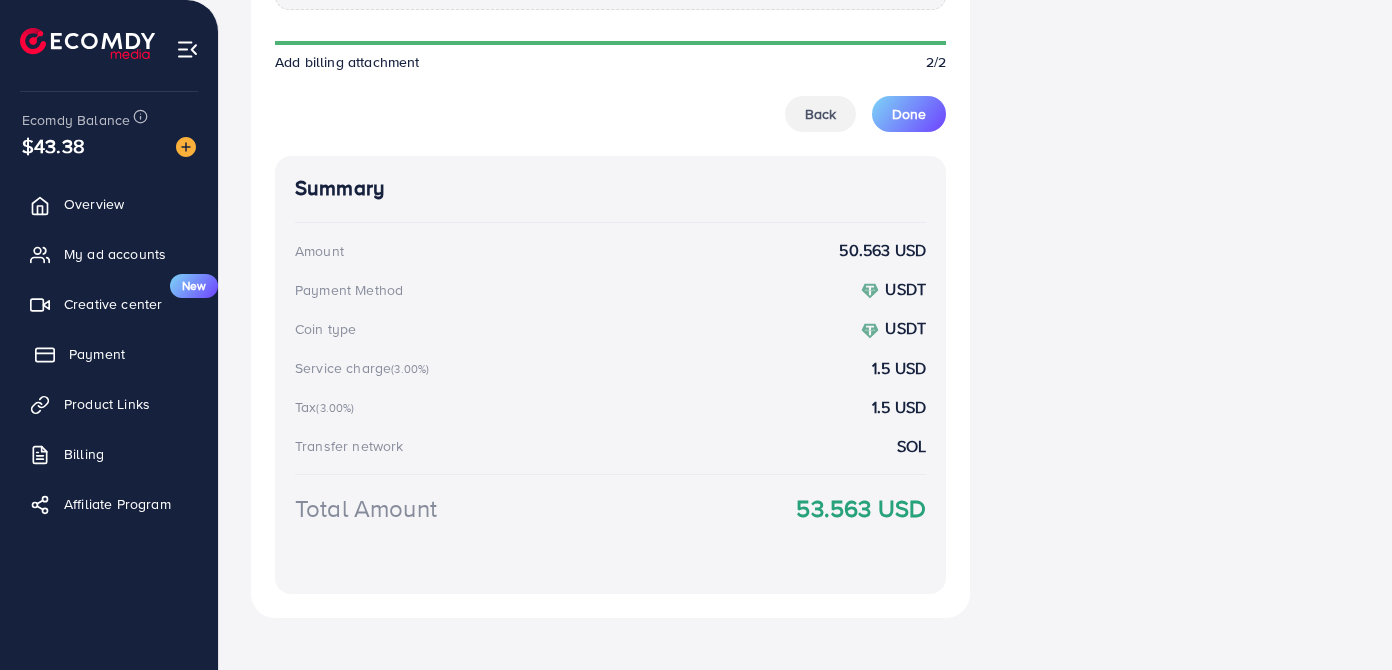 scroll, scrollTop: 1370, scrollLeft: 0, axis: vertical 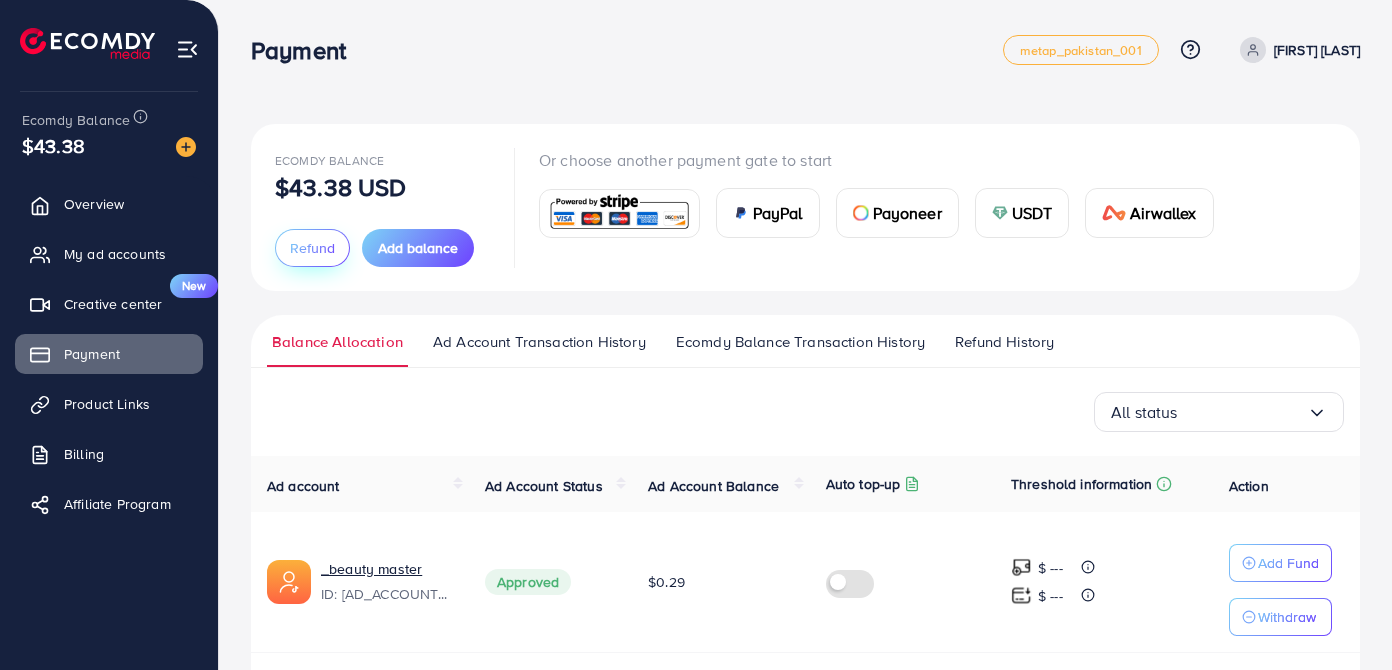 click on "Refund" at bounding box center [312, 248] 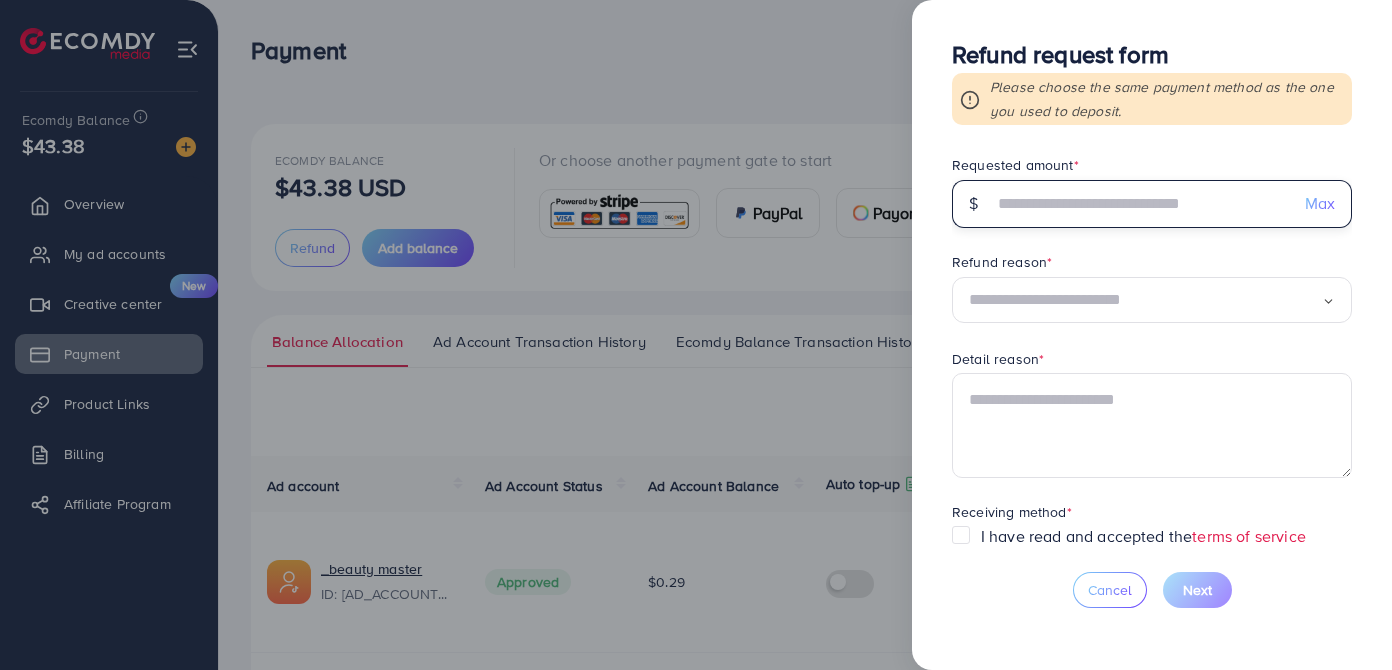 click at bounding box center [1141, 204] 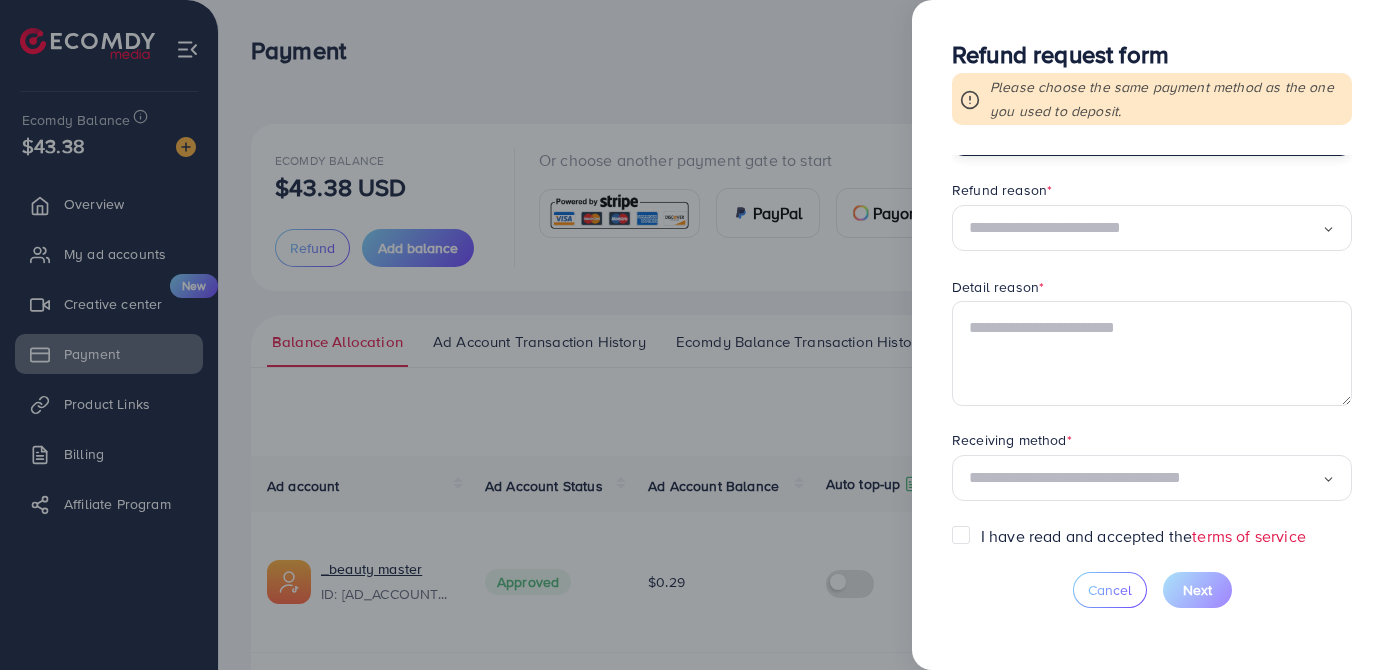 scroll, scrollTop: 64, scrollLeft: 0, axis: vertical 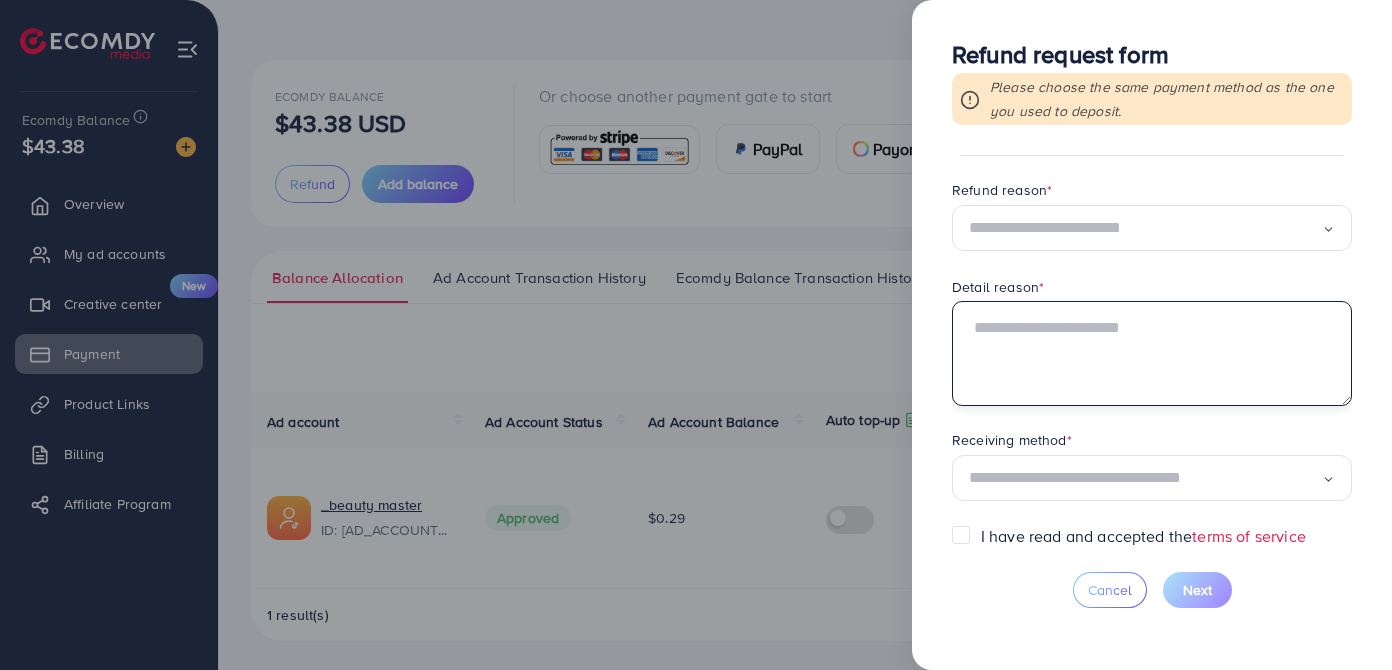 click on "Detail reason  *" at bounding box center [1152, 341] 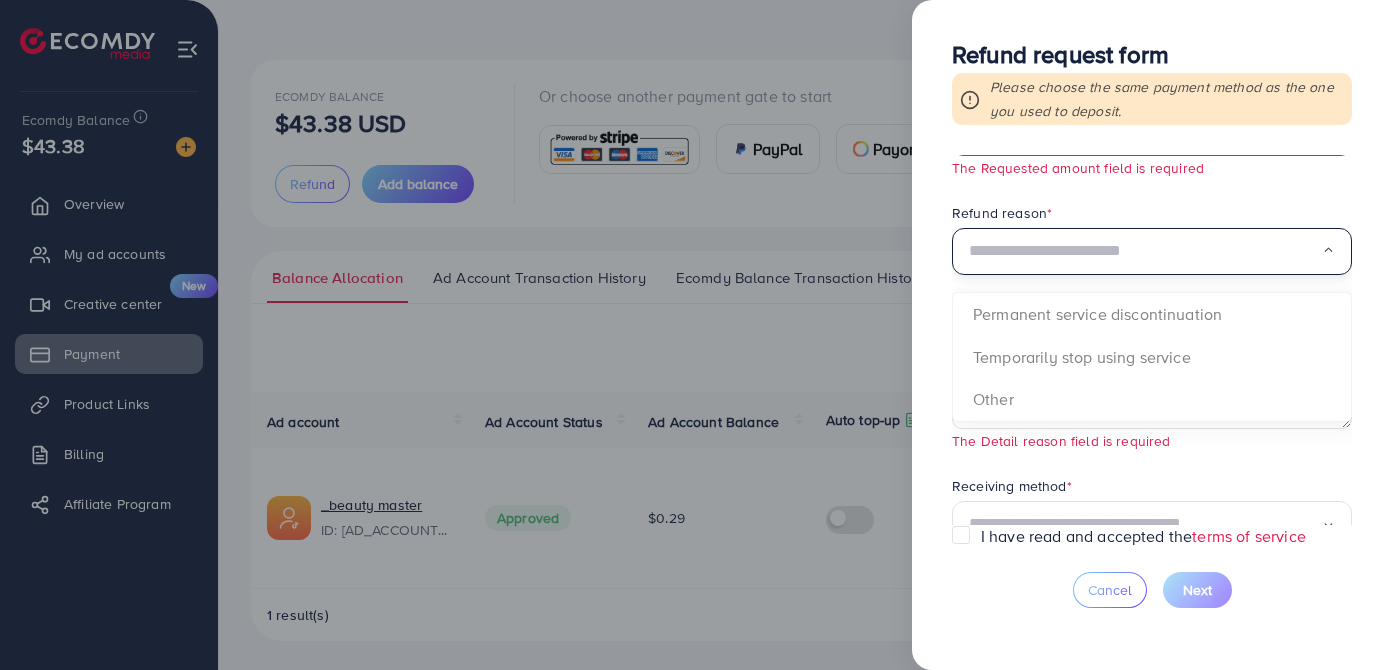 click at bounding box center [1145, 251] 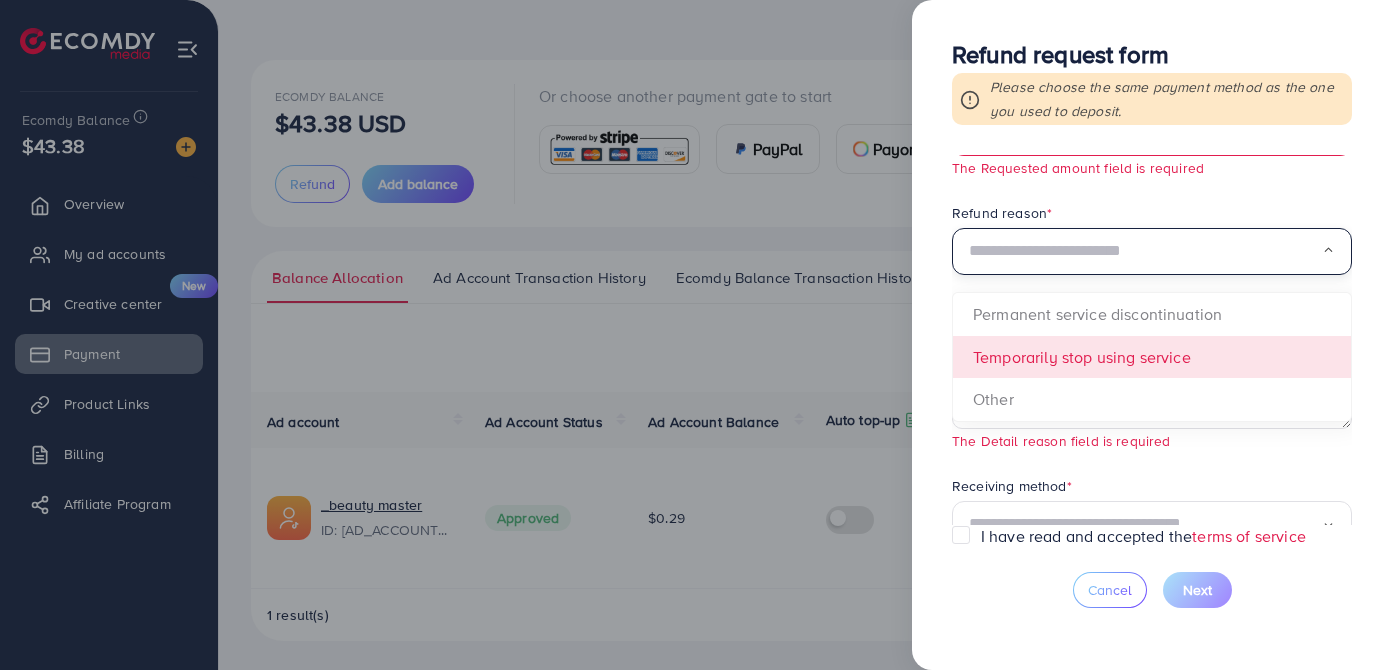 click on "Requested amount  * $  Max  The Requested amount field is required  Refund reason  *           Loading...
Permanent service discontinuation
Temporarily stop using service
Other
Detail reason  * The Detail reason field is required  Receiving method  *           Loading..." at bounding box center (1152, 340) 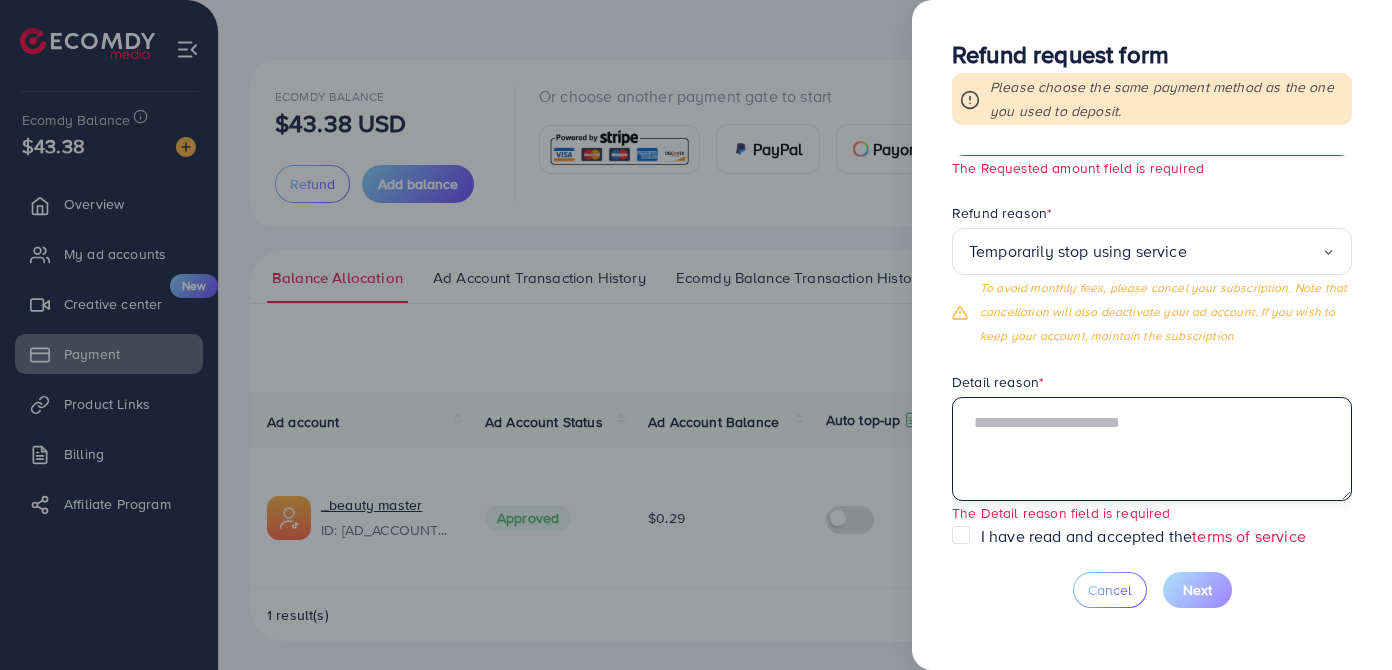 click at bounding box center (1152, 449) 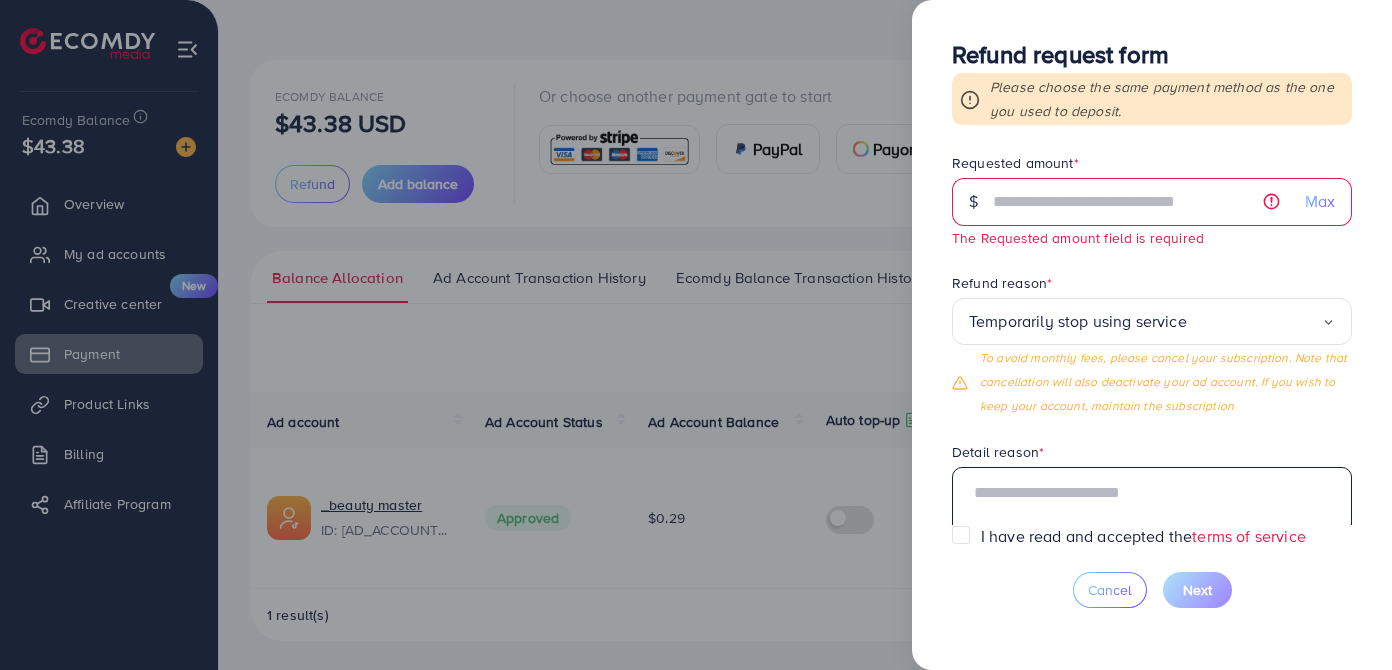 scroll, scrollTop: 0, scrollLeft: 0, axis: both 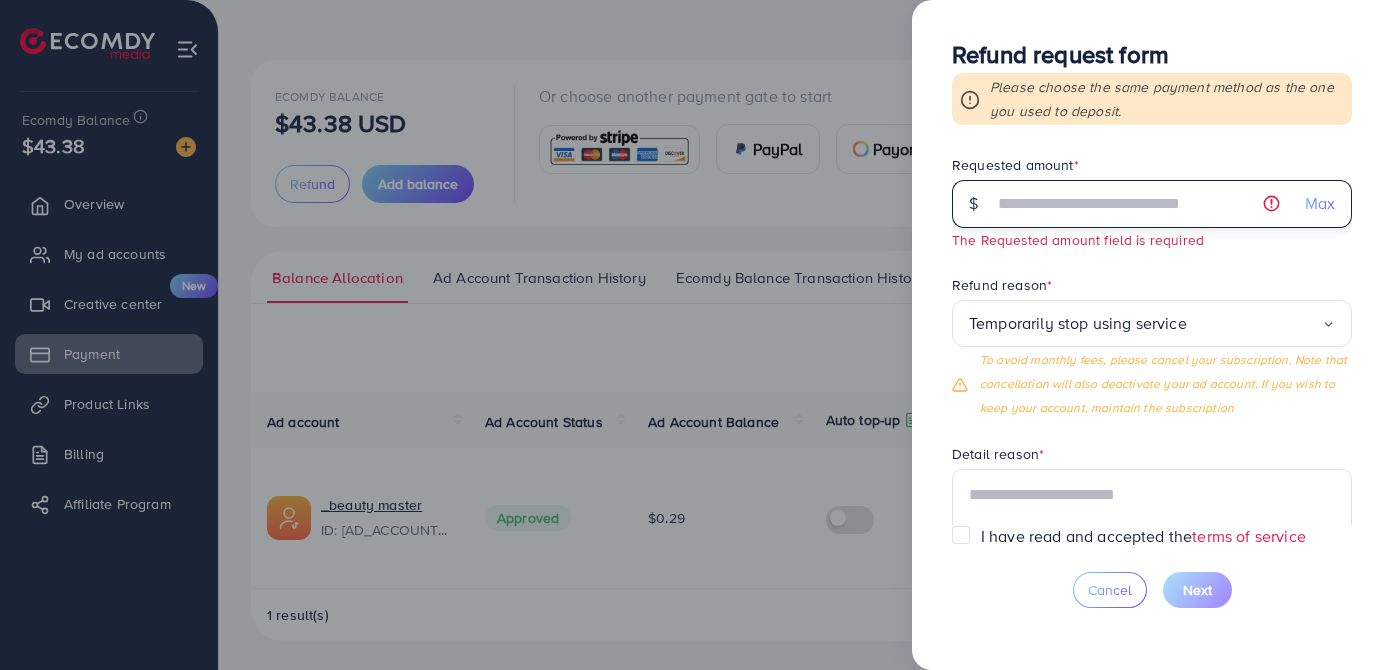 click at bounding box center [1141, 204] 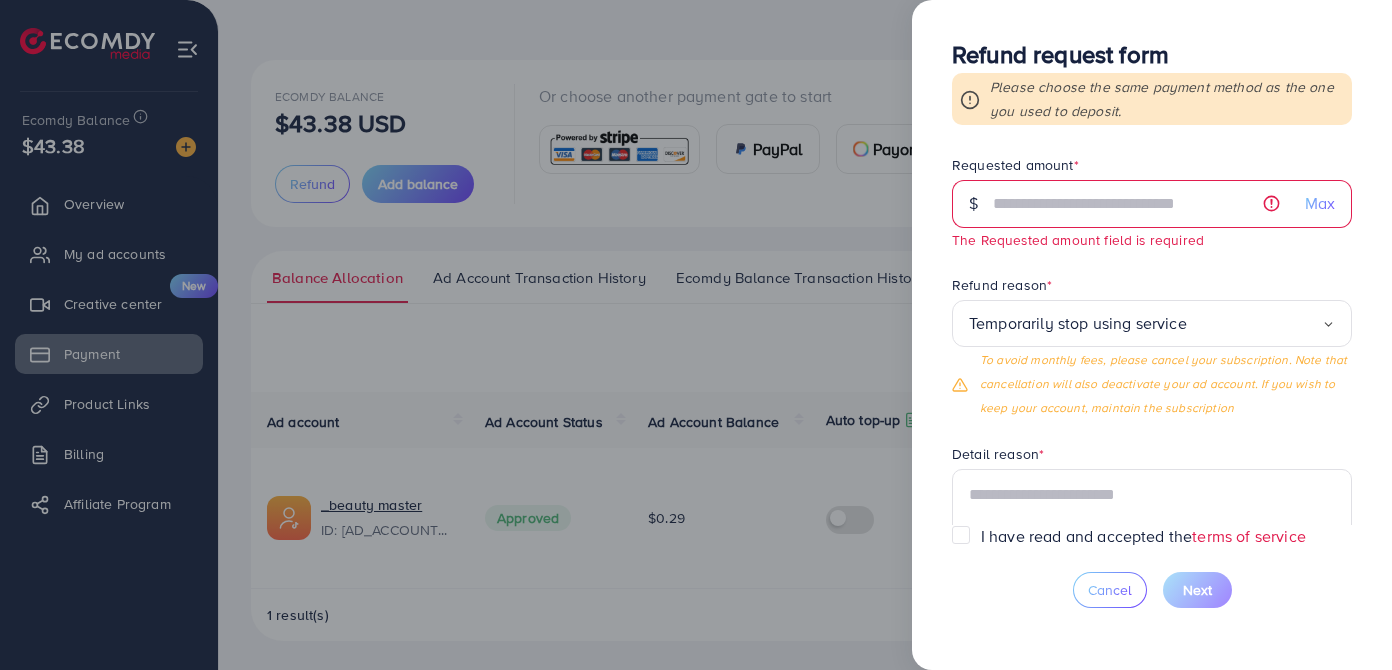 click on "Max" at bounding box center [1320, 203] 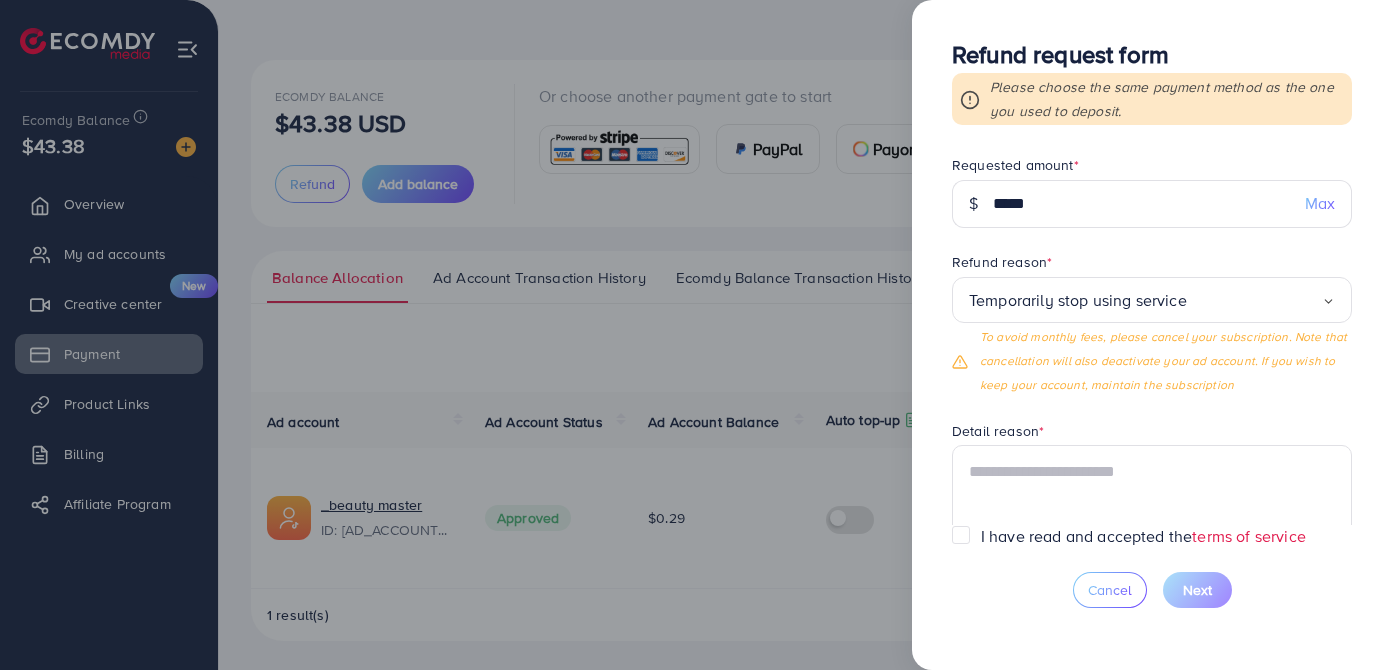 scroll, scrollTop: 167, scrollLeft: 0, axis: vertical 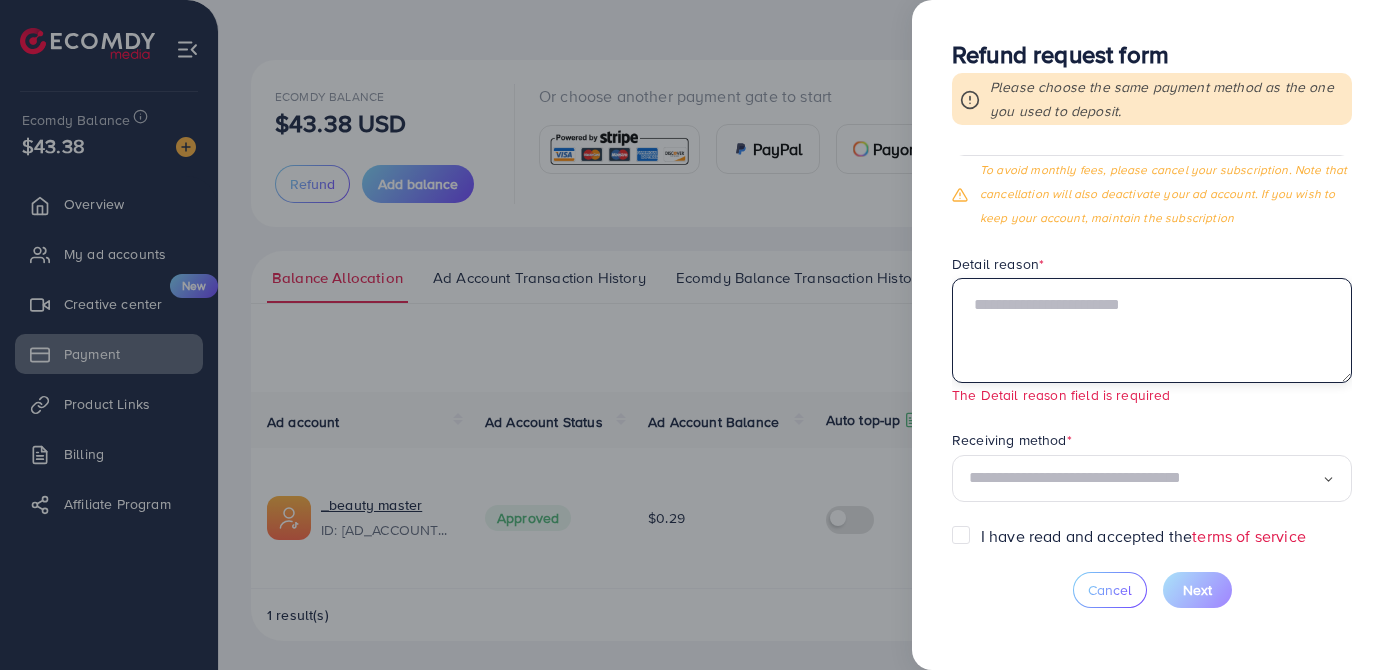 click at bounding box center [1152, 330] 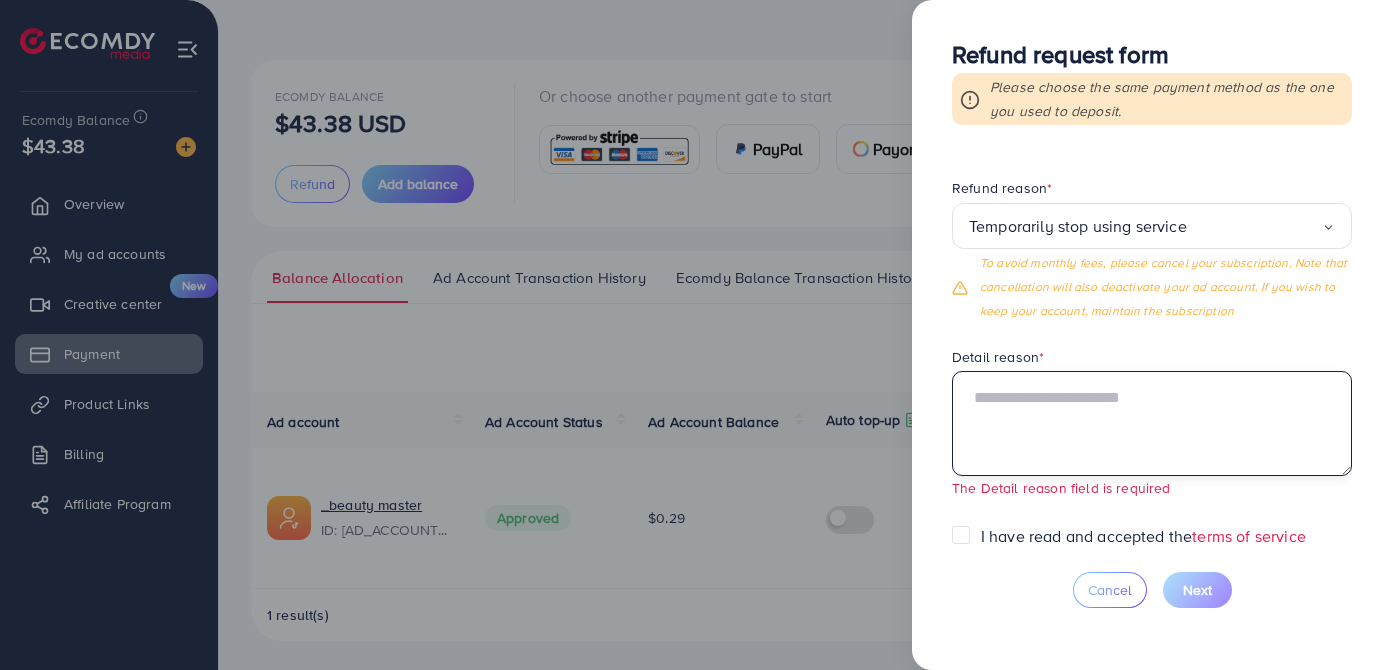 scroll, scrollTop: 0, scrollLeft: 0, axis: both 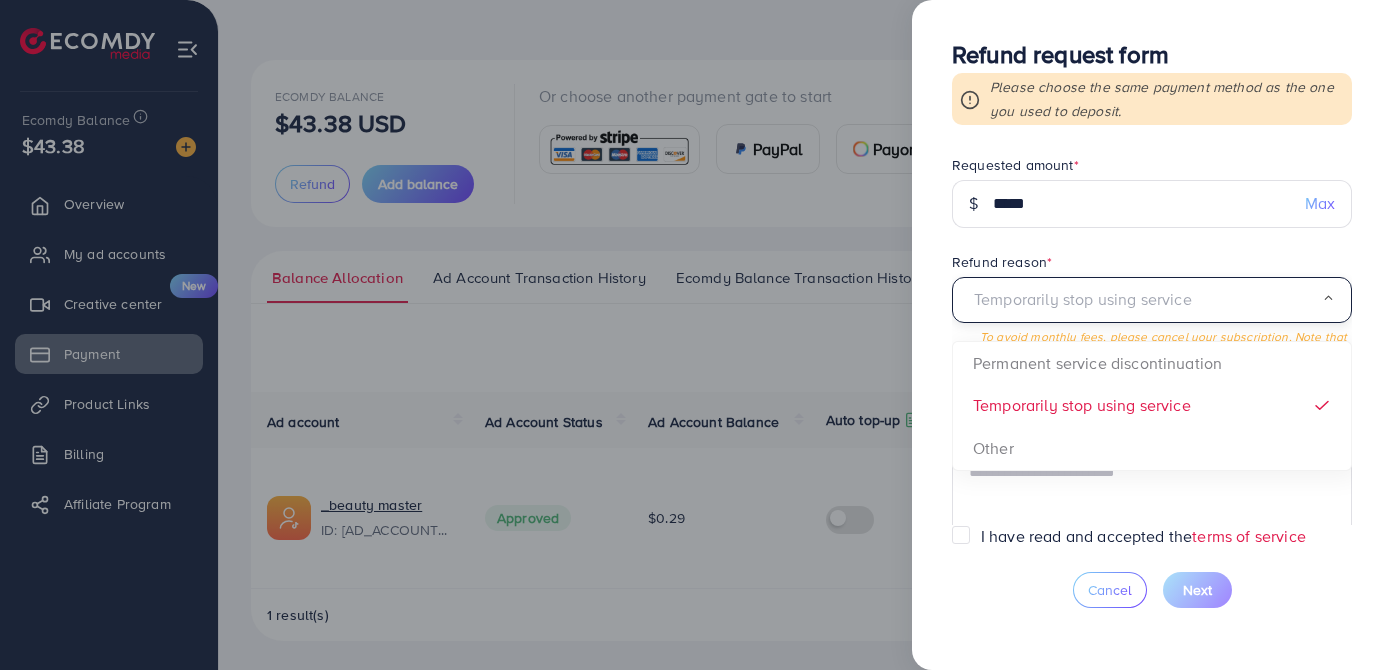 drag, startPoint x: 967, startPoint y: 297, endPoint x: 994, endPoint y: 400, distance: 106.48004 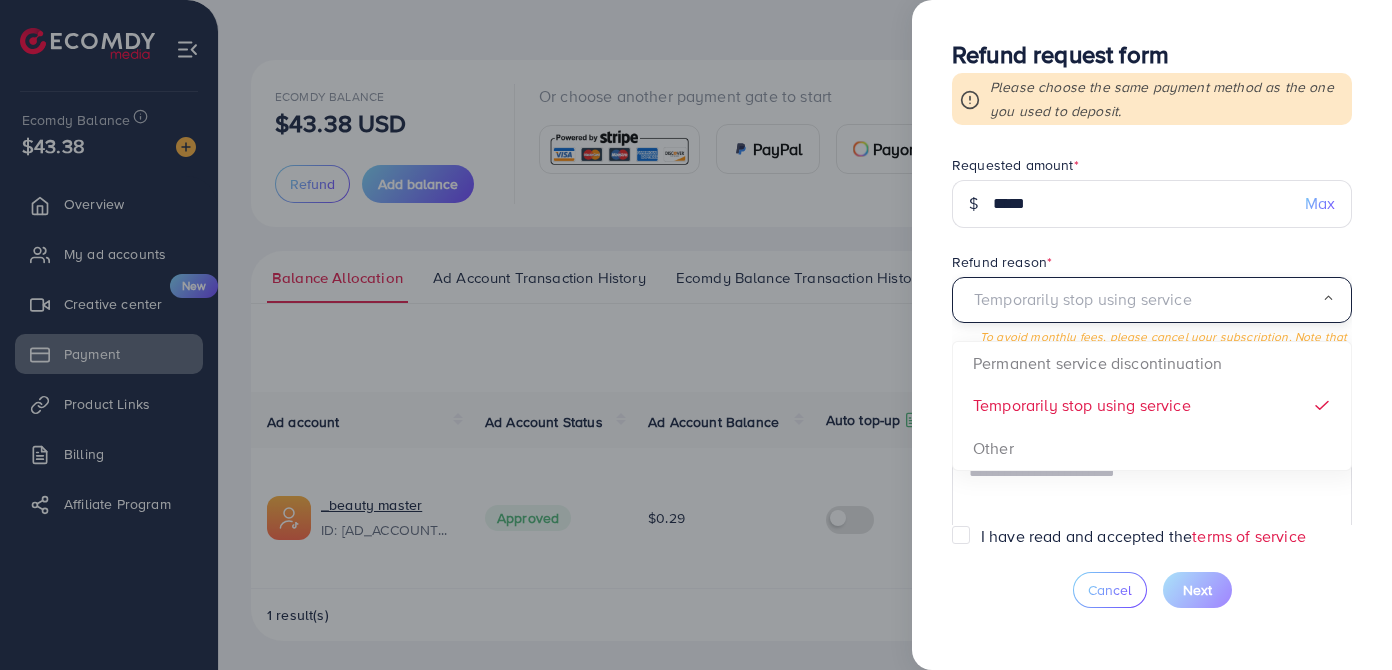 drag, startPoint x: 1205, startPoint y: 296, endPoint x: 1168, endPoint y: 293, distance: 37.12142 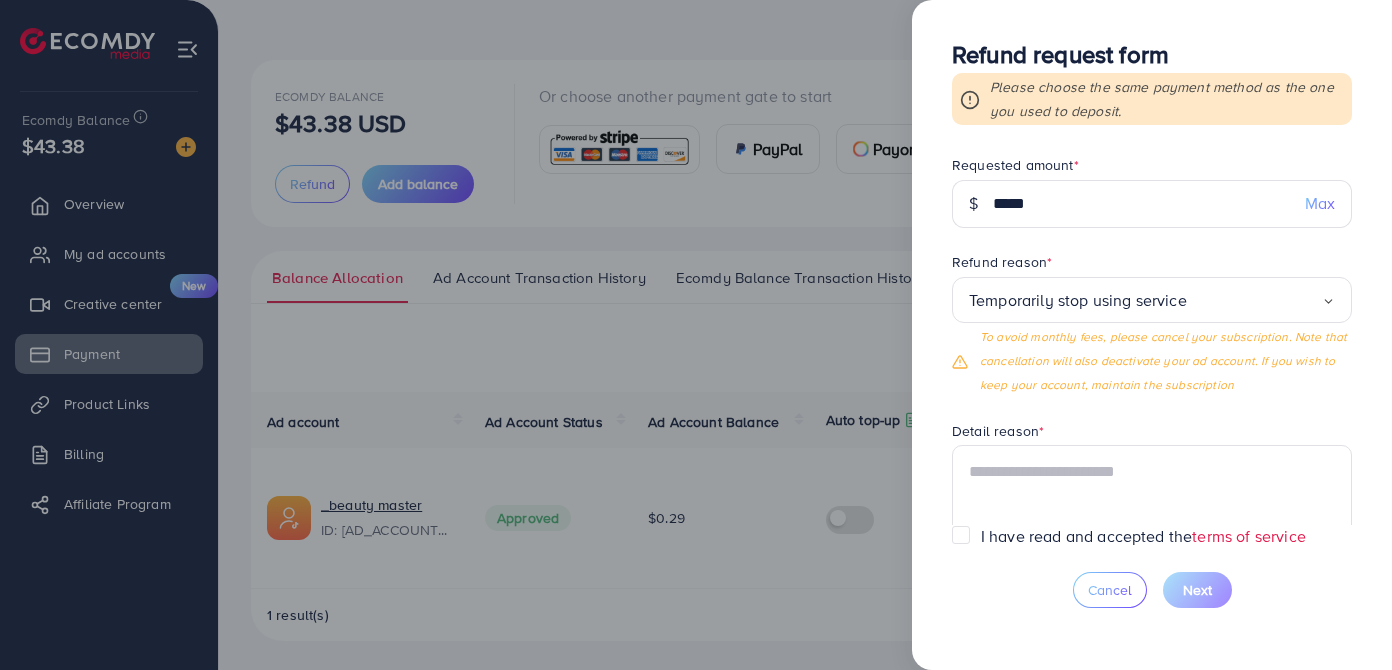 click on "Requested amount  * $ *****  Max   Refund reason  *
Temporarily stop using service
Loading...
Permanent service discontinuation
Temporarily stop using service
Other
To avoid monthly fees, please cancel your subscription. Note that cancellation will also deactivate your ad account. If you wish to keep your account, maintain the subscription   Detail reason  * The Detail reason field is required  Receiving method  *           Loading..." at bounding box center [1152, 340] 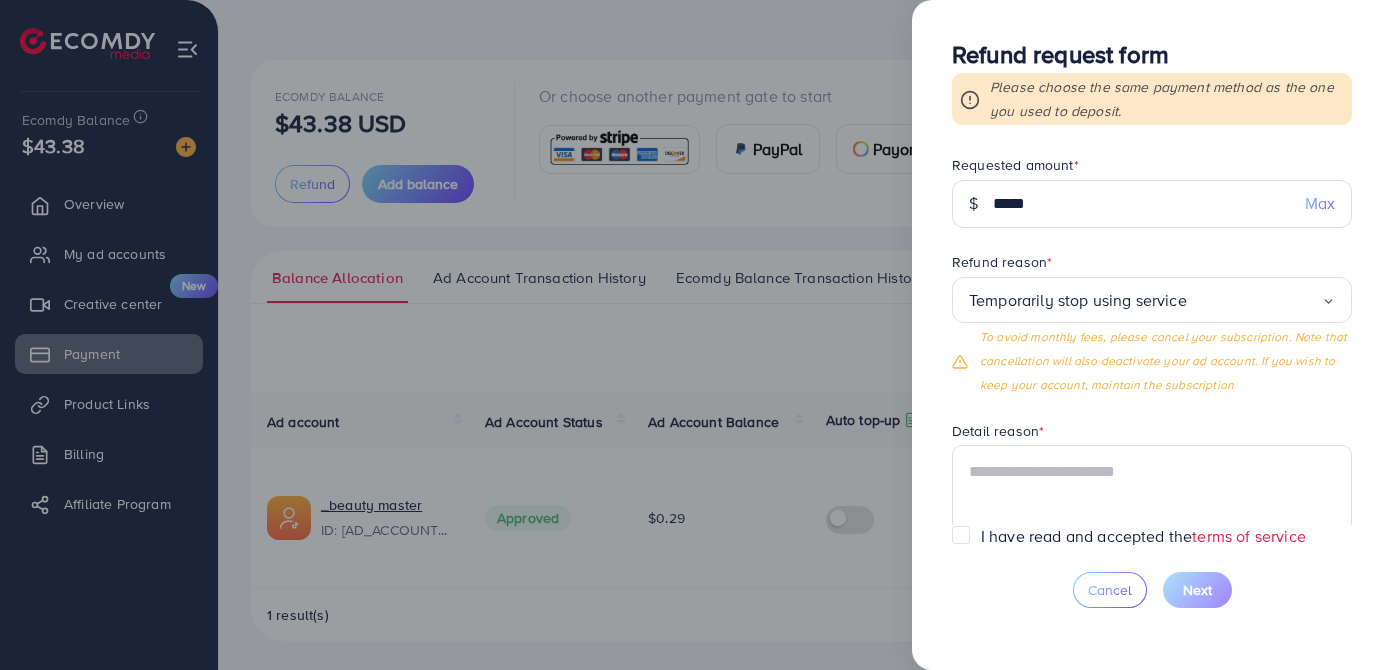 click on "Temporarily stop using service" at bounding box center (1145, 300) 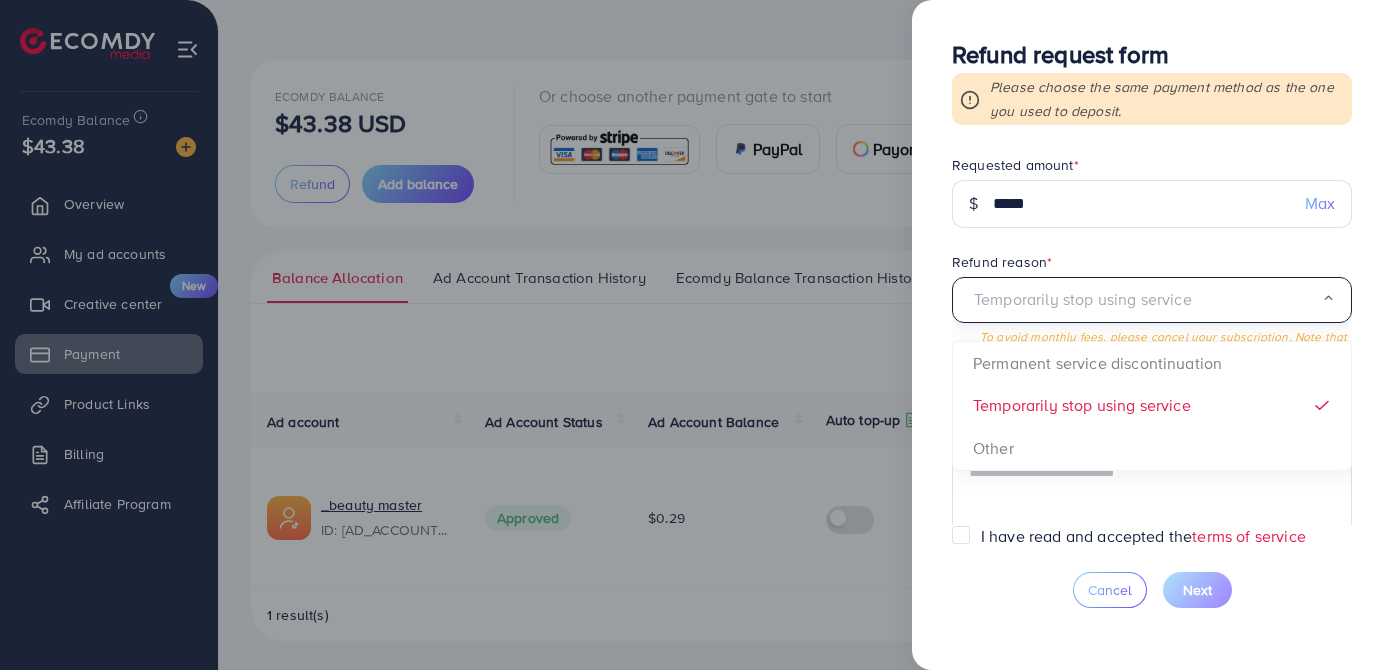 click on "Requested amount  * $ *****  Max   Refund reason  *
Temporarily stop using service
Loading...
Permanent service discontinuation
Temporarily stop using service
Other
To avoid monthly fees, please cancel your subscription. Note that cancellation will also deactivate your ad account. If you wish to keep your account, maintain the subscription   Detail reason  * The Detail reason field is required  Receiving method  *           Loading..." at bounding box center (1152, 340) 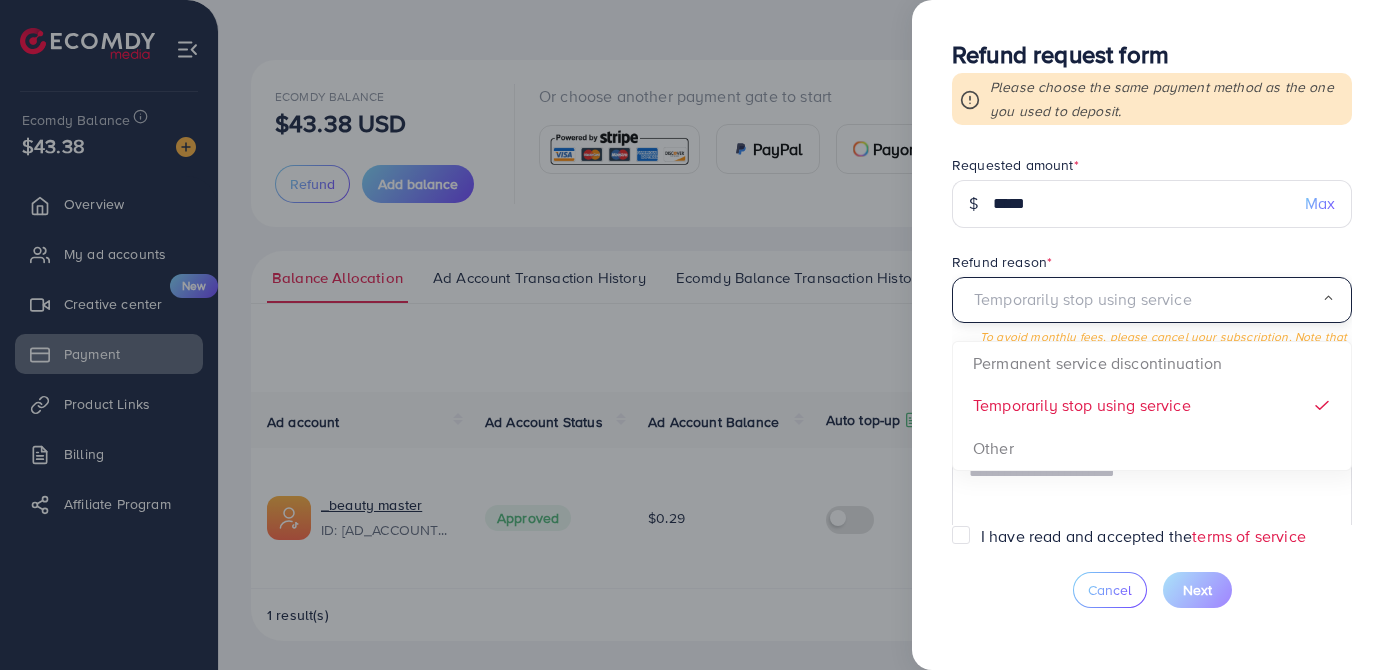 click at bounding box center [1145, 300] 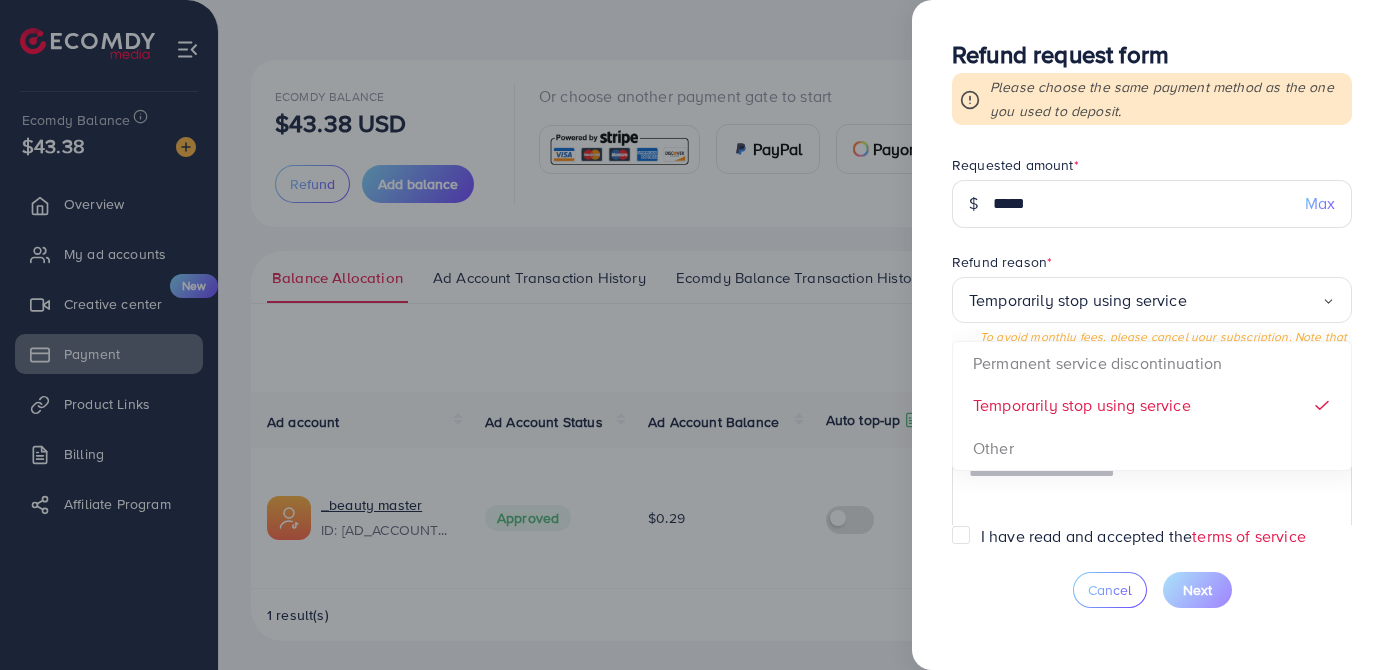 click on "Requested amount  * $ *****  Max   Refund reason  *
Temporarily stop using service
Loading...
Permanent service discontinuation
Temporarily stop using service
Other
To avoid monthly fees, please cancel your subscription. Note that cancellation will also deactivate your ad account. If you wish to keep your account, maintain the subscription   Detail reason  * The Detail reason field is required  Receiving method  *           Loading..." at bounding box center [1152, 340] 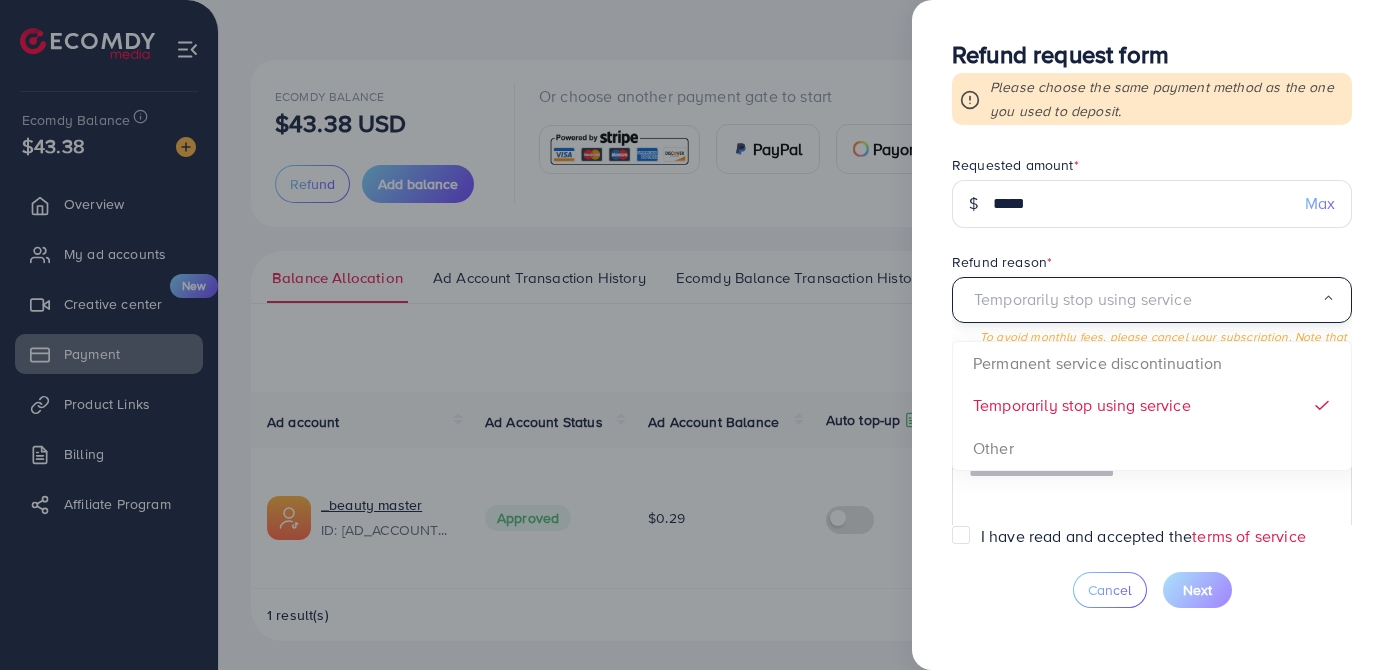 click on "Temporarily stop using service" at bounding box center (1145, 300) 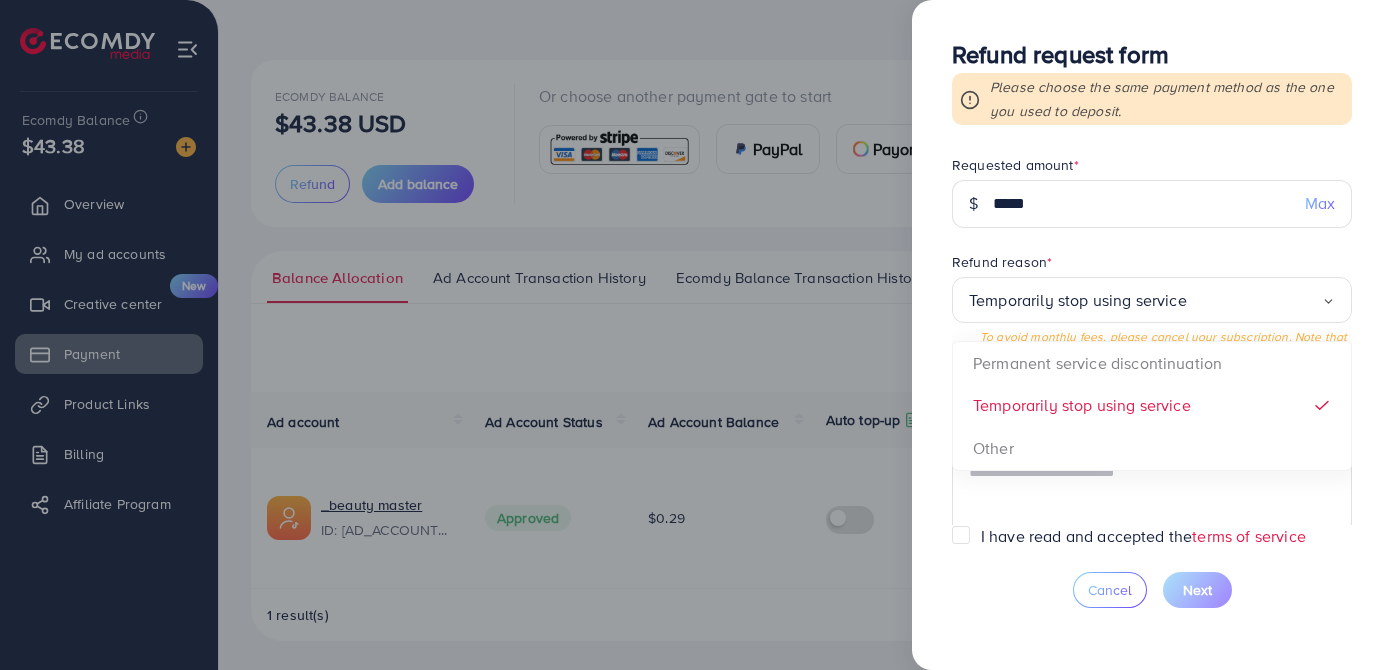 click on "Requested amount  * $ *****  Max   Refund reason  *
Temporarily stop using service
Loading...
Permanent service discontinuation
Temporarily stop using service
Other
To avoid monthly fees, please cancel your subscription. Note that cancellation will also deactivate your ad account. If you wish to keep your account, maintain the subscription   Detail reason  * The Detail reason field is required  Receiving method  *           Loading..." at bounding box center [1152, 340] 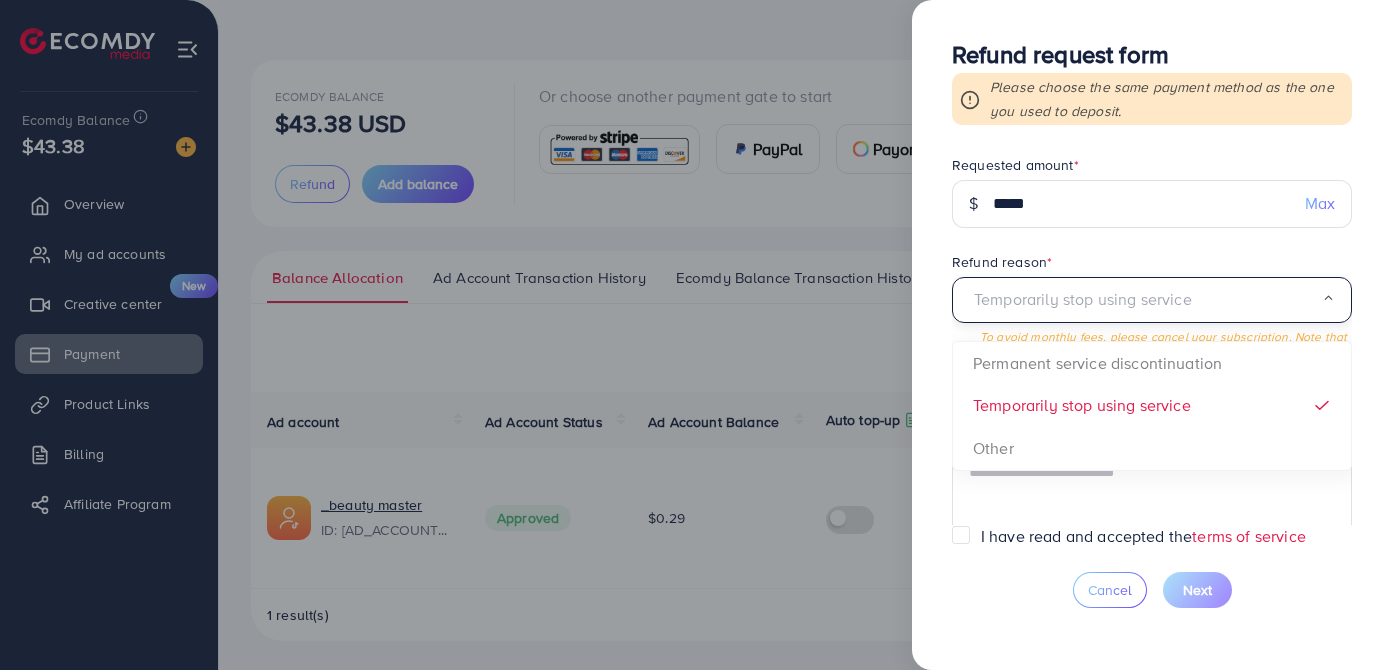 click on "Temporarily stop using service
Loading..." at bounding box center [1152, 300] 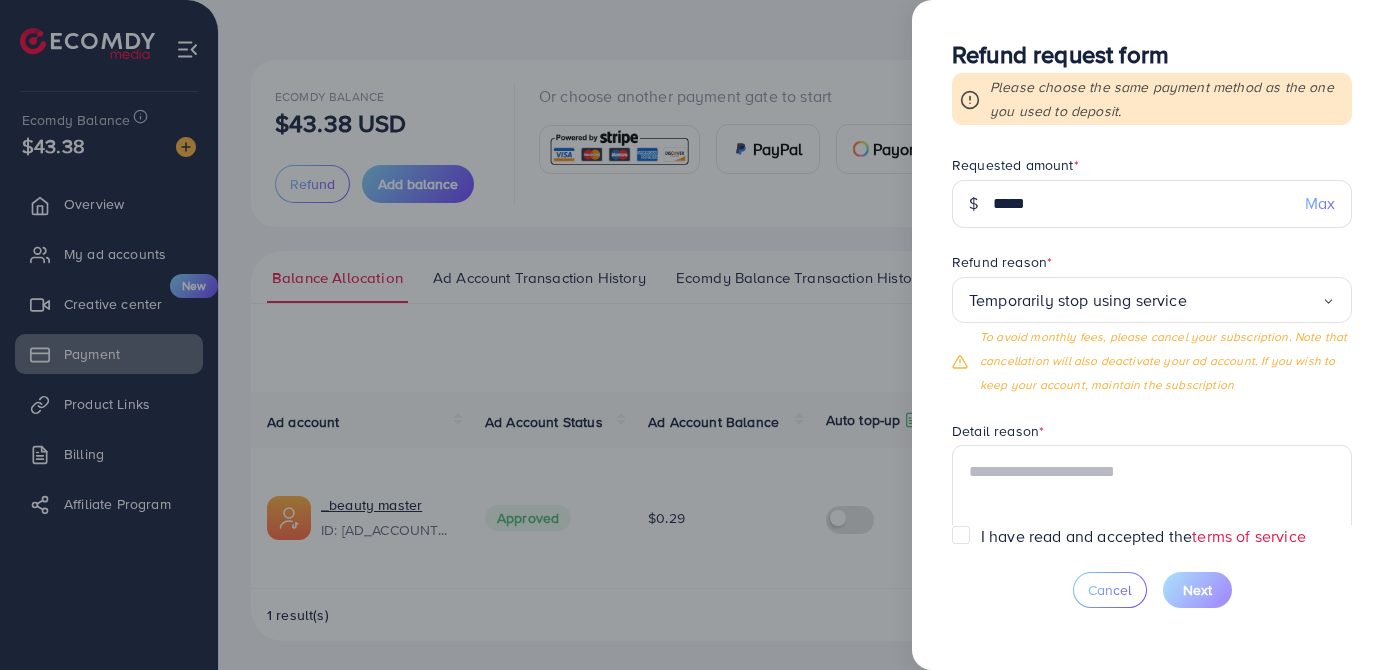 click on "Requested amount  * $ *****  Max   Refund reason  *
Temporarily stop using service
Loading...
Permanent service discontinuation
Temporarily stop using service
Other
To avoid monthly fees, please cancel your subscription. Note that cancellation will also deactivate your ad account. If you wish to keep your account, maintain the subscription   Detail reason  * The Detail reason field is required  Receiving method  *           Loading..." at bounding box center (1152, 340) 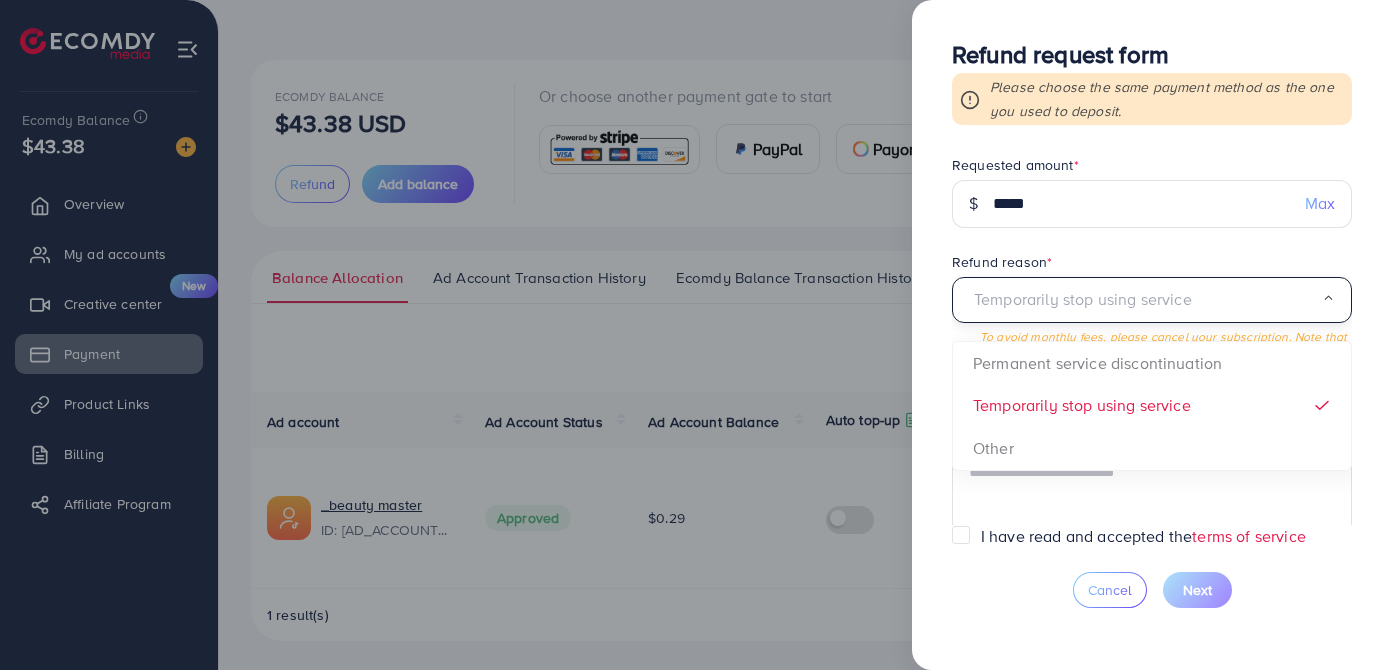 click on "Temporarily stop using service
Loading..." at bounding box center (1152, 300) 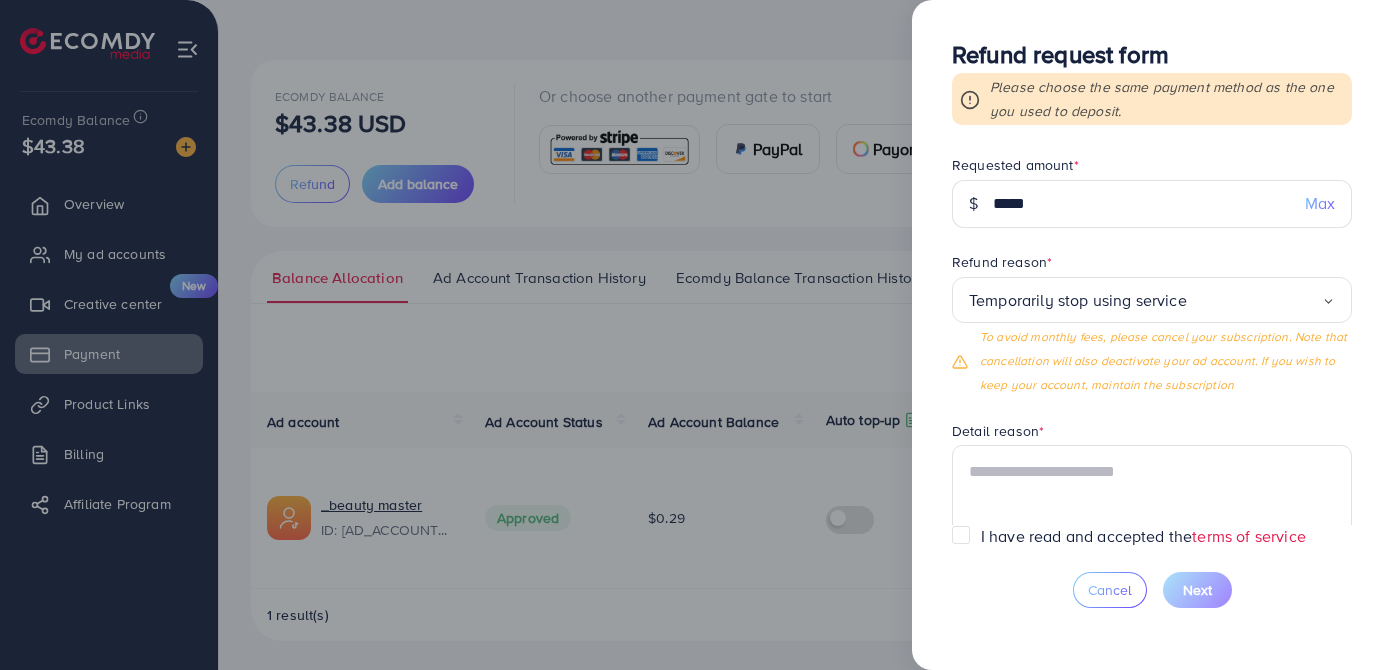 click on "Temporarily stop using service
Loading..." at bounding box center [1152, 300] 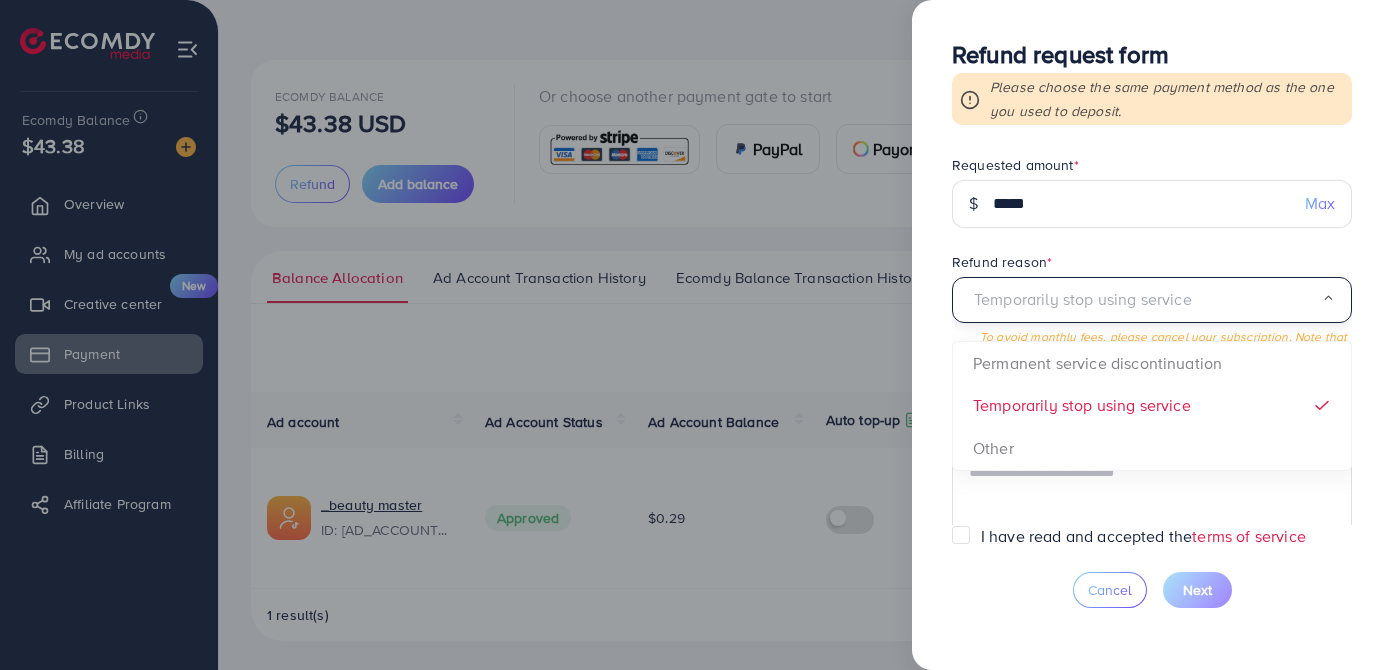 drag, startPoint x: 967, startPoint y: 303, endPoint x: 935, endPoint y: 262, distance: 52.009613 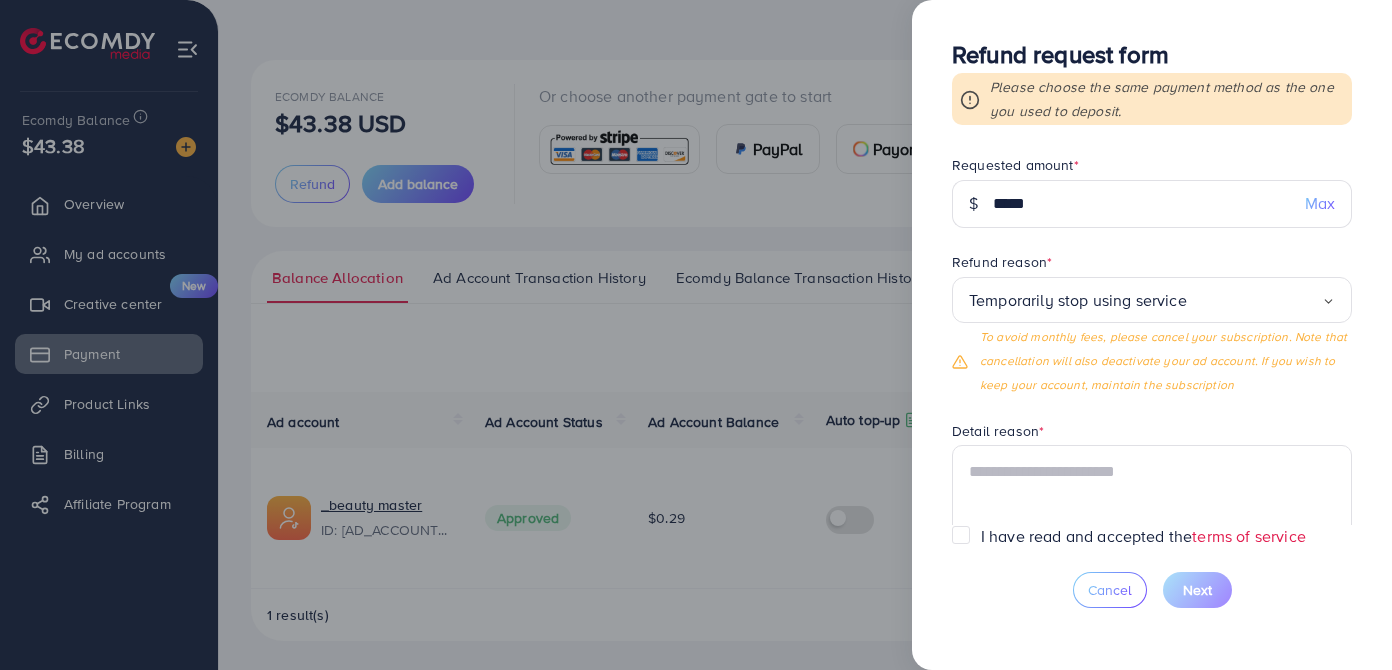 drag, startPoint x: 994, startPoint y: 306, endPoint x: 968, endPoint y: 318, distance: 28.635643 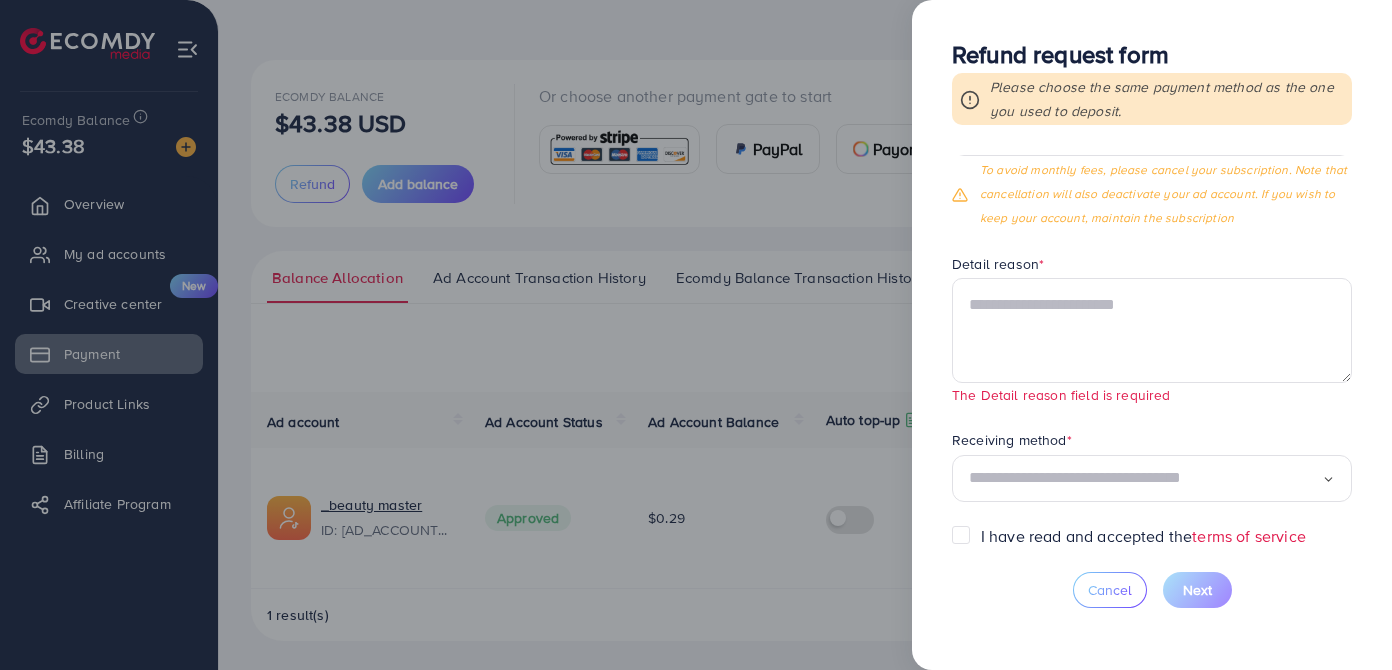 click on "I have read and accepted the  terms of service" at bounding box center (1143, 536) 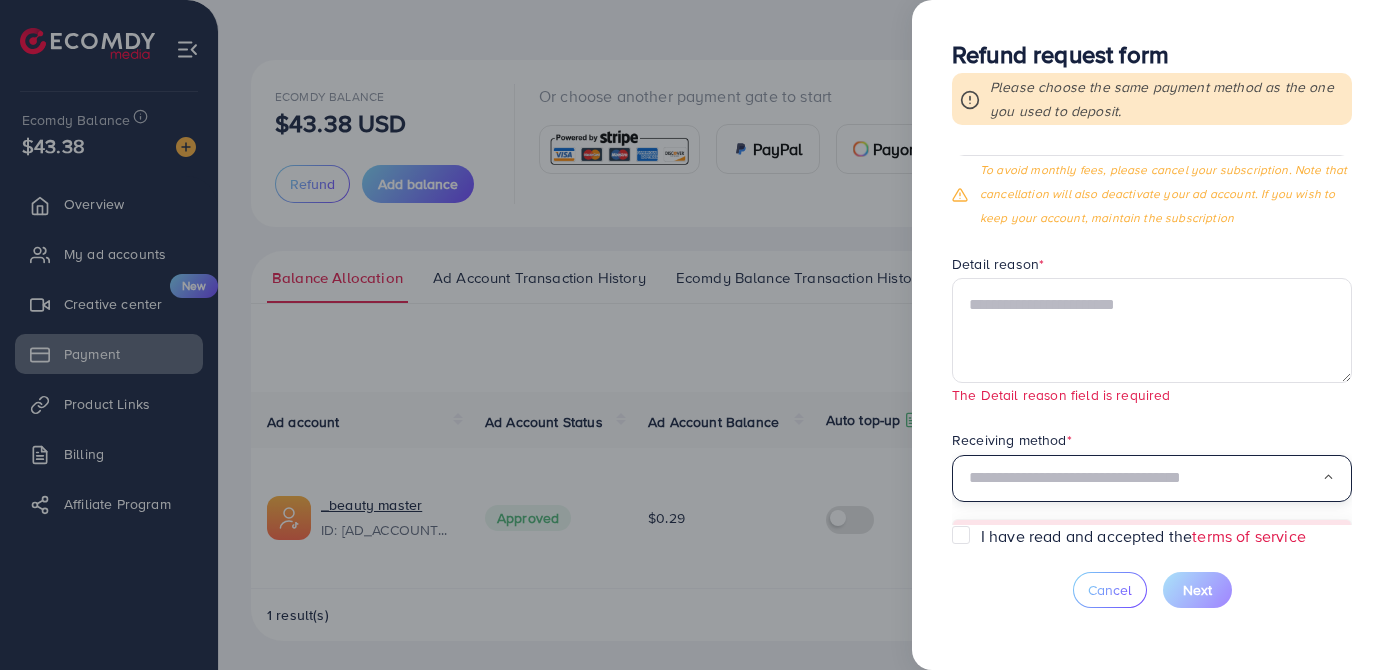 click at bounding box center [1145, 478] 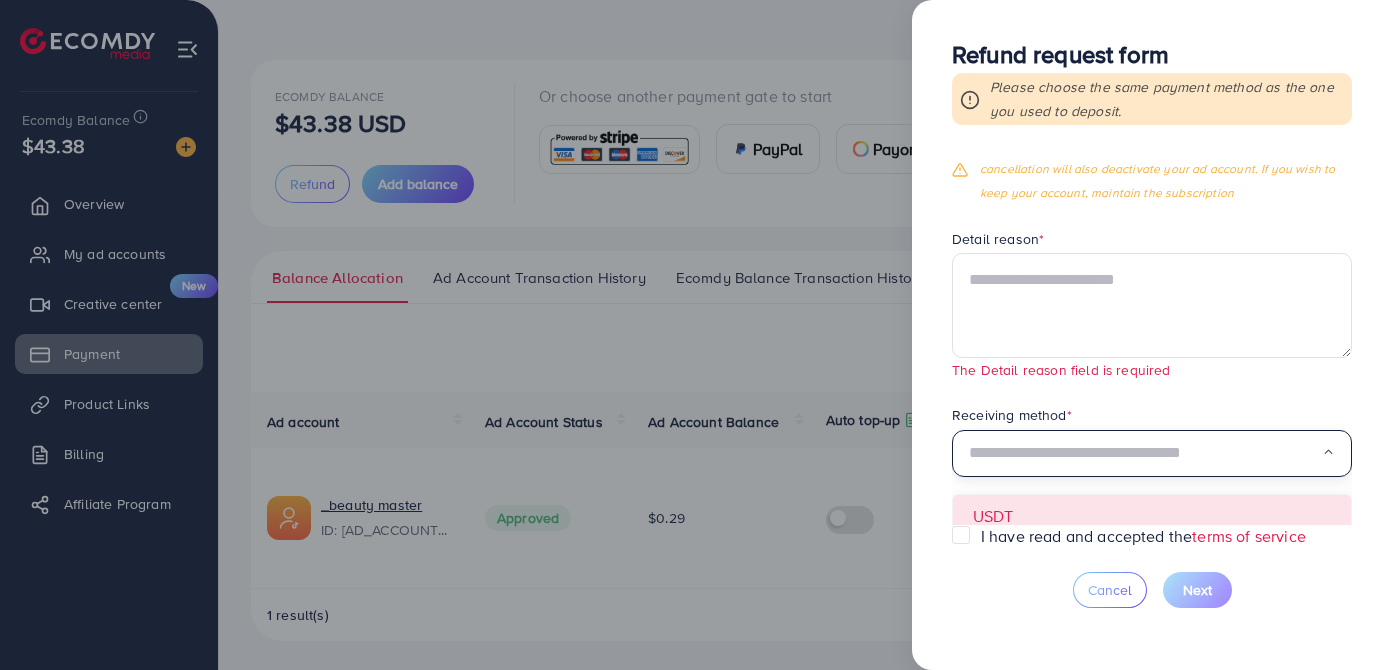 scroll, scrollTop: 203, scrollLeft: 0, axis: vertical 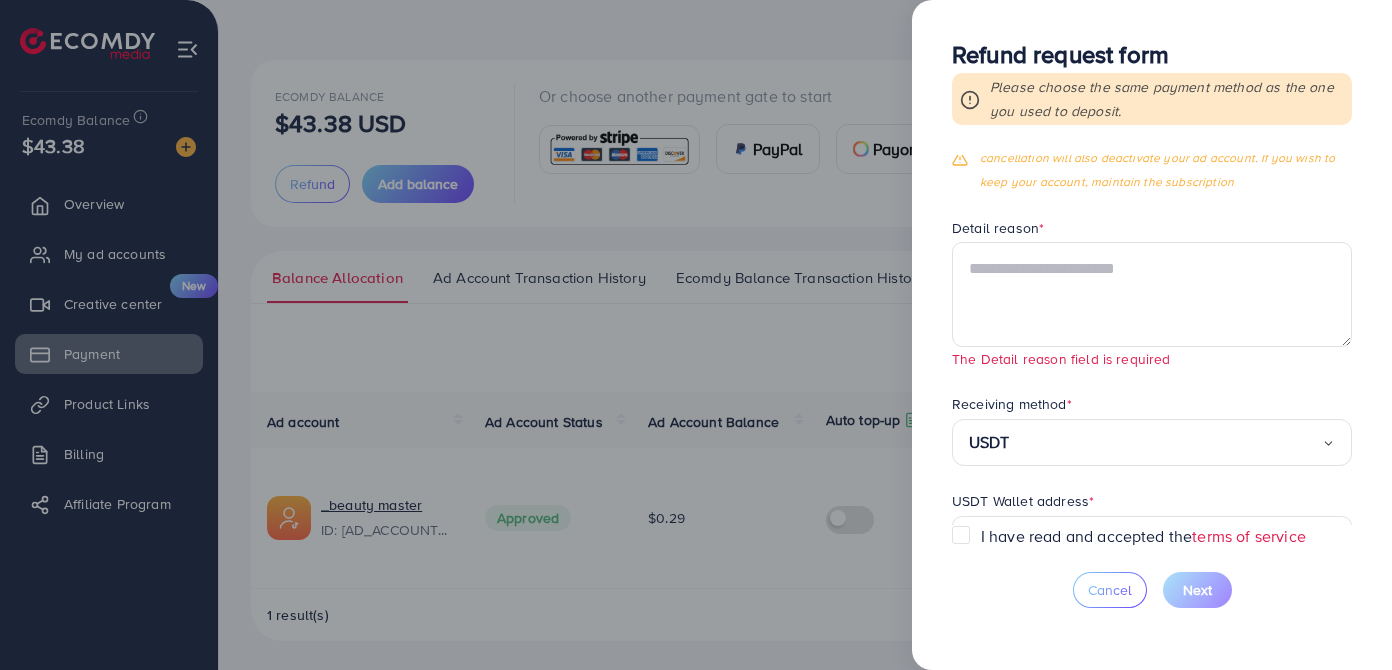 click on "Requested amount  * $ *****  Max   Refund reason  *
Temporarily stop using service
Loading...      To avoid monthly fees, please cancel your subscription. Note that cancellation will also deactivate your ad account. If you wish to keep your account, maintain the subscription   Detail reason  * The Detail reason field is required  Receiving method  *   USDT           Loading...     USDT        USDT Wallet address  *  USDT QR code  (Optional)  Uploading a photo of your QR code will help the refund process go faster and more accurately   Click on the button or drag files here   Upload  *  Supported file JPG, PNG, JPEG   and maximum size 5MB   USDT network  *           Loading..." at bounding box center [1152, 340] 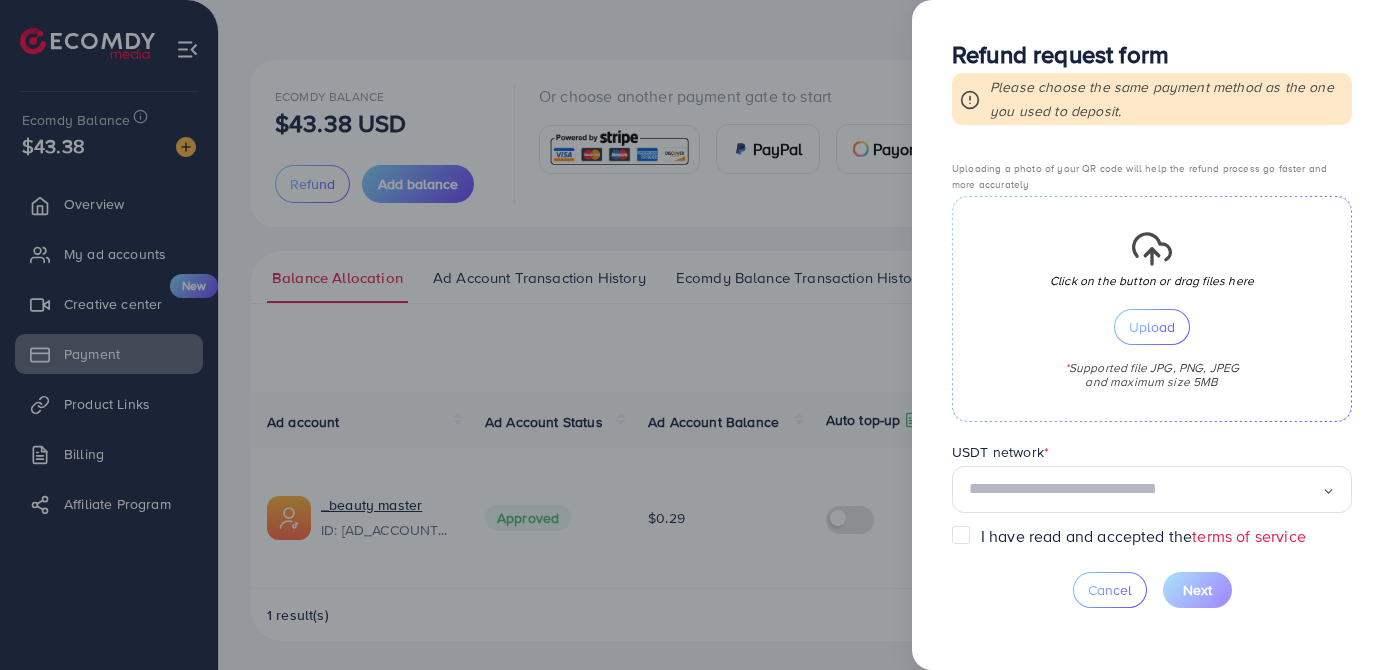 scroll, scrollTop: 0, scrollLeft: 0, axis: both 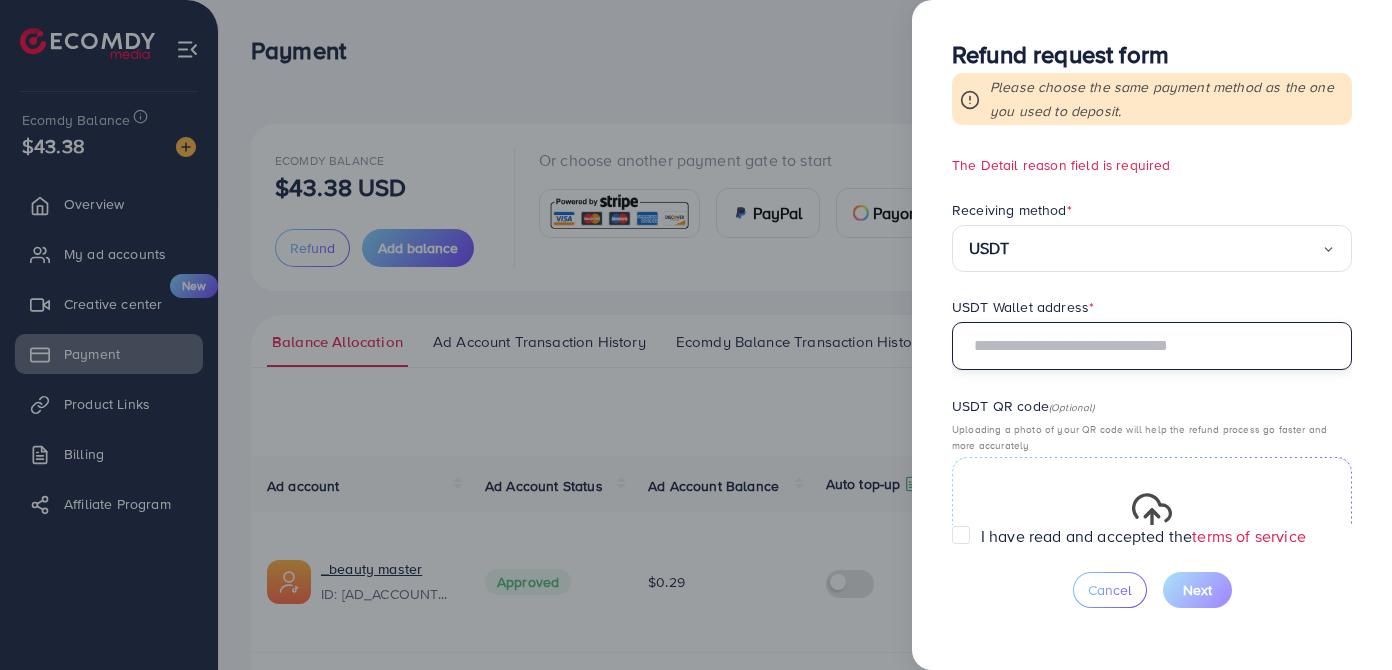 click at bounding box center [1152, 346] 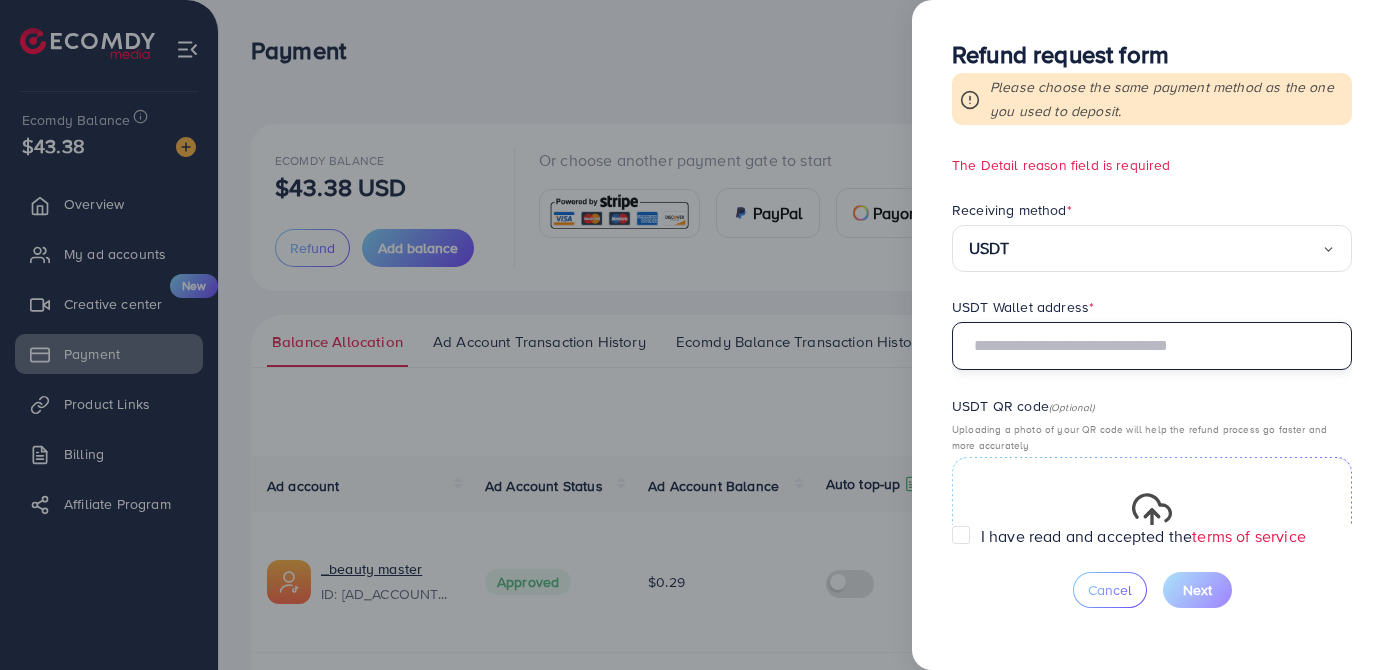 click at bounding box center (1152, 346) 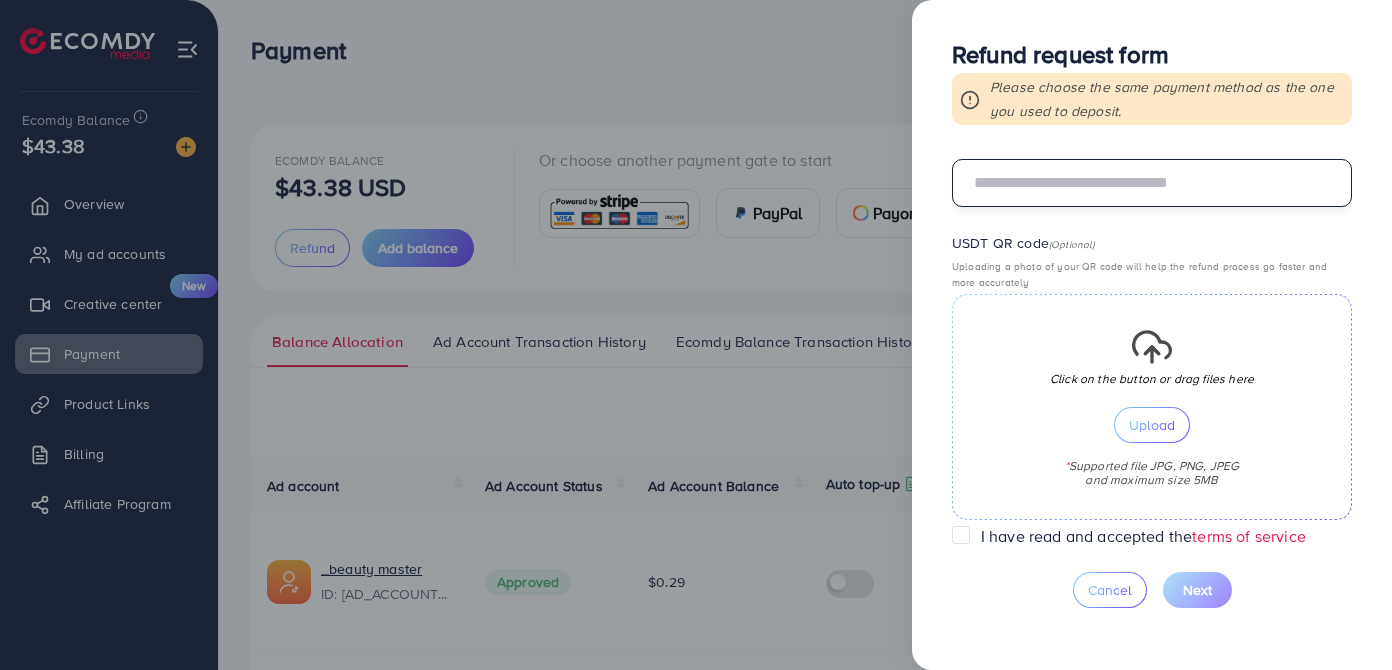 scroll, scrollTop: 669, scrollLeft: 0, axis: vertical 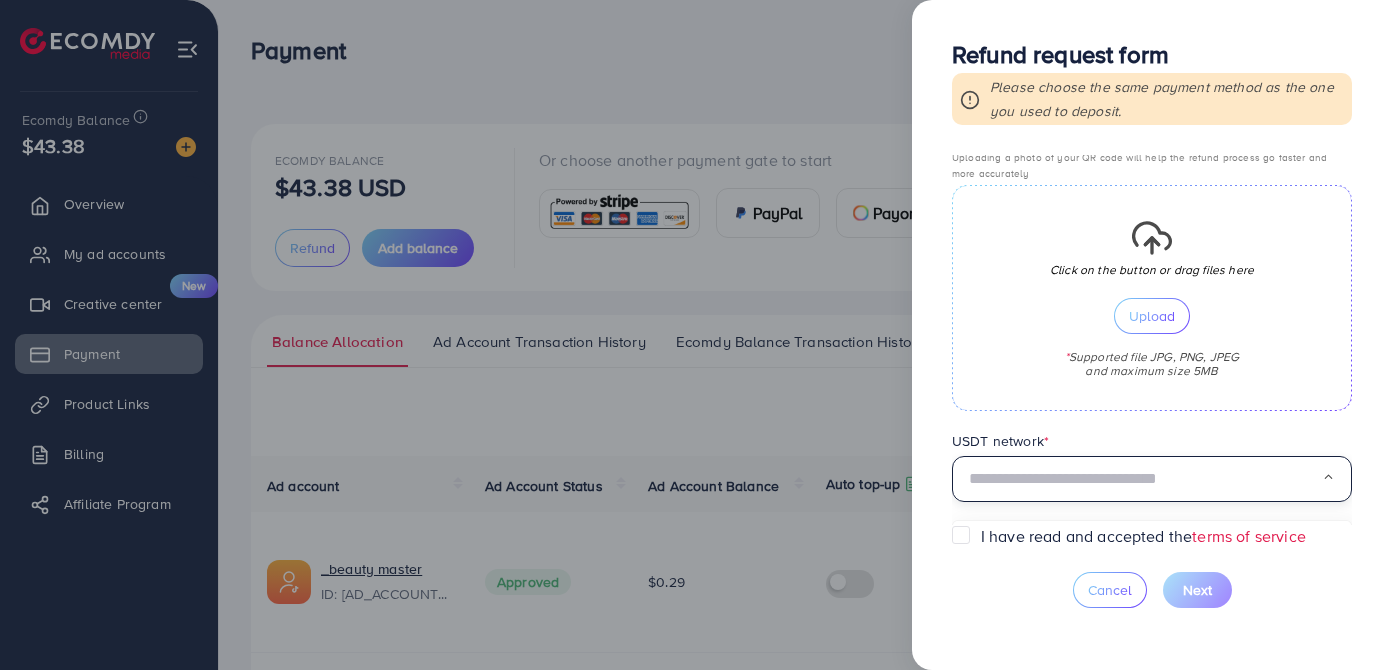 click at bounding box center (1145, 479) 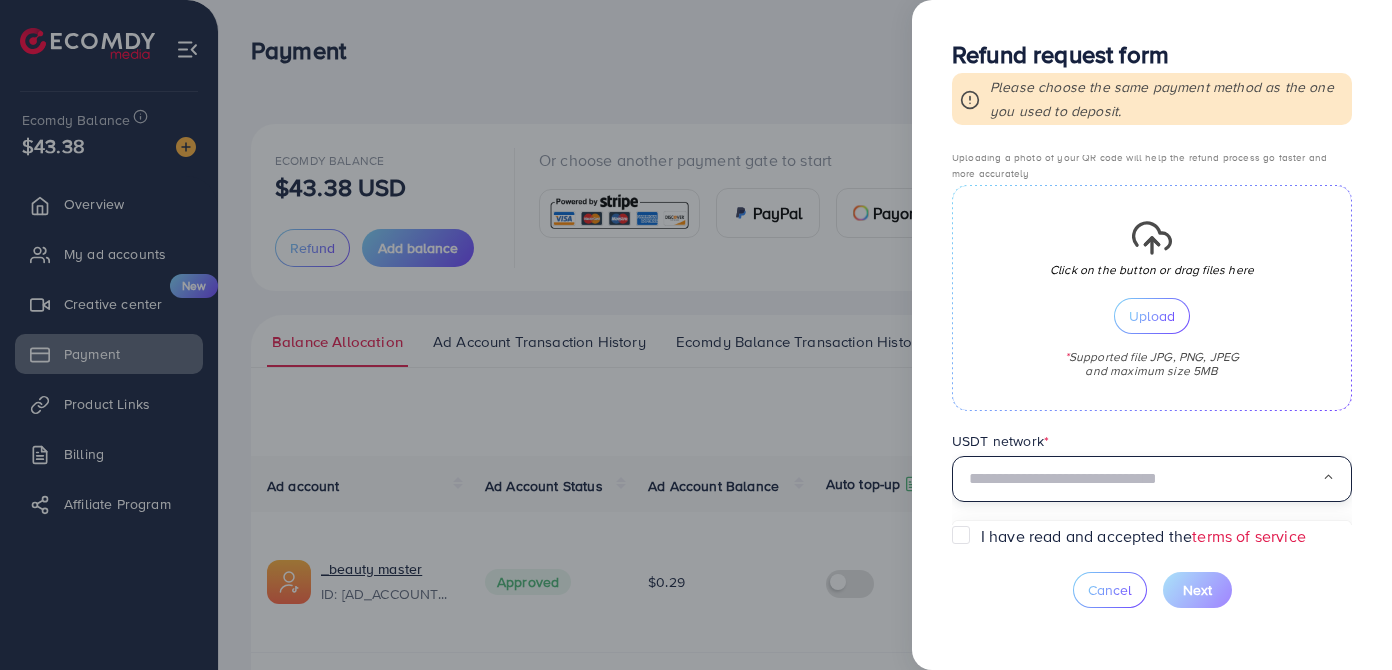 click at bounding box center [1145, 479] 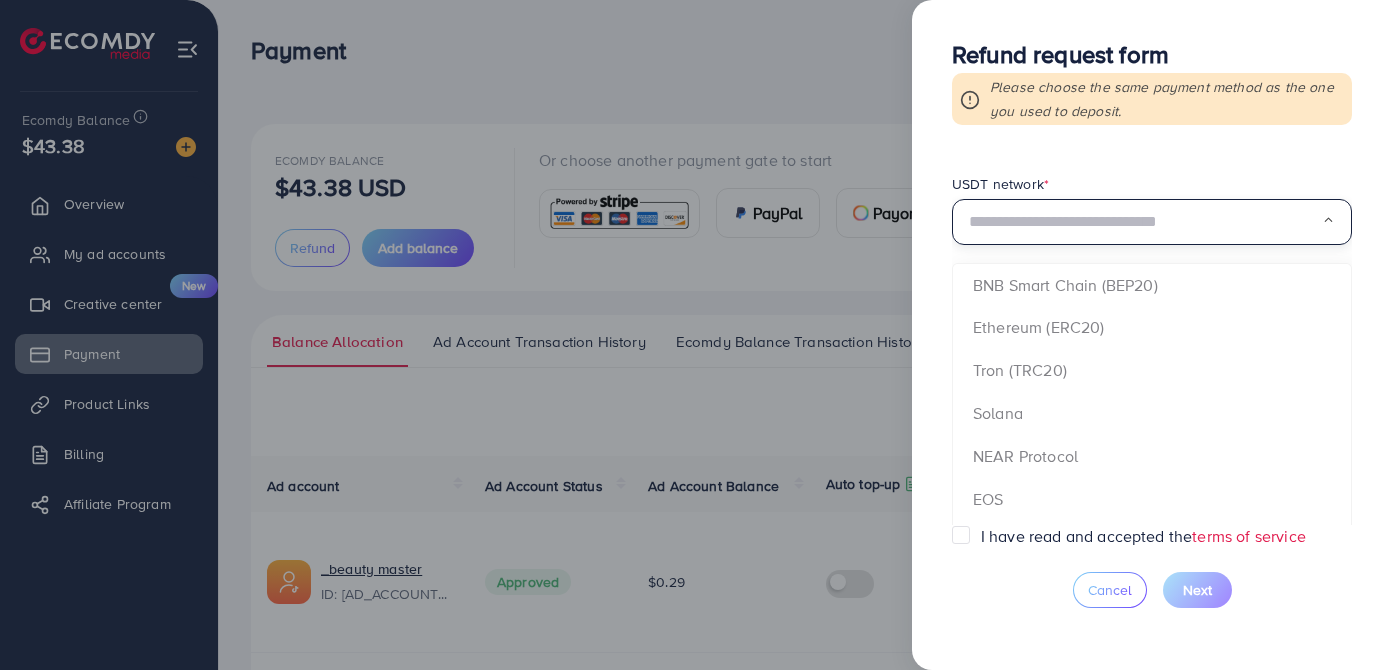 scroll, scrollTop: 1034, scrollLeft: 0, axis: vertical 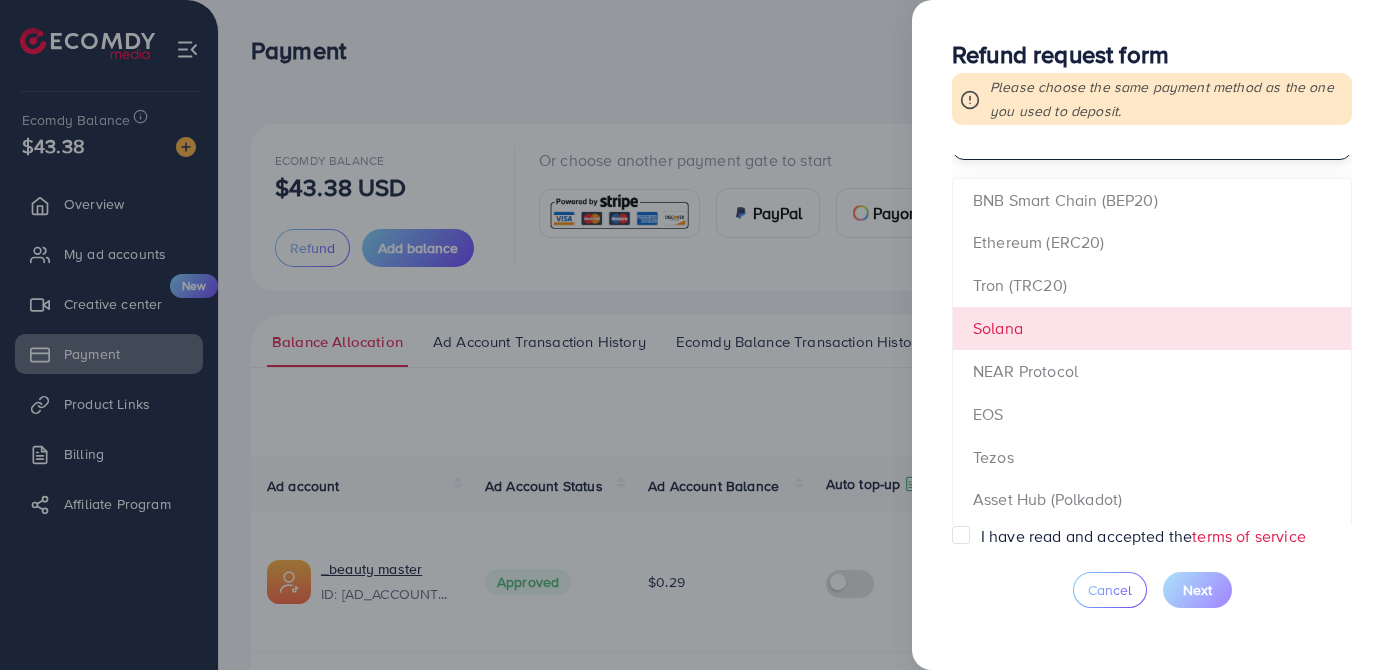 click on "Requested amount  * $ *****  Max   Refund reason  *
Temporarily stop using service
Loading...      To avoid monthly fees, please cancel your subscription. Note that cancellation will also deactivate your ad account. If you wish to keep your account, maintain the subscription   Detail reason  * The Detail reason field is required  Receiving method  *   USDT           Loading...      USDT Wallet address  * The USDT Wallet address field is required  USDT QR code  (Optional)  Uploading a photo of your QR code will help the refund process go faster and more accurately   Click on the button or drag files here   Upload  *  Supported file JPG, PNG, JPEG   and maximum size 5MB   USDT network  *           Loading...
BNB Smart Chain (BEP20)
Ethereum (ERC20)
Tron (TRC20)
Solana
NEAR Protocol
EOS
Tezos
Asset Hub (Polkadot)" at bounding box center [1152, 340] 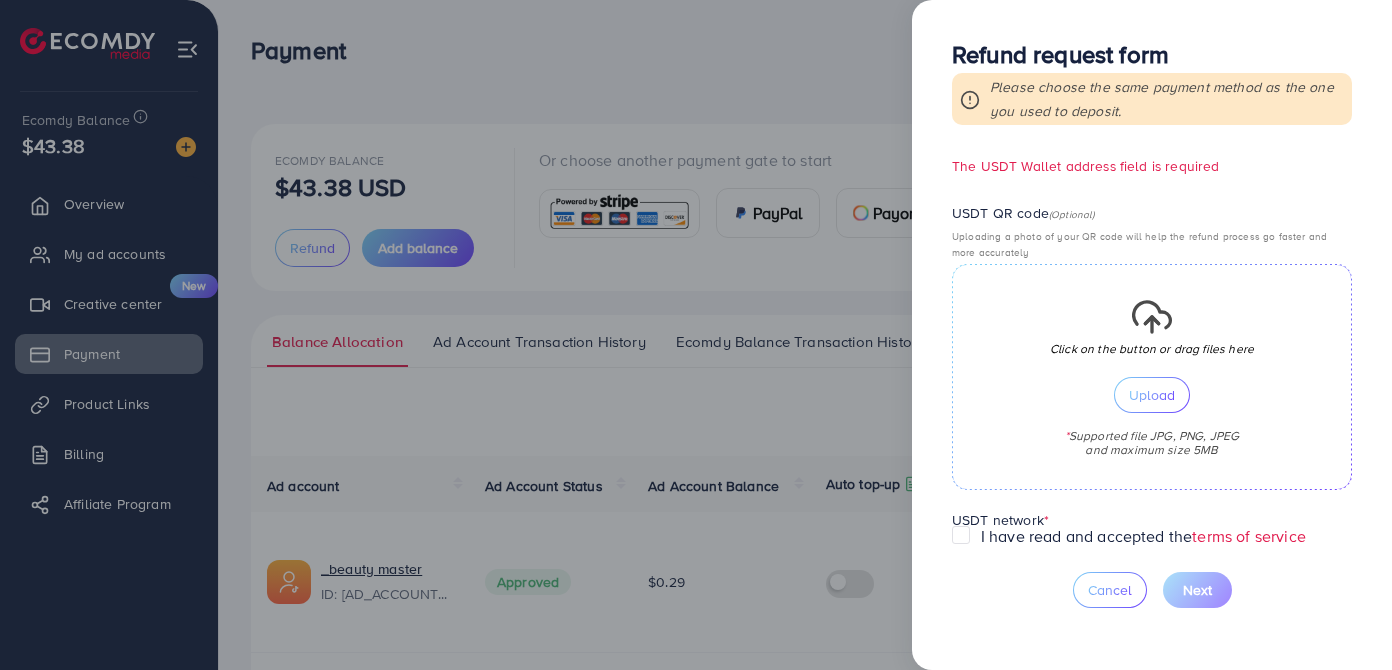 scroll, scrollTop: 545, scrollLeft: 0, axis: vertical 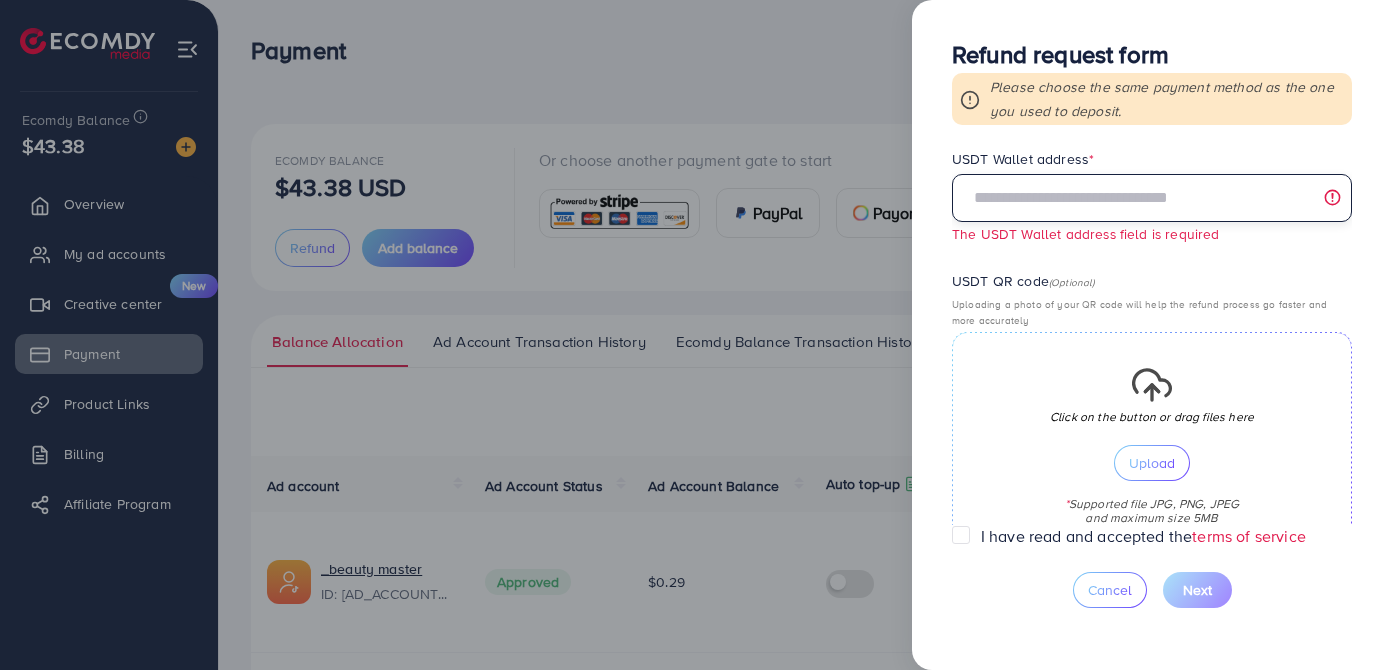 click at bounding box center (1152, 198) 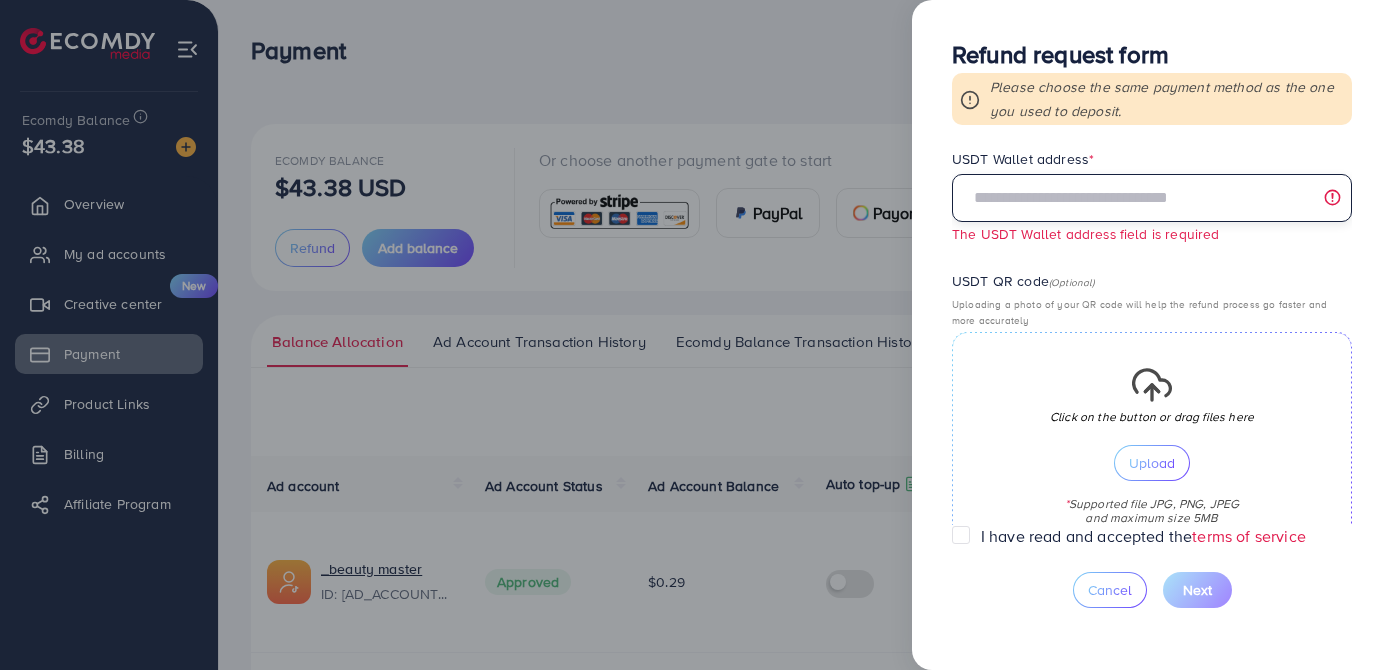 click at bounding box center (1152, 198) 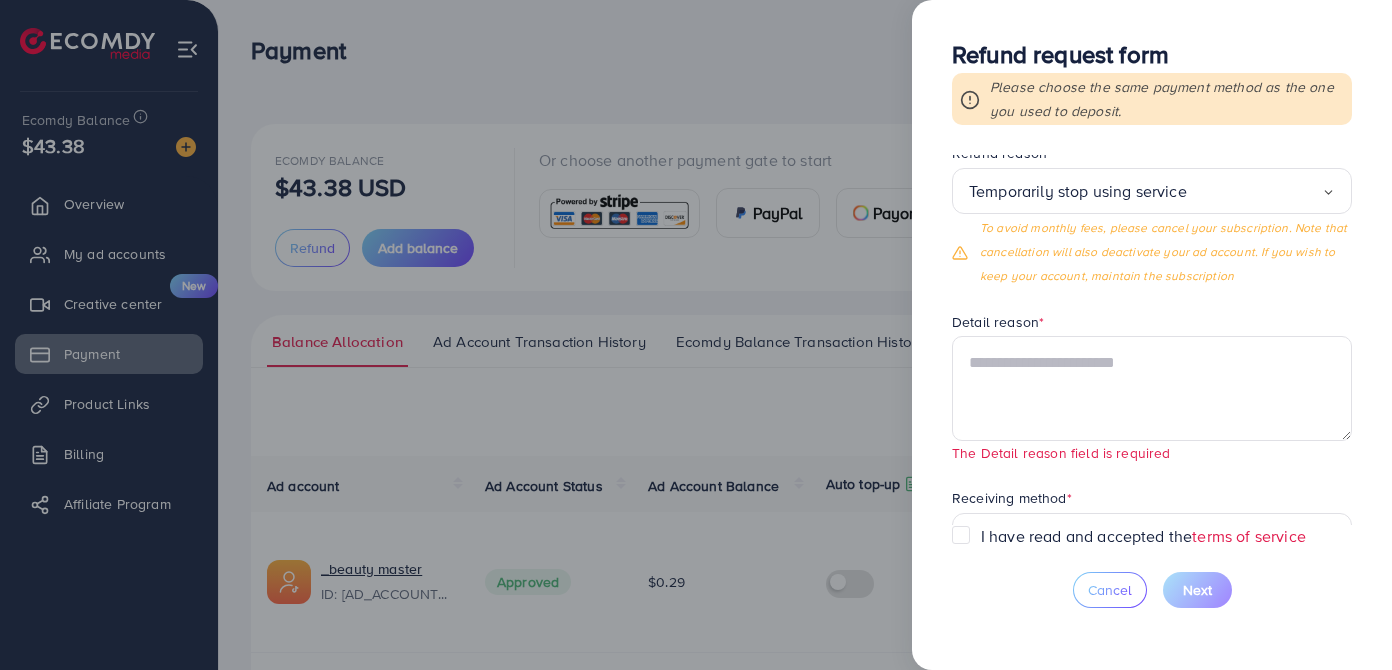 scroll, scrollTop: 0, scrollLeft: 0, axis: both 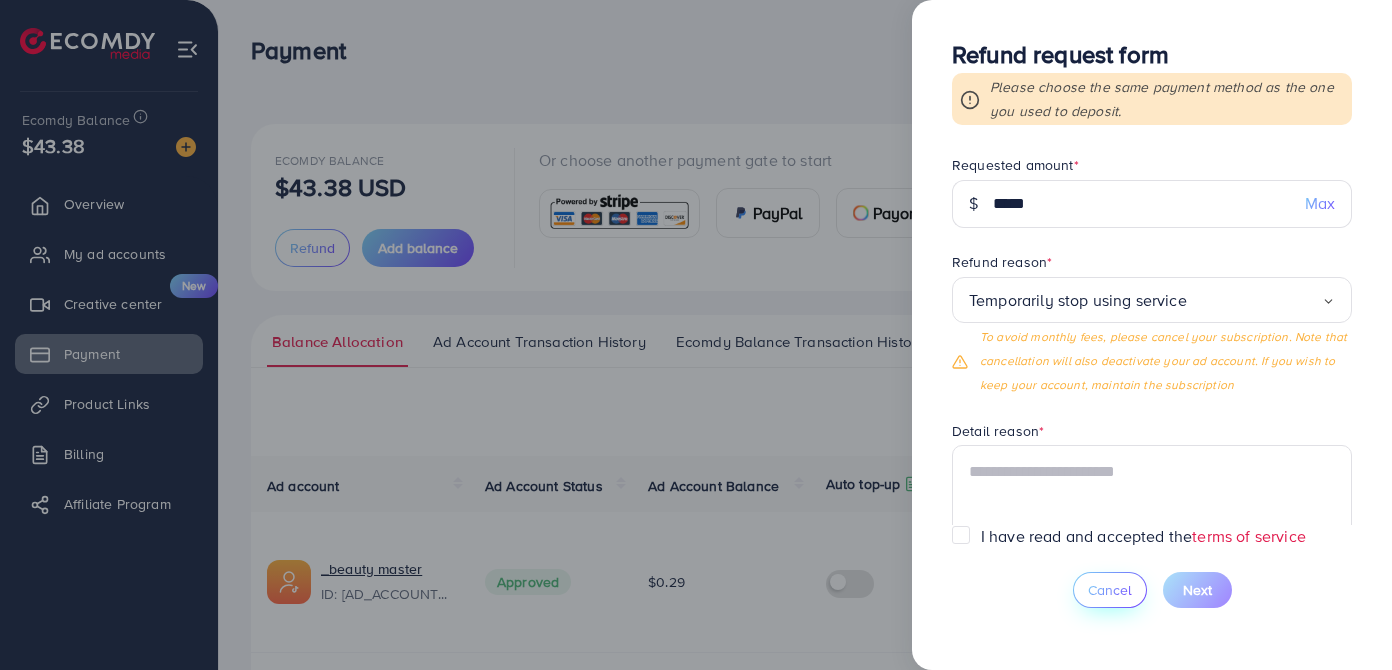 click on "Cancel" at bounding box center [1110, 590] 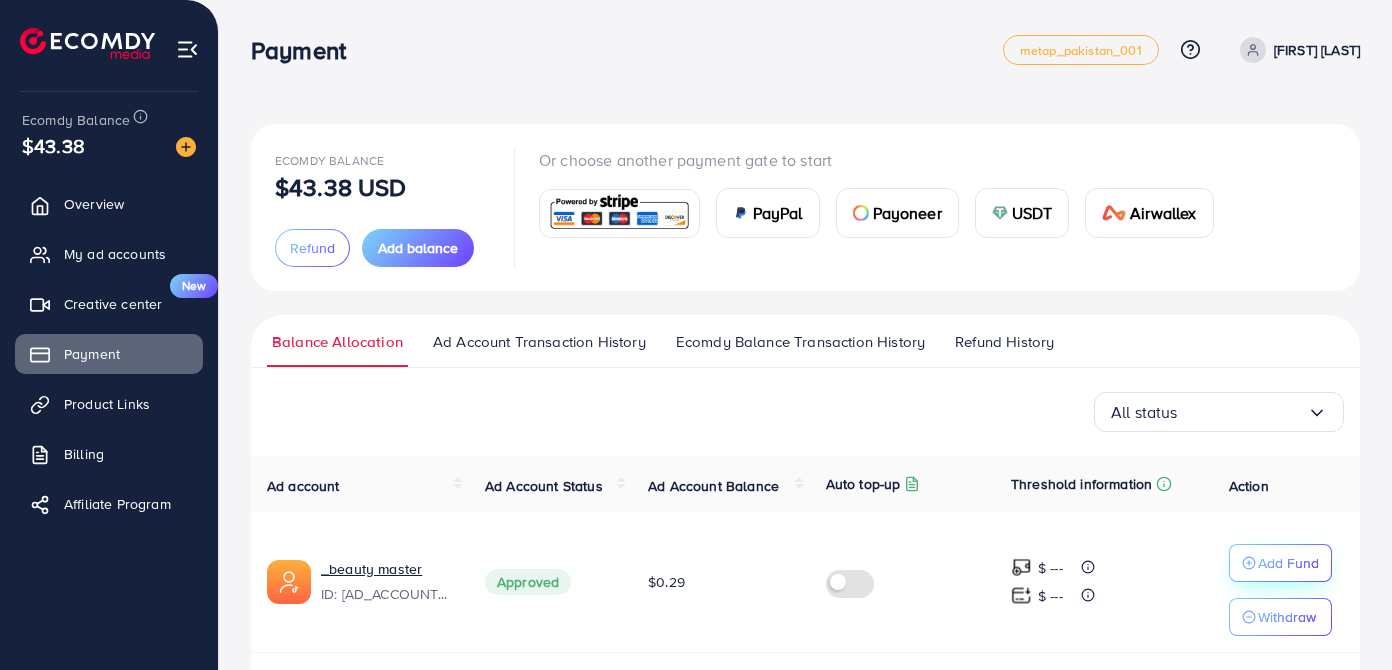 click on "Add Fund" at bounding box center [1288, 563] 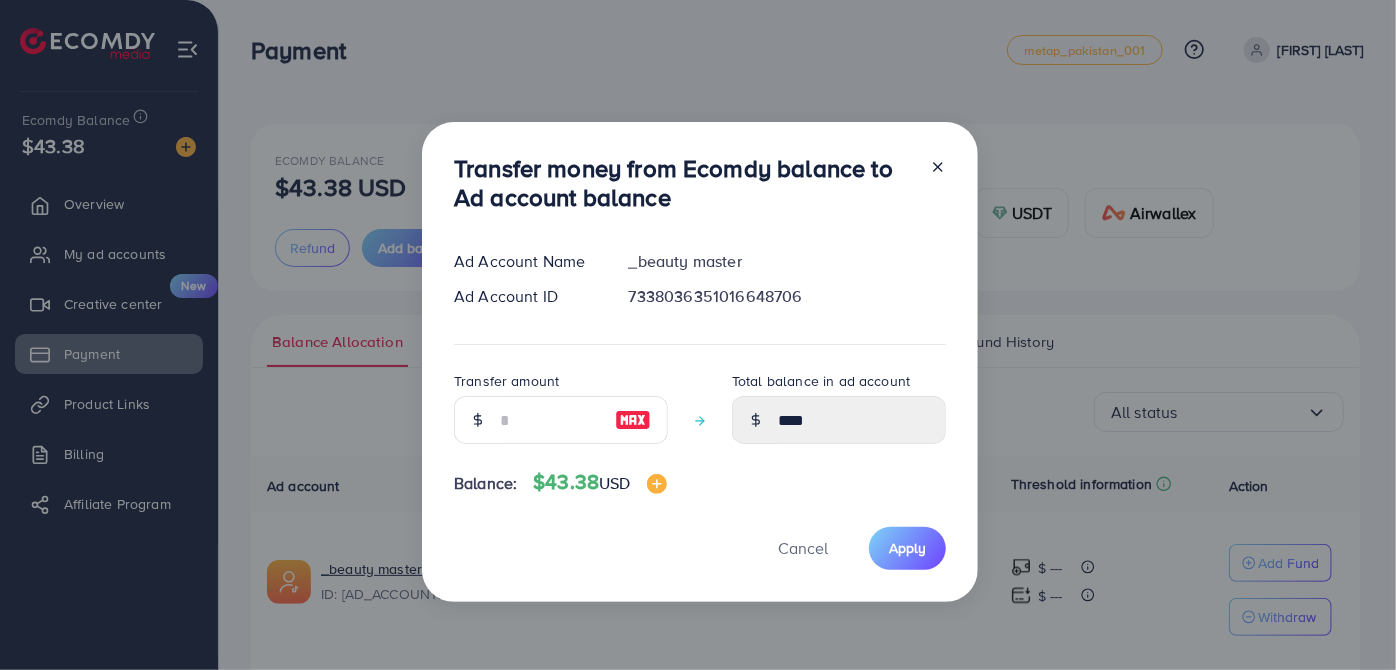 click 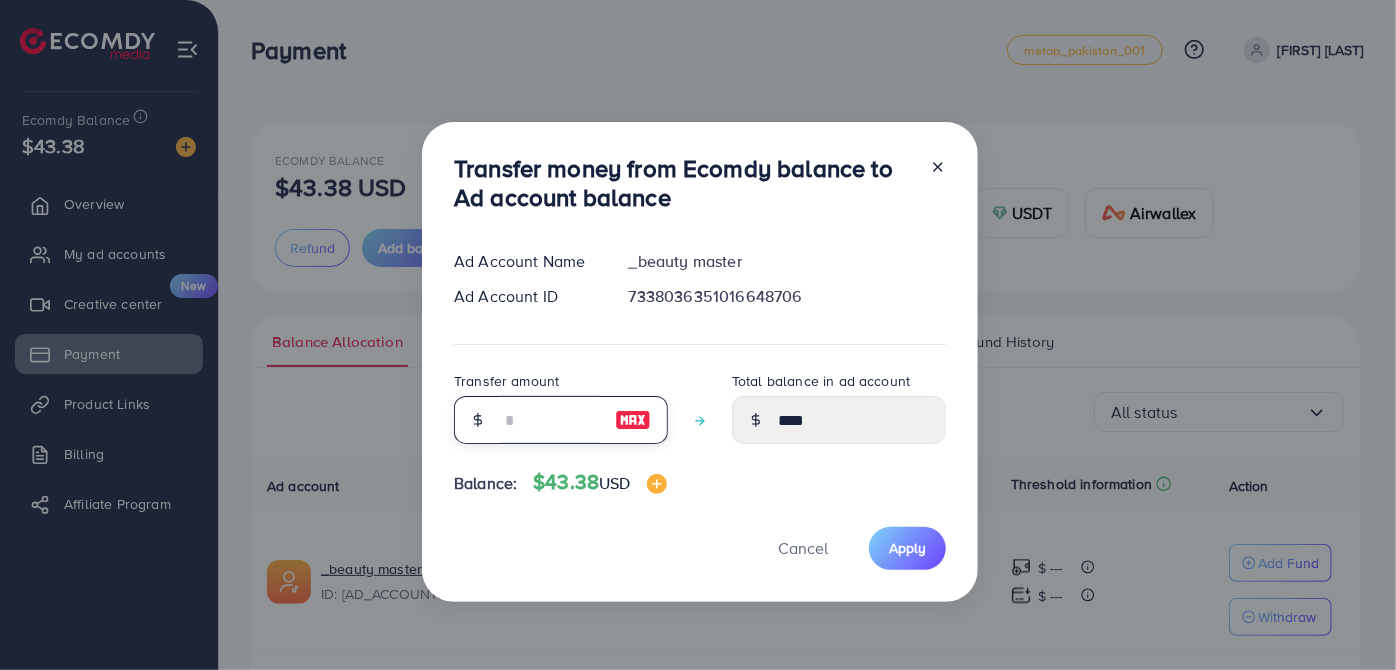 click at bounding box center [550, 420] 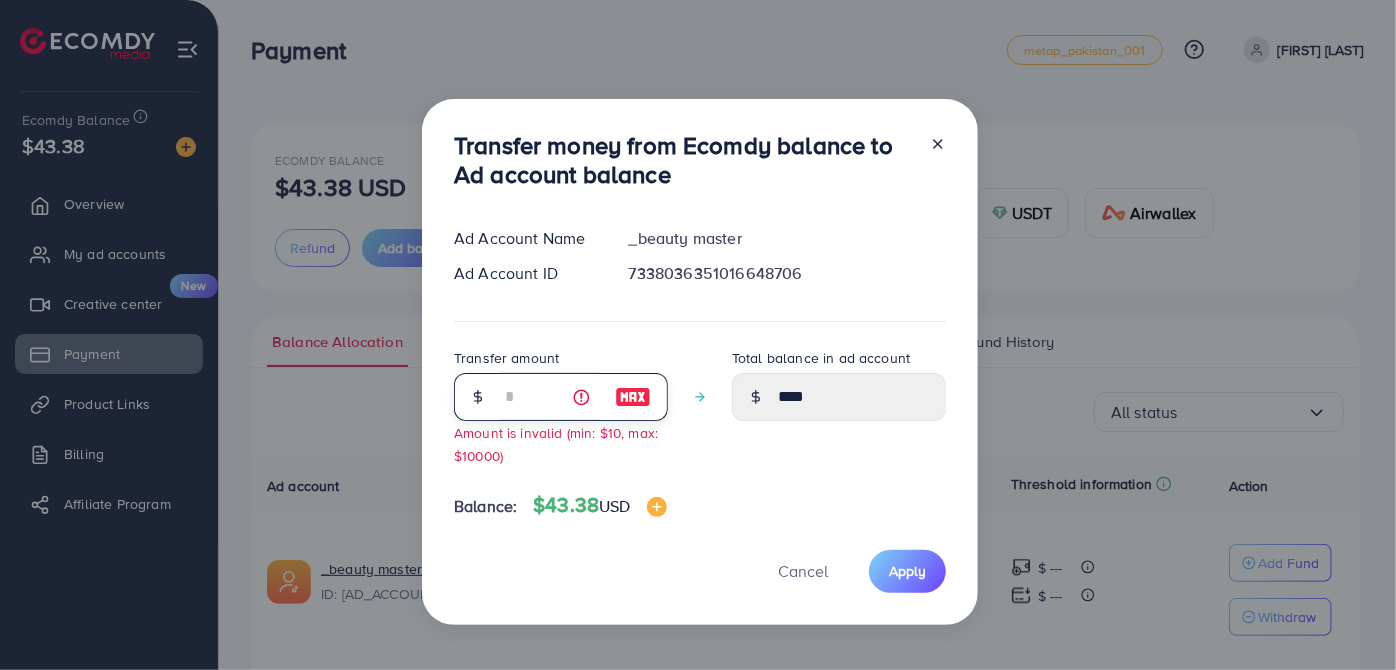 type on "****" 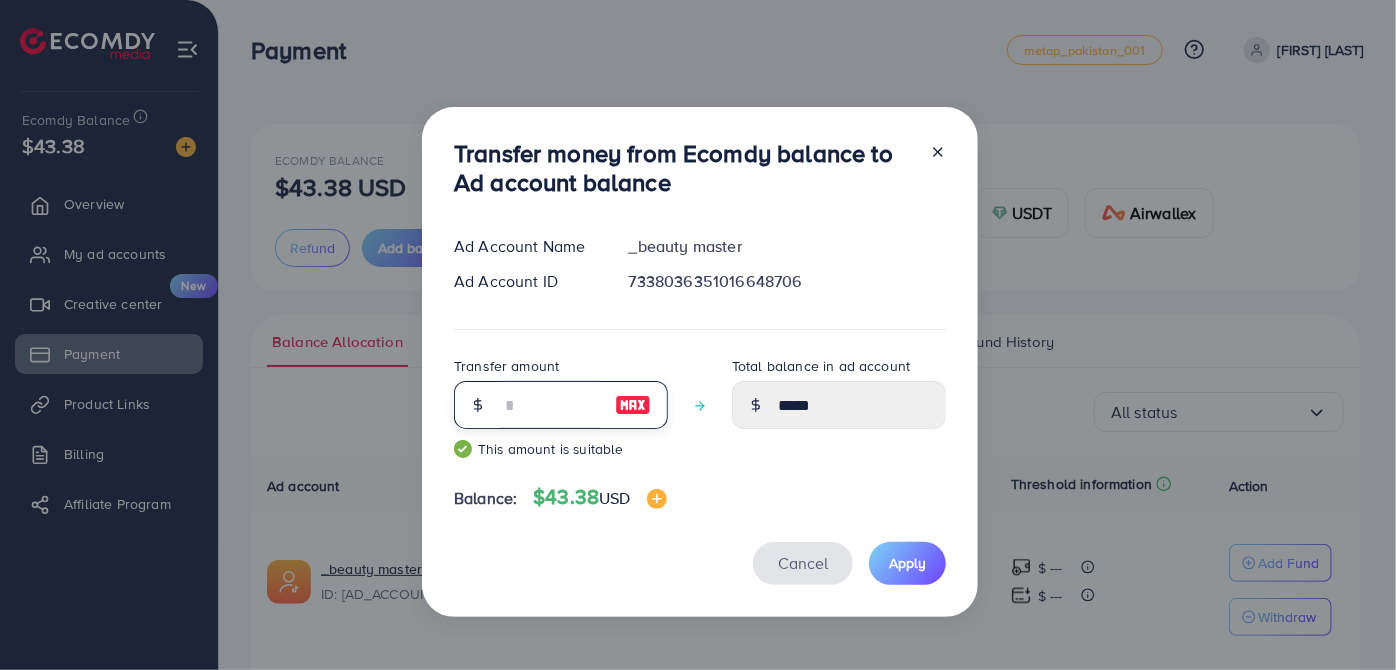 type on "**" 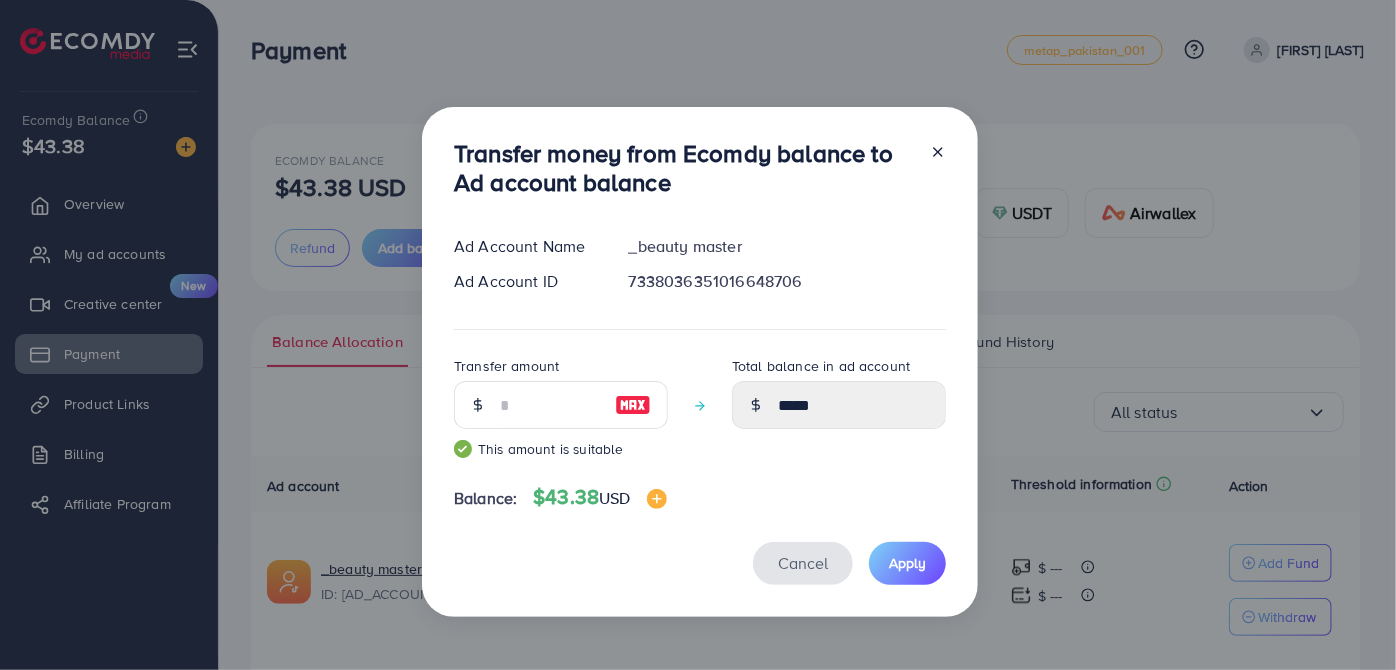 click on "Cancel" at bounding box center [803, 563] 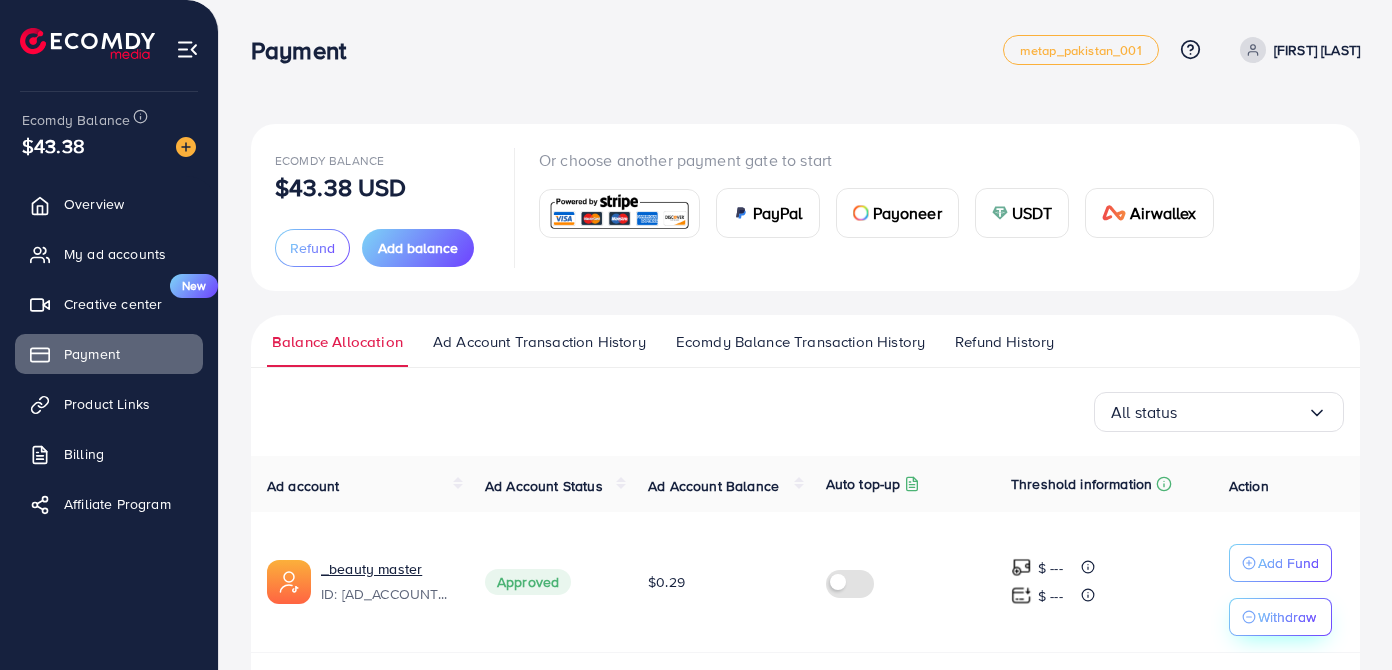 click on "Withdraw" at bounding box center [1287, 617] 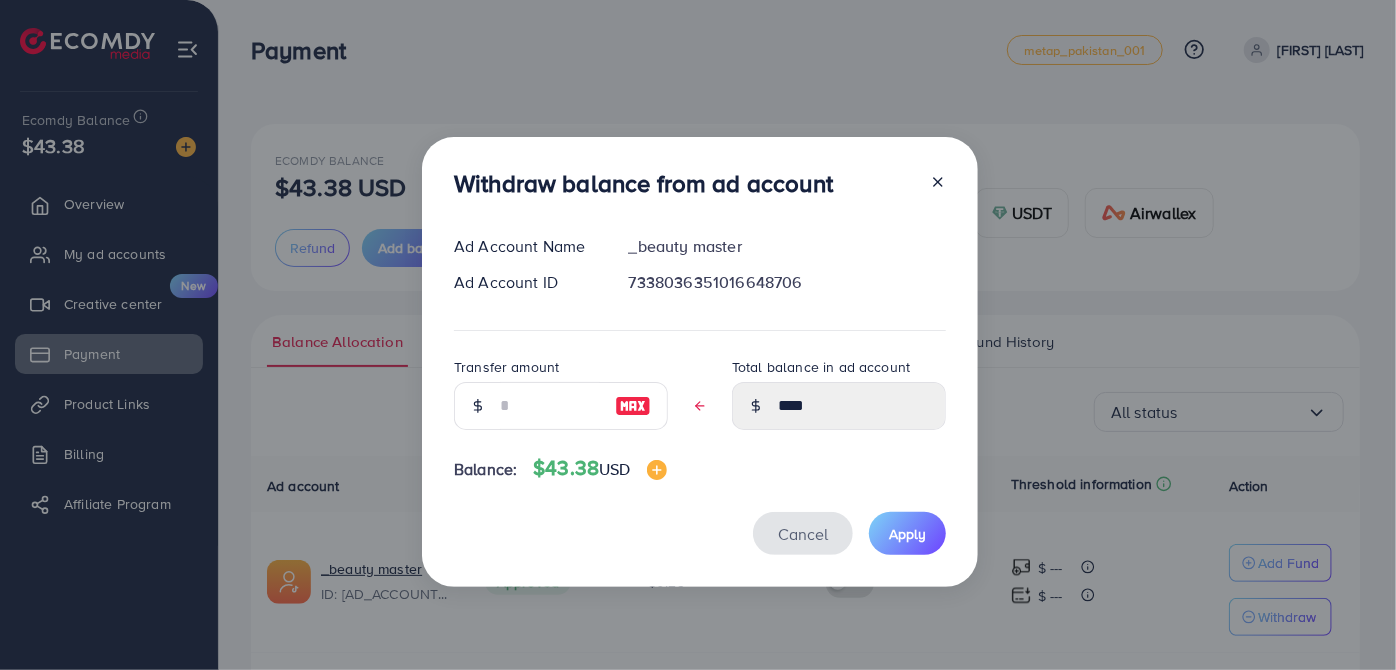 click on "Cancel" at bounding box center [803, 534] 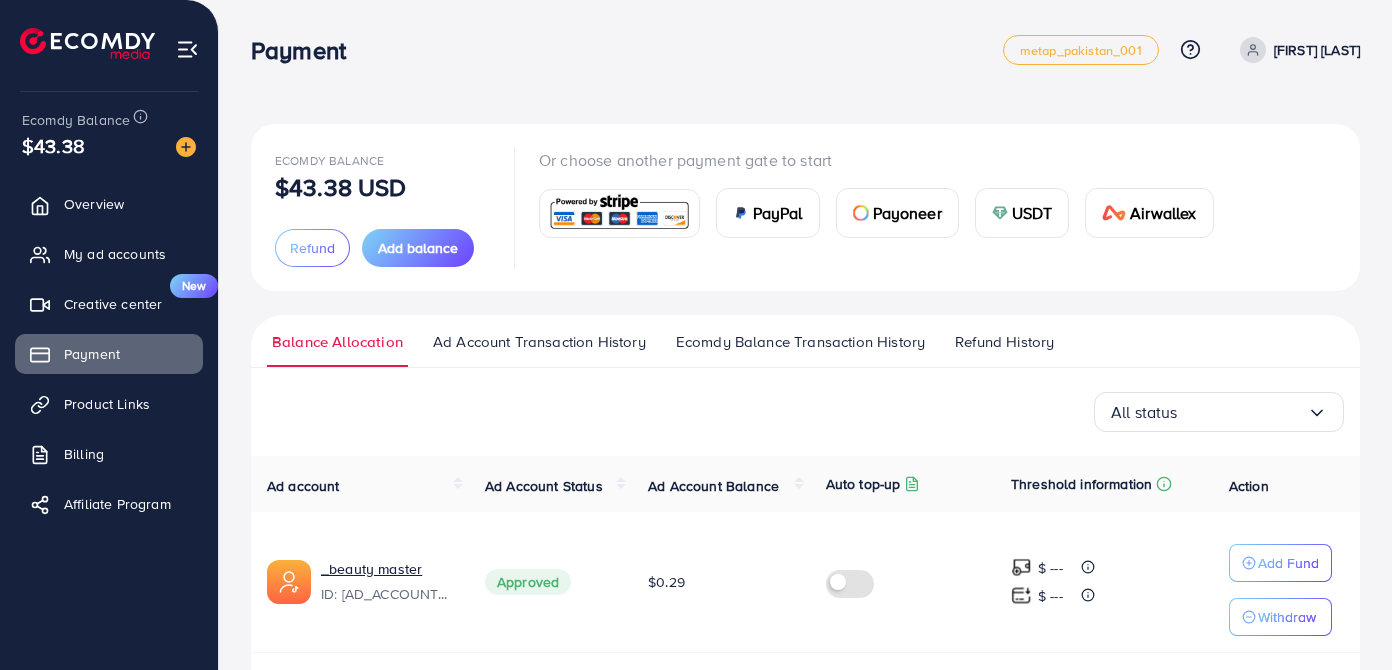 scroll, scrollTop: 64, scrollLeft: 0, axis: vertical 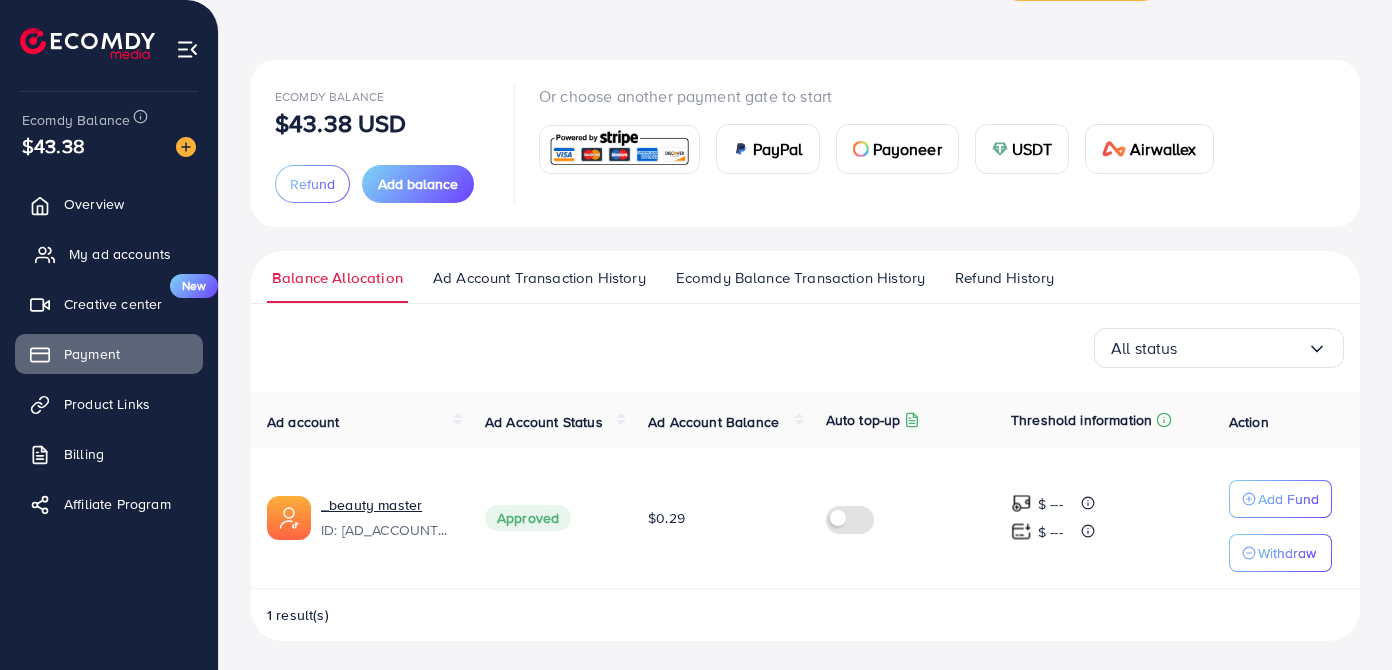 click on "My ad accounts" at bounding box center (120, 254) 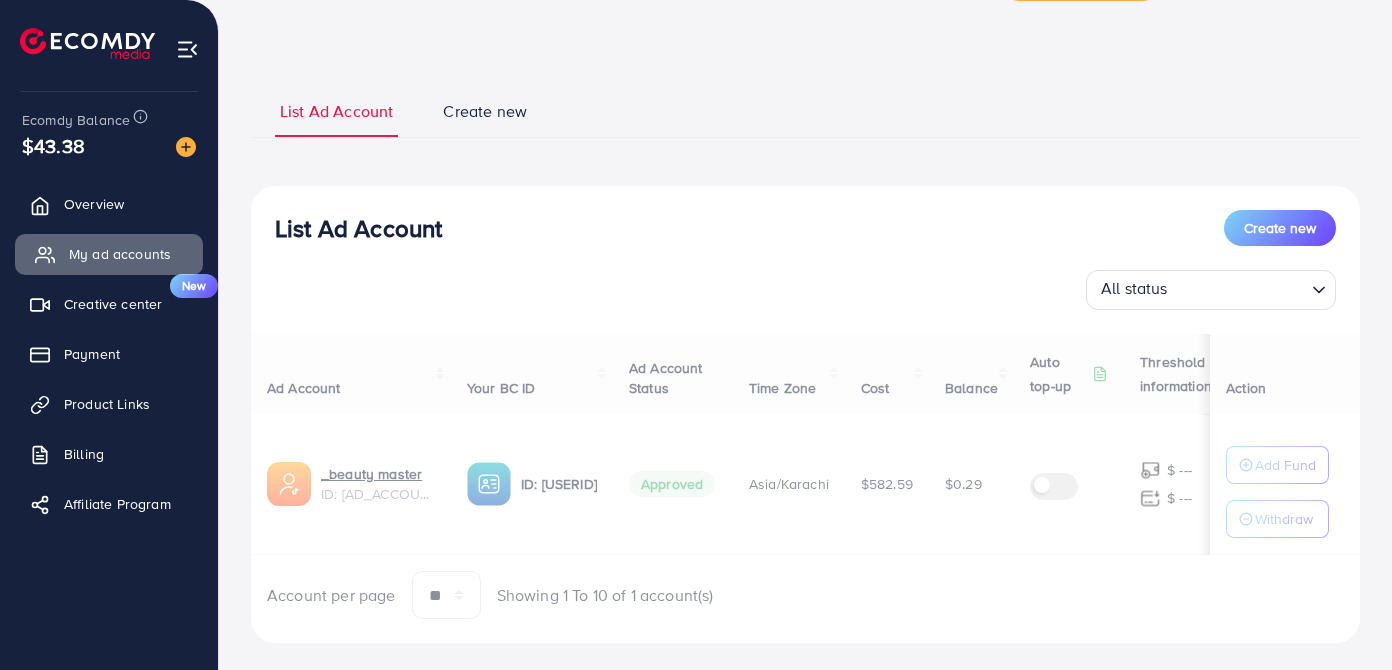 scroll, scrollTop: 0, scrollLeft: 0, axis: both 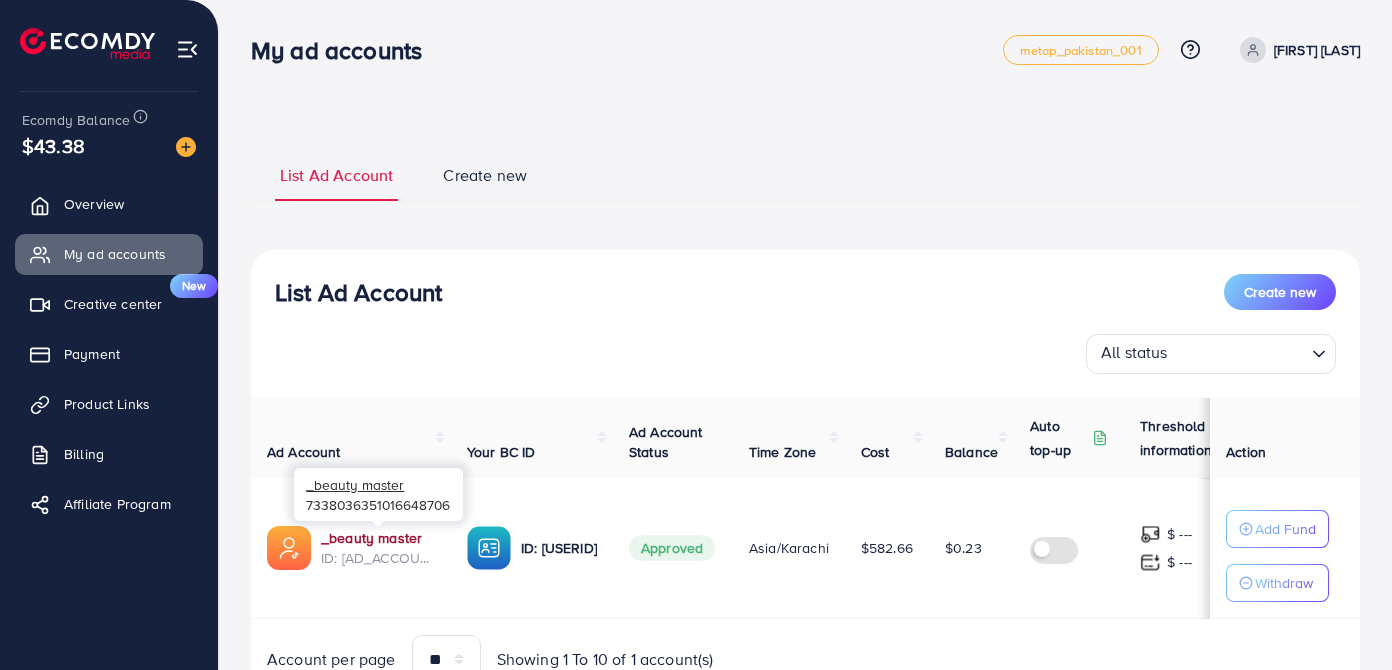 click on "_beauty master" at bounding box center [378, 538] 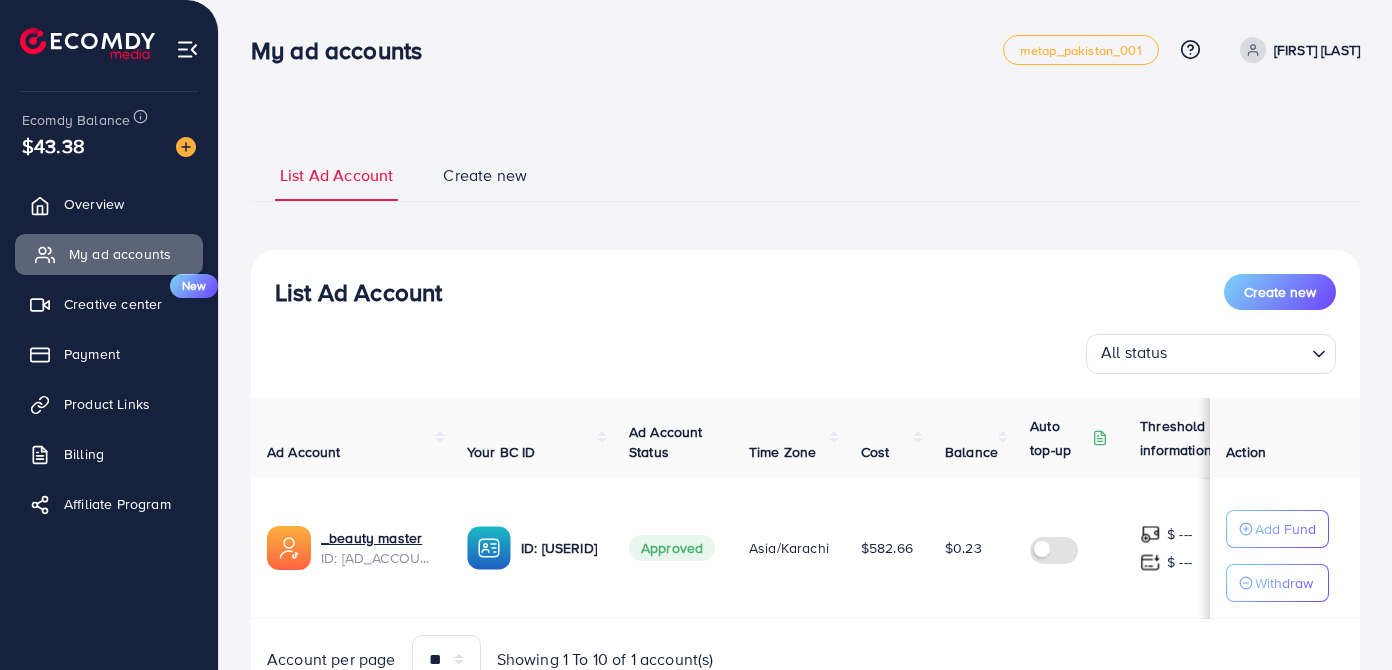 click on "My ad accounts" at bounding box center [120, 254] 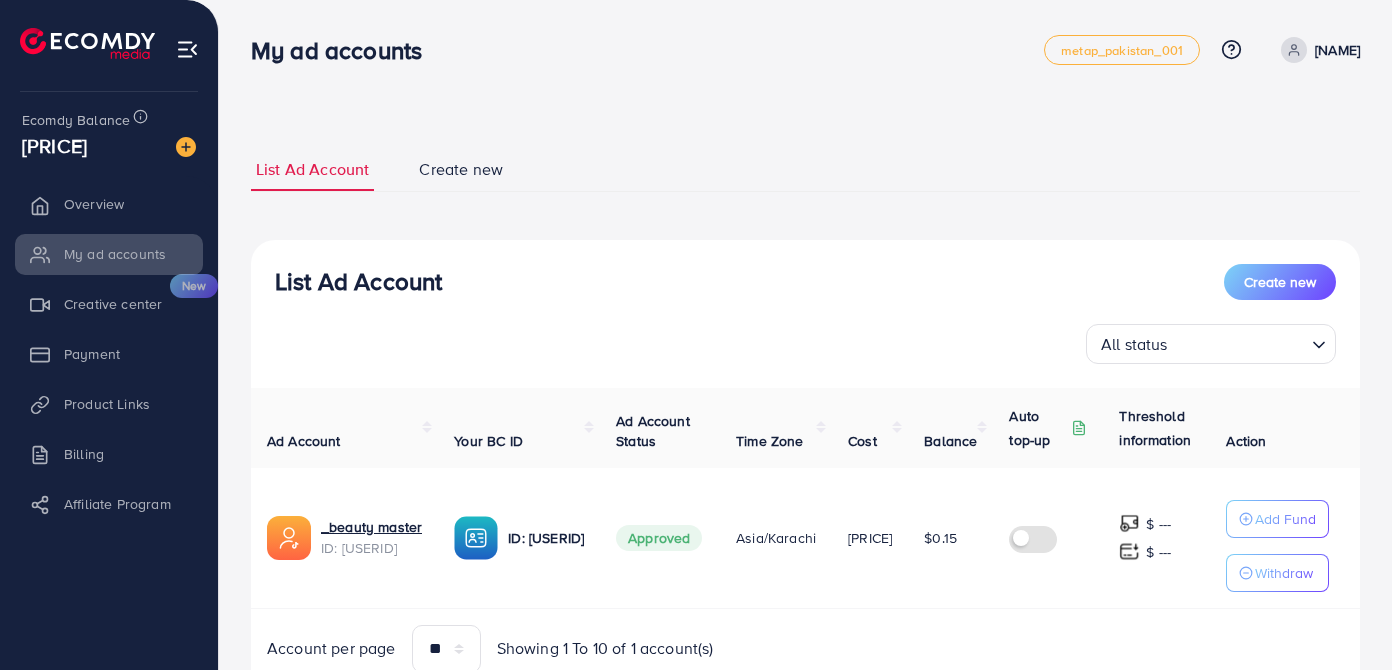 scroll, scrollTop: 0, scrollLeft: 0, axis: both 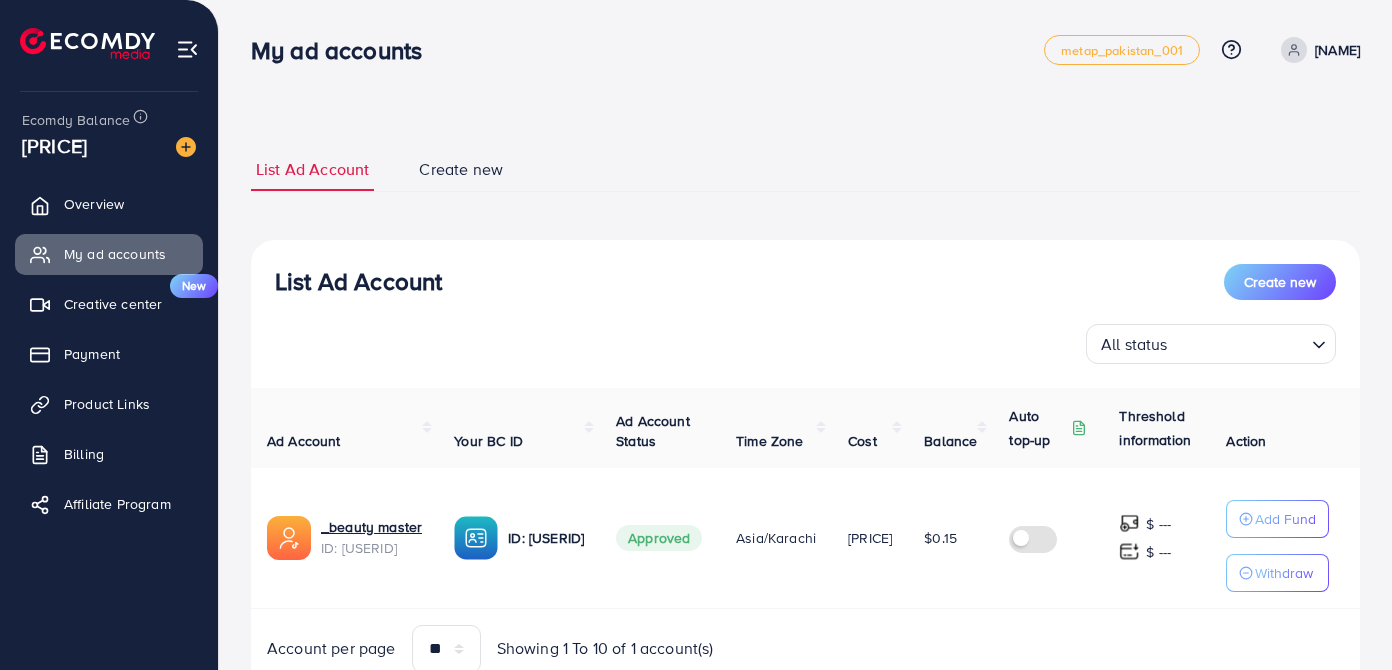 click on "Overview" at bounding box center (94, 204) 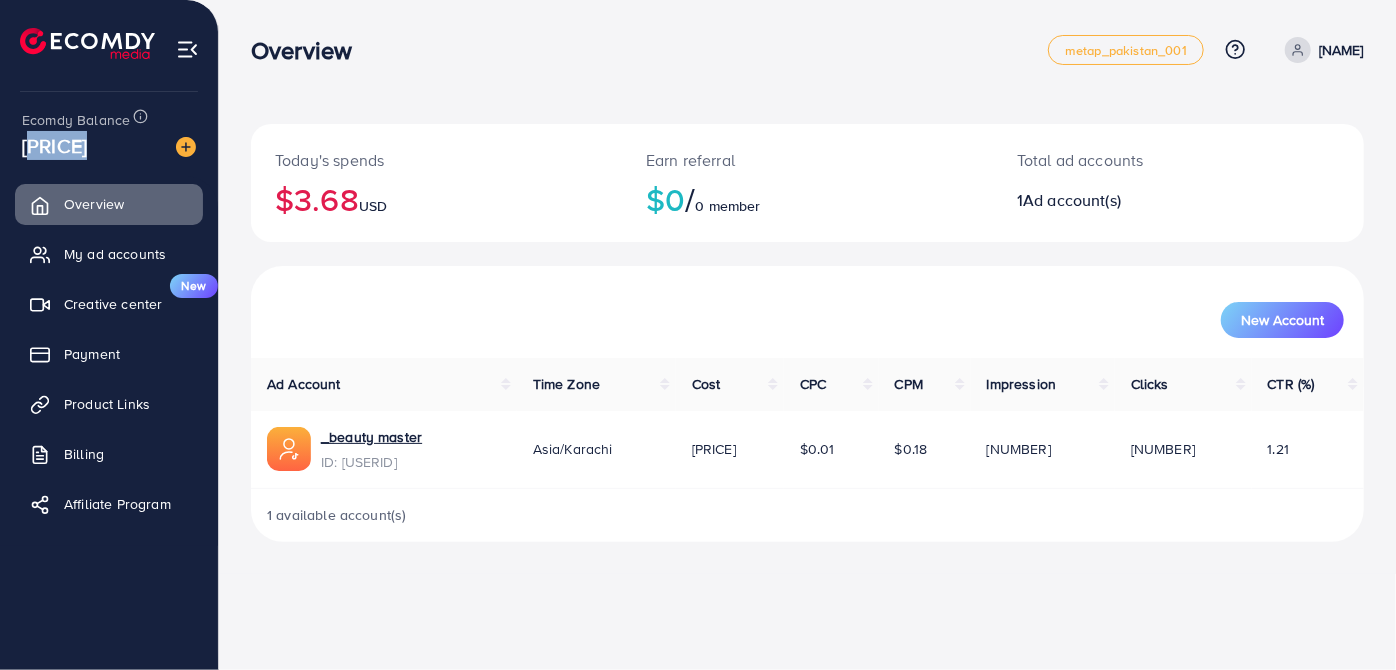 drag, startPoint x: 21, startPoint y: 153, endPoint x: 106, endPoint y: 146, distance: 85.28775 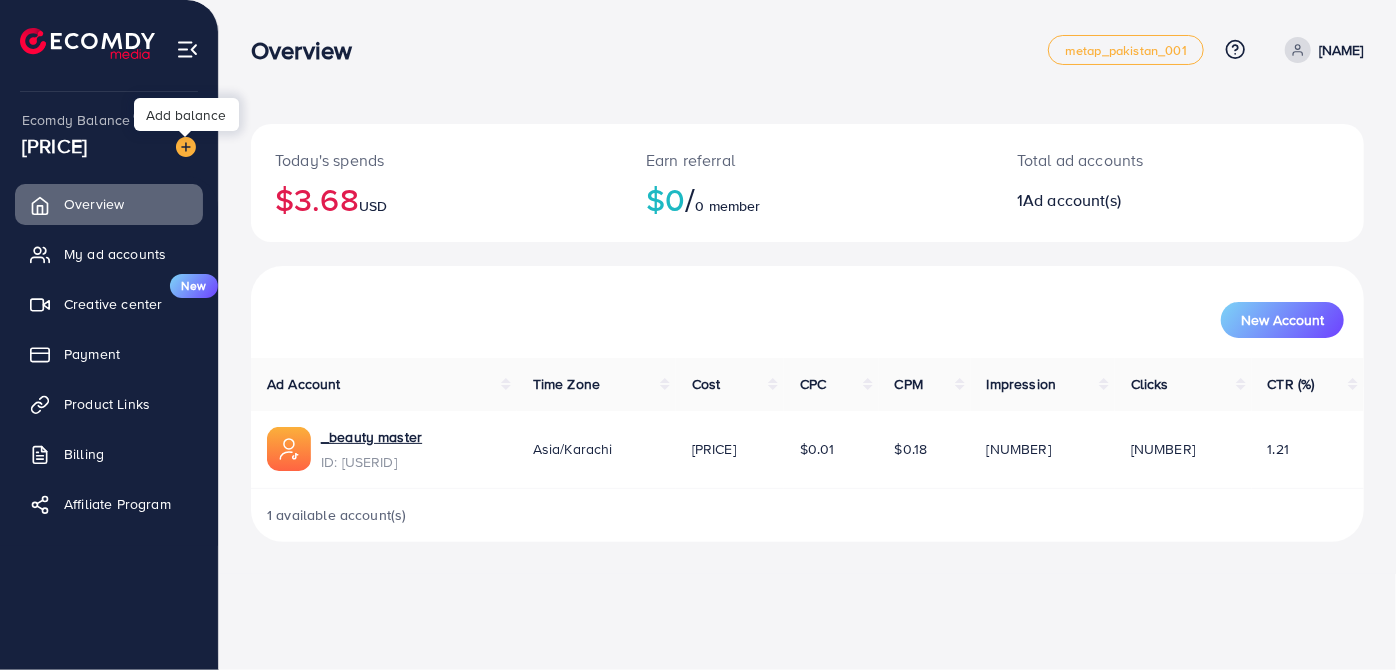 click at bounding box center [186, 147] 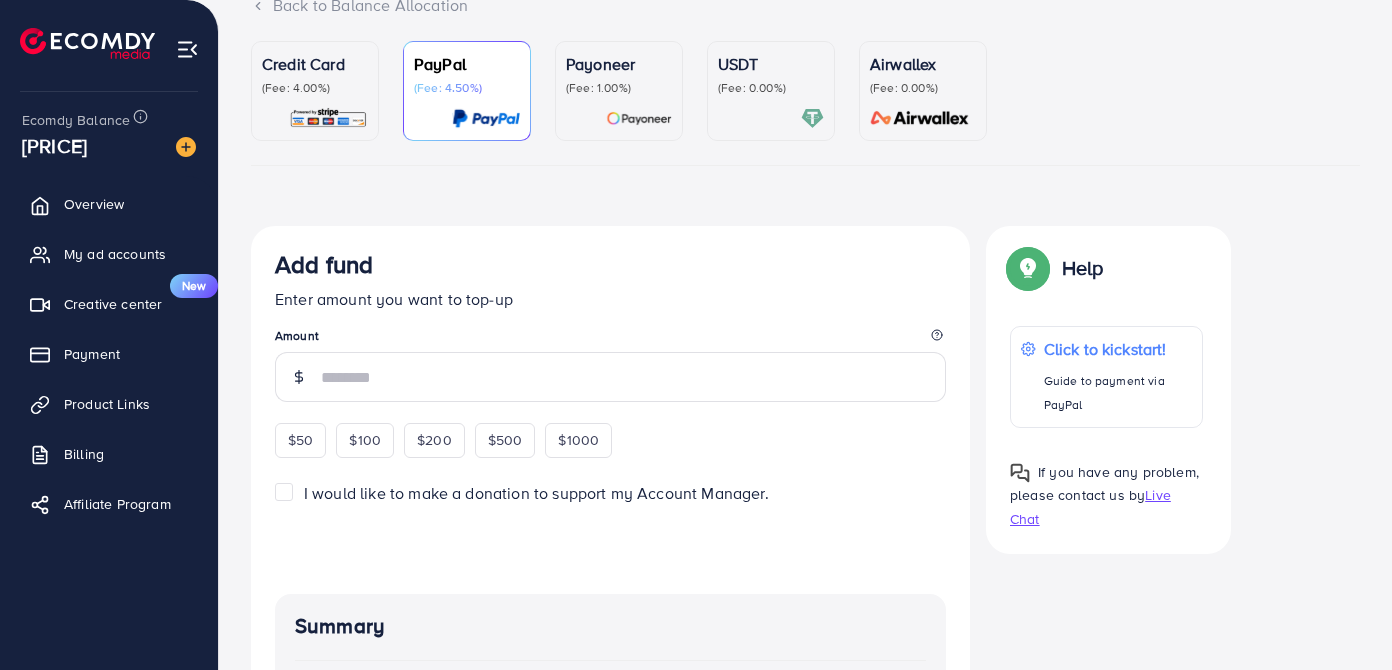 scroll, scrollTop: 181, scrollLeft: 0, axis: vertical 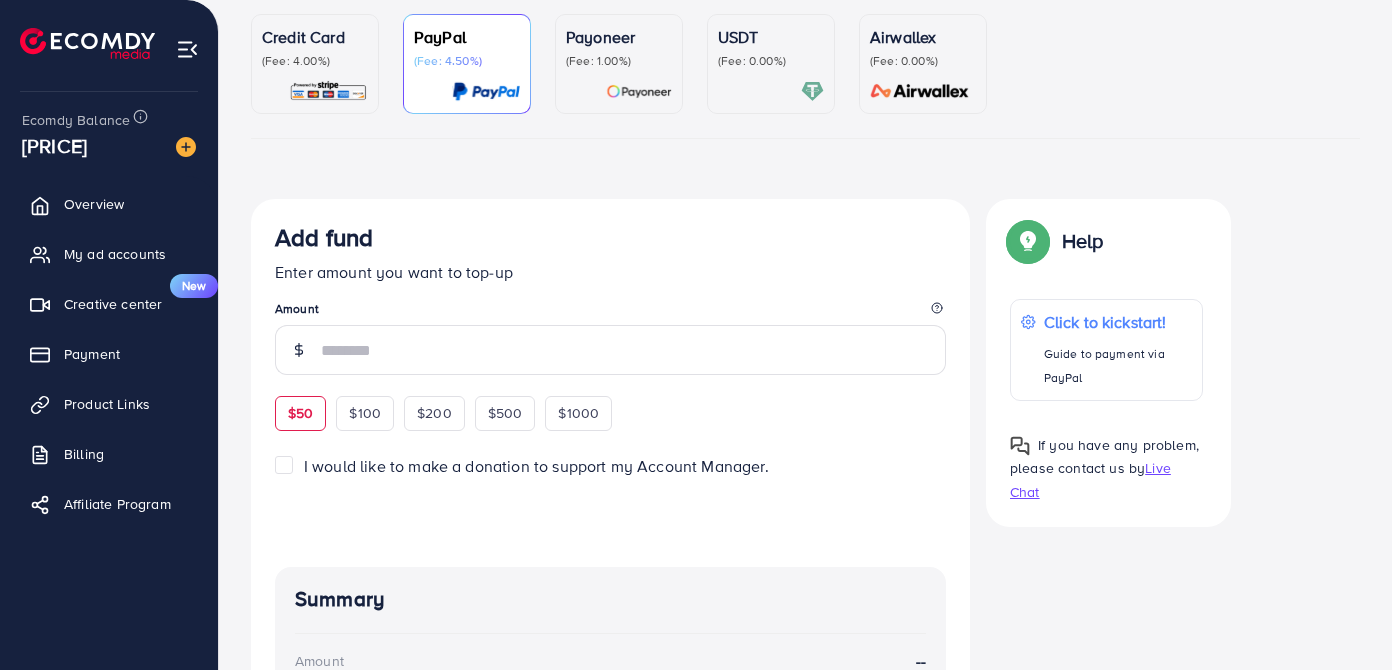 click on "$50" at bounding box center (300, 413) 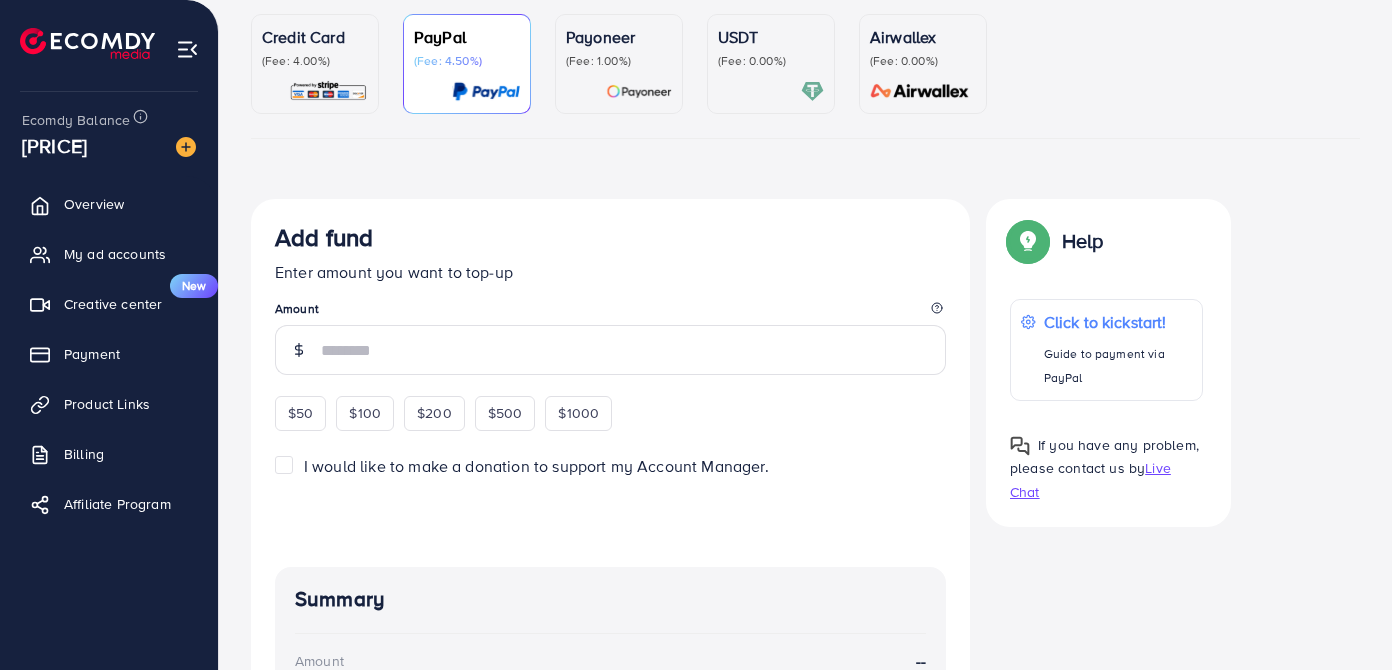 type on "**" 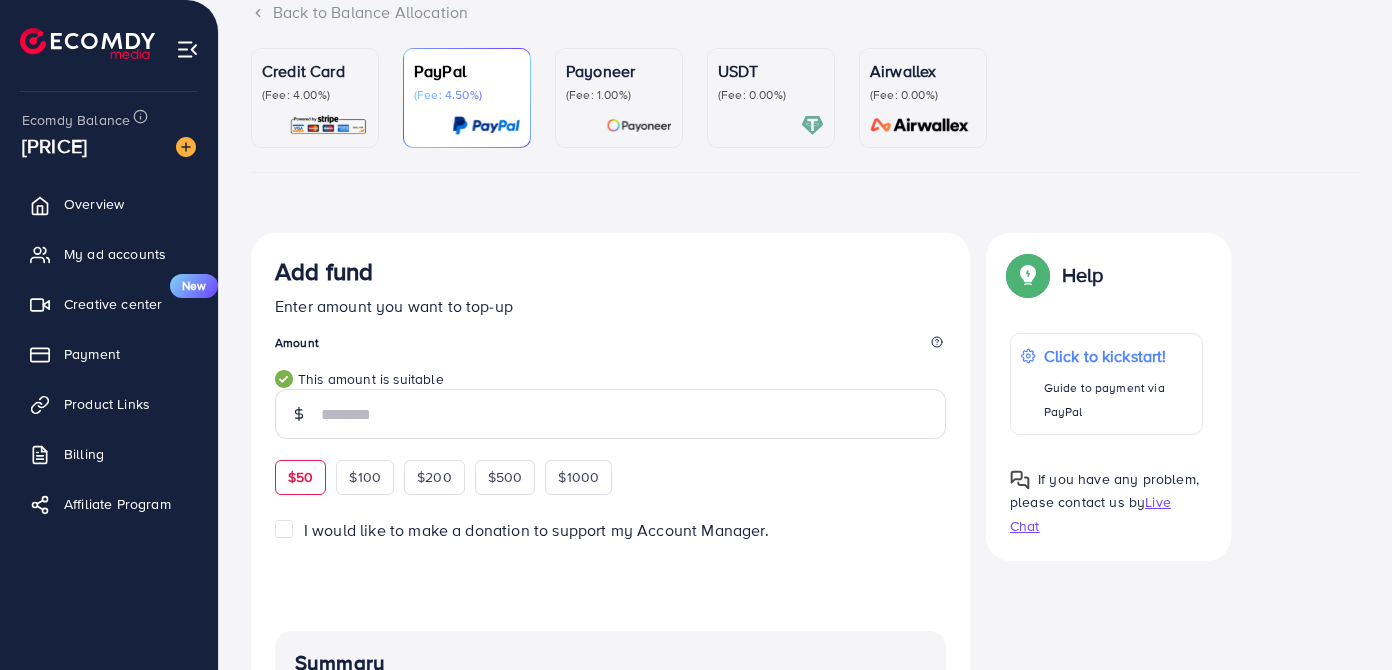 scroll, scrollTop: 90, scrollLeft: 0, axis: vertical 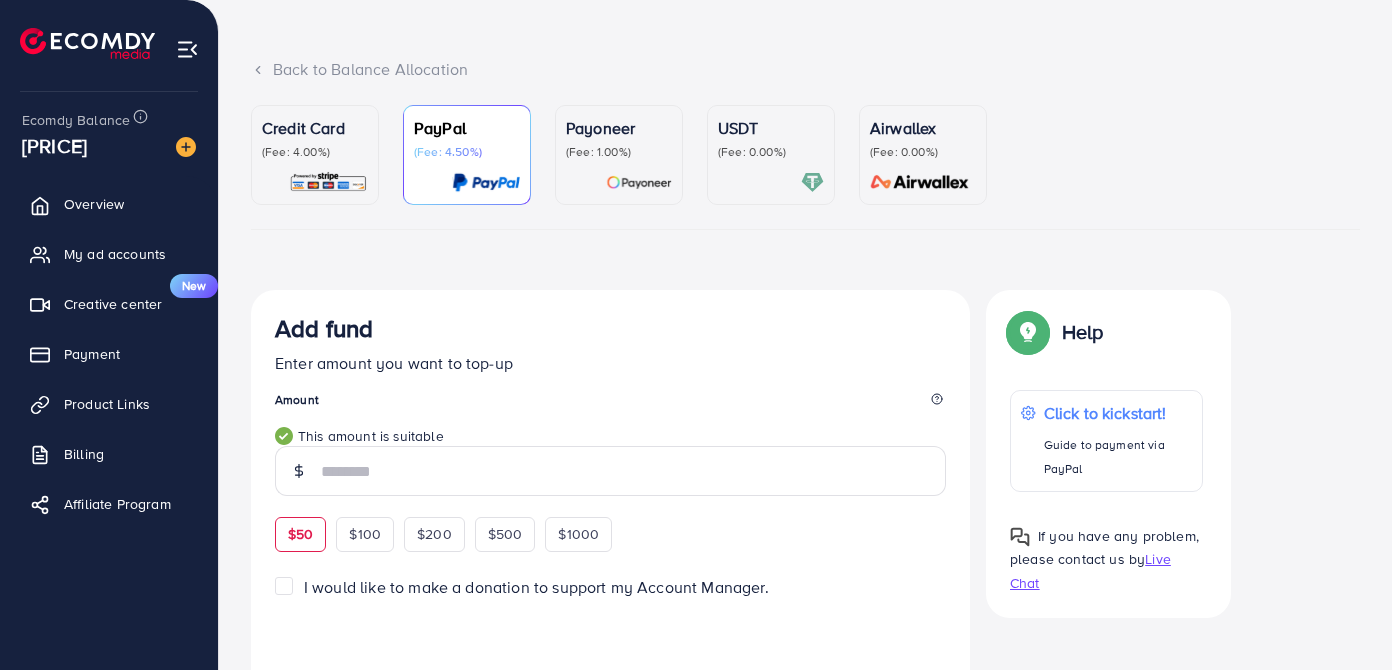 click on "(Fee: 4.00%)" at bounding box center (315, 152) 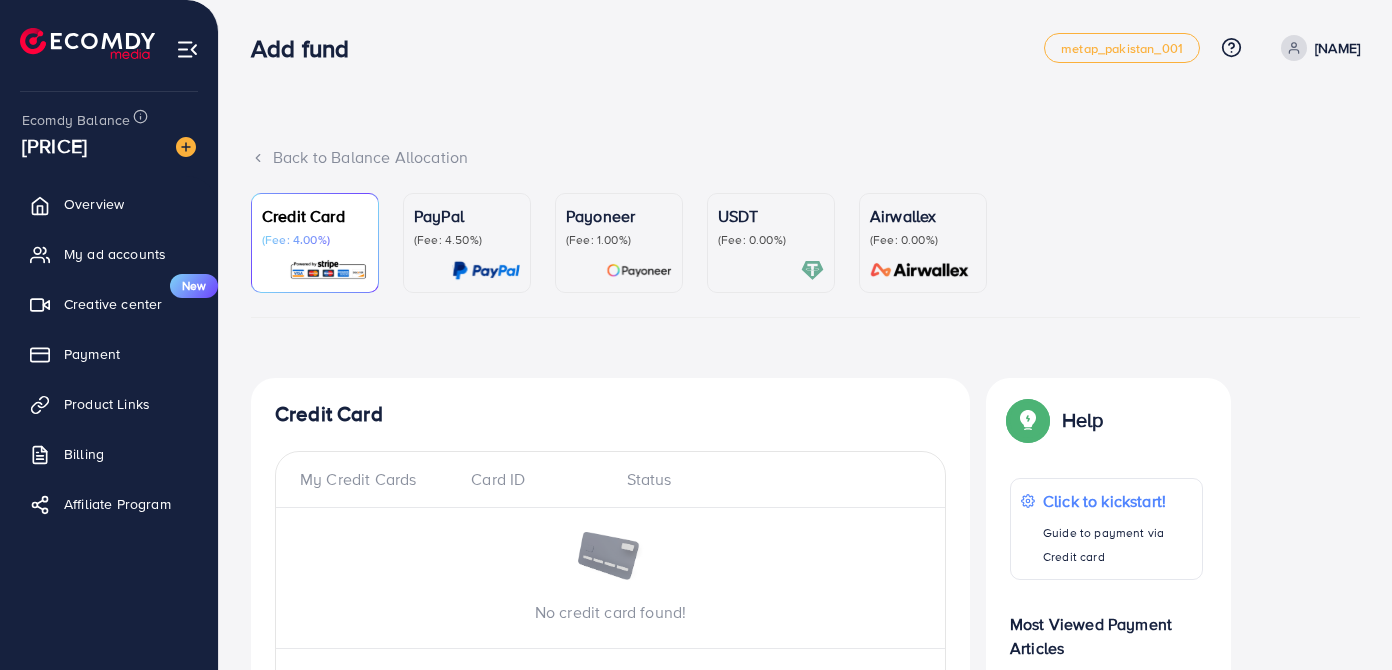 scroll, scrollTop: 0, scrollLeft: 0, axis: both 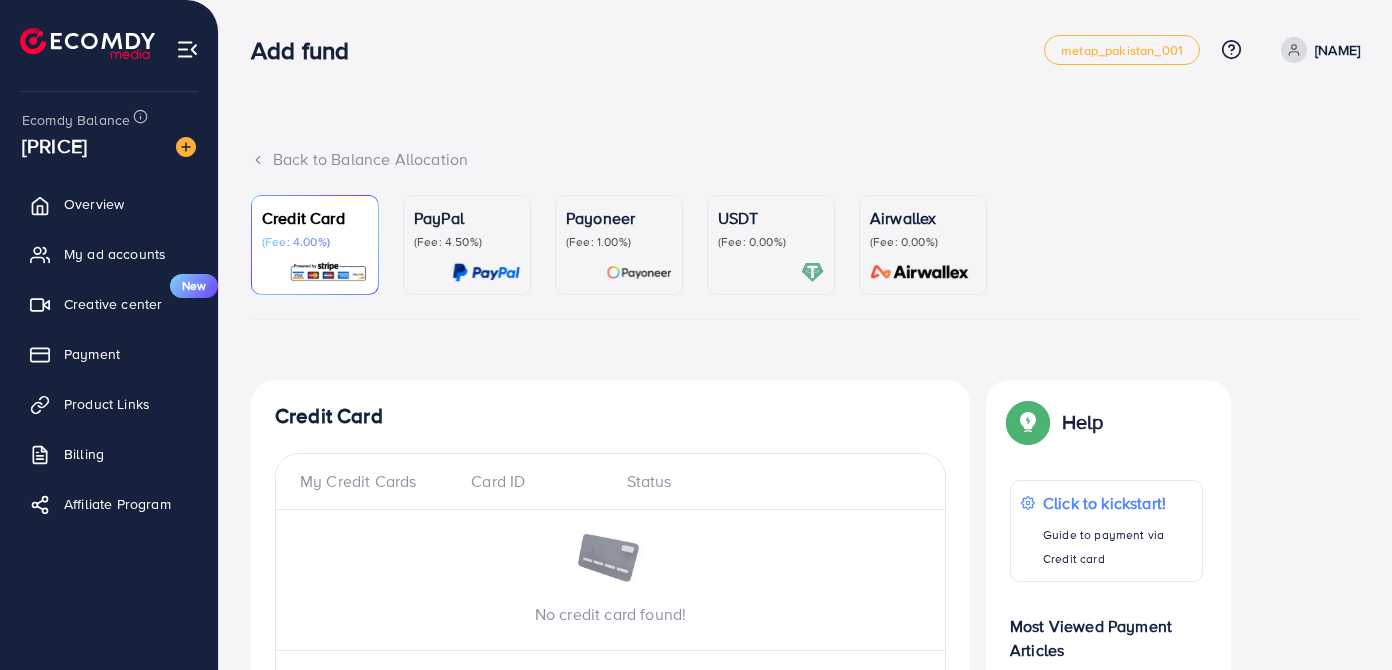 click on "Payoneer   (Fee: 1.00%)" at bounding box center [619, 245] 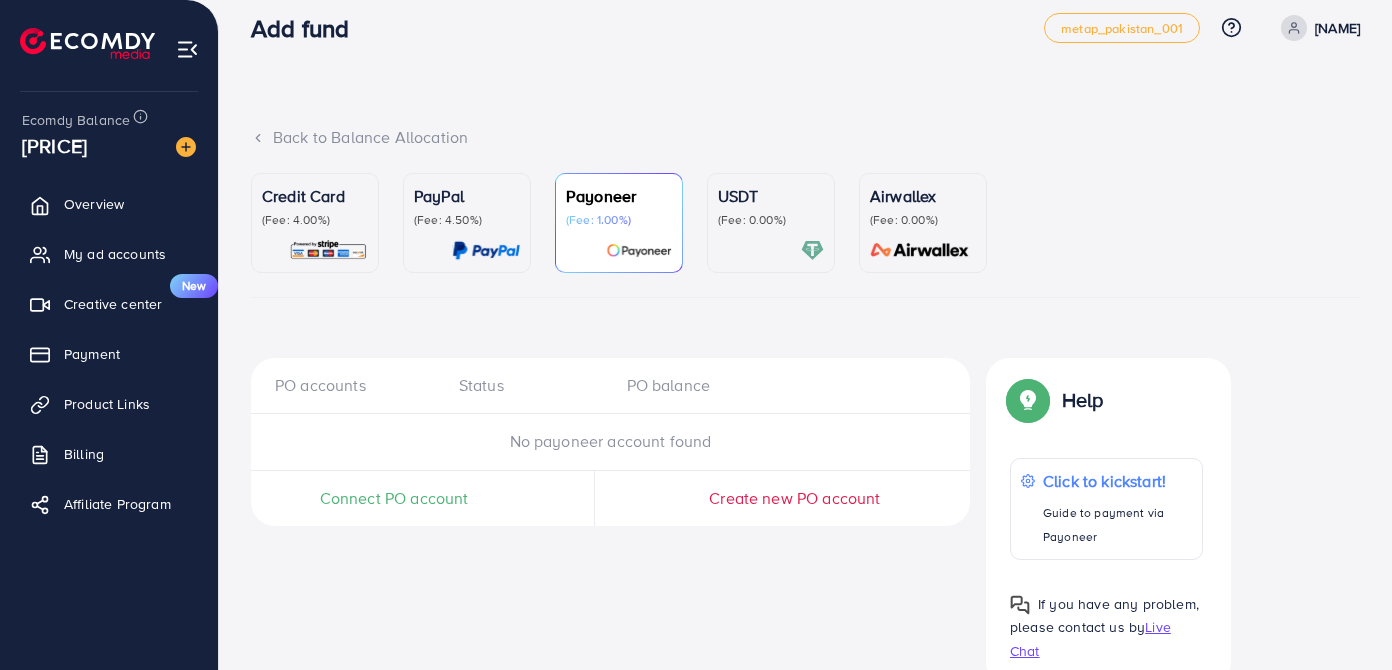 scroll, scrollTop: 0, scrollLeft: 0, axis: both 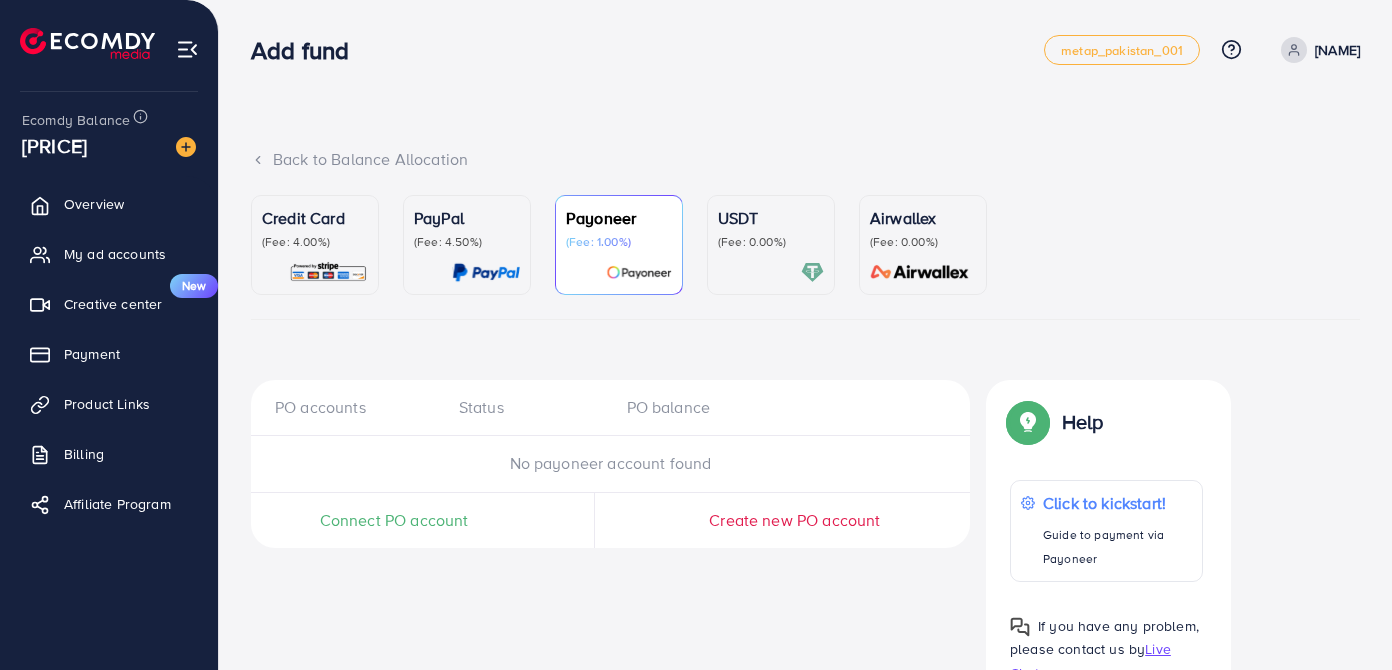 click on "USDT" at bounding box center (771, 218) 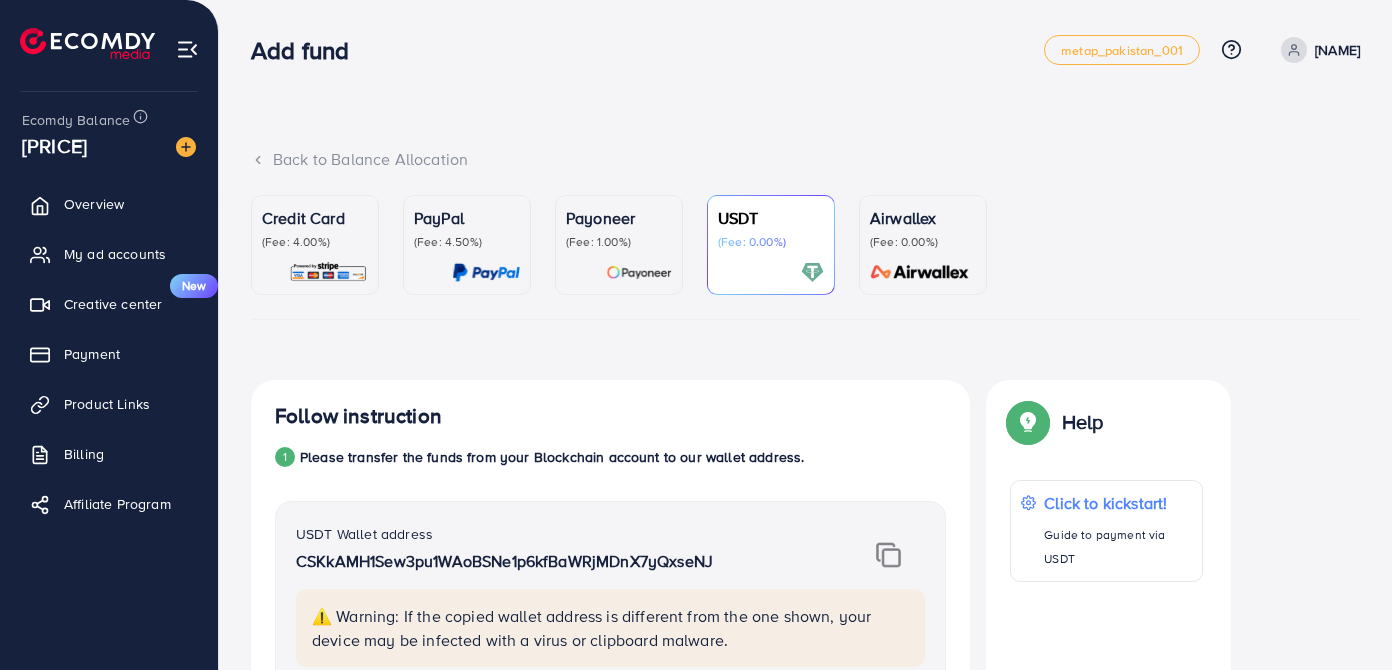 drag, startPoint x: 960, startPoint y: 259, endPoint x: 947, endPoint y: 254, distance: 13.928389 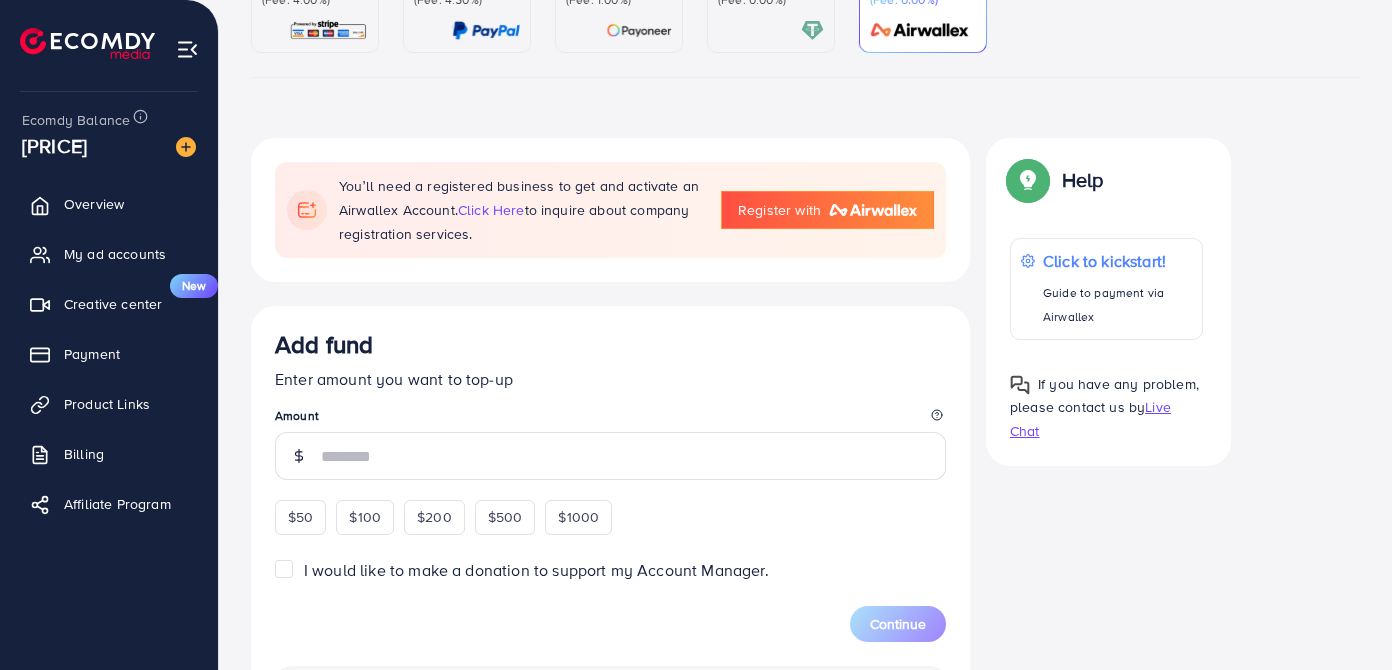 scroll, scrollTop: 0, scrollLeft: 0, axis: both 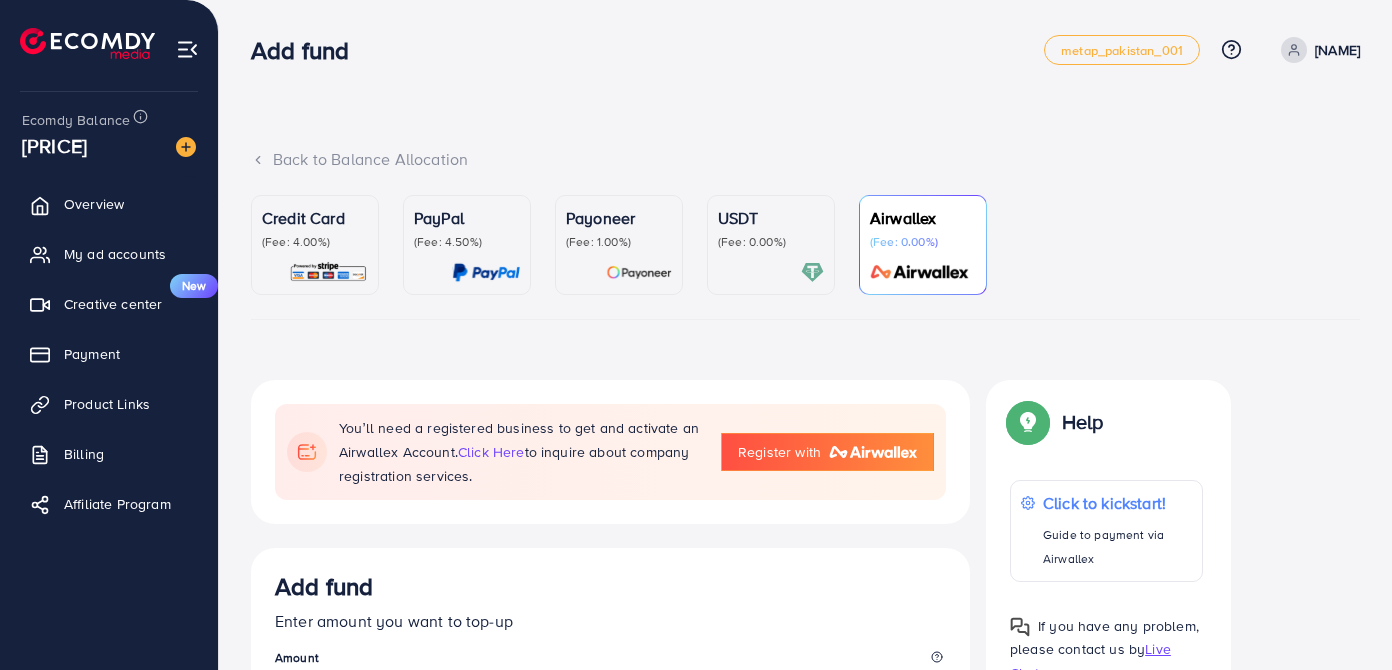 click at bounding box center (812, 272) 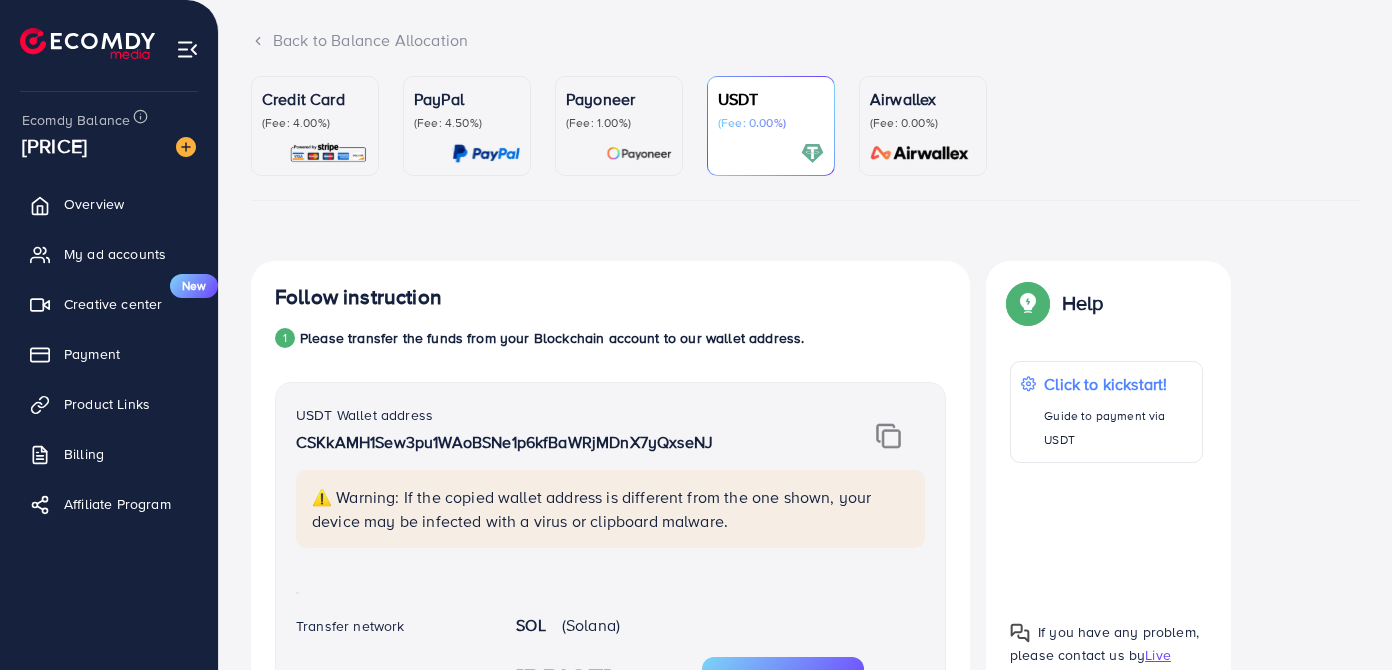 scroll, scrollTop: 82, scrollLeft: 0, axis: vertical 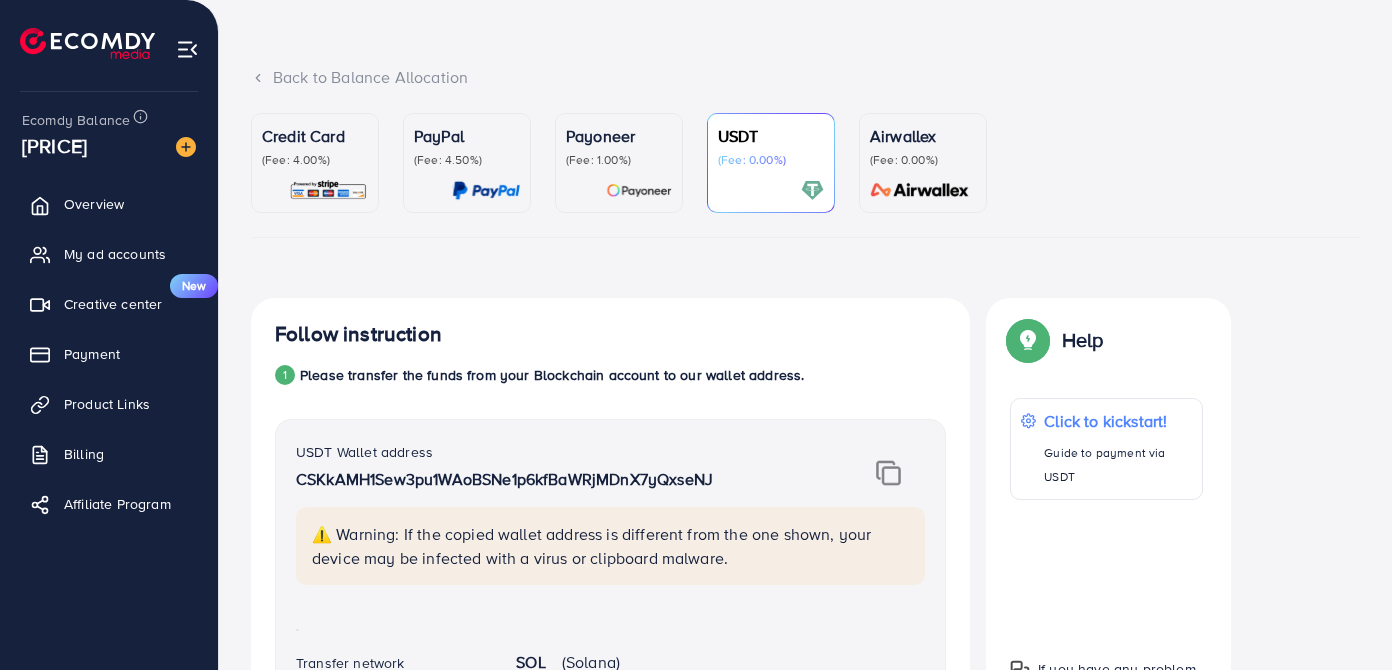 click at bounding box center [812, 190] 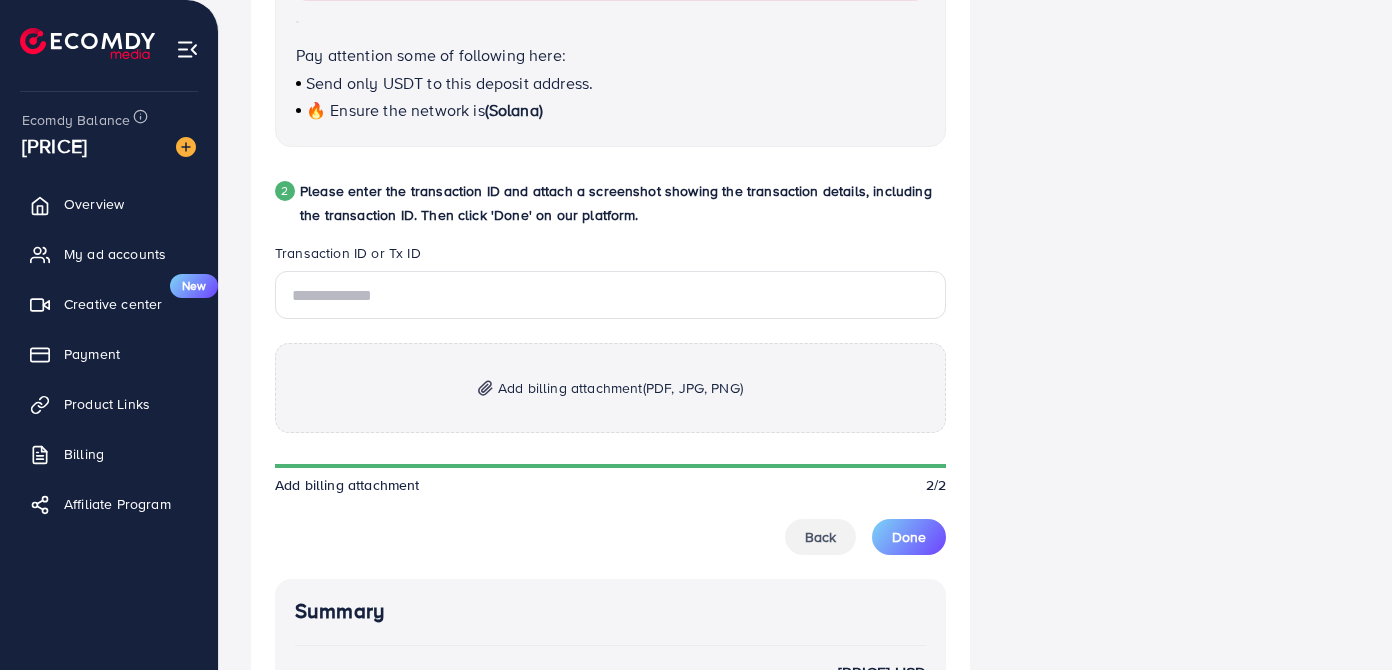 scroll, scrollTop: 900, scrollLeft: 0, axis: vertical 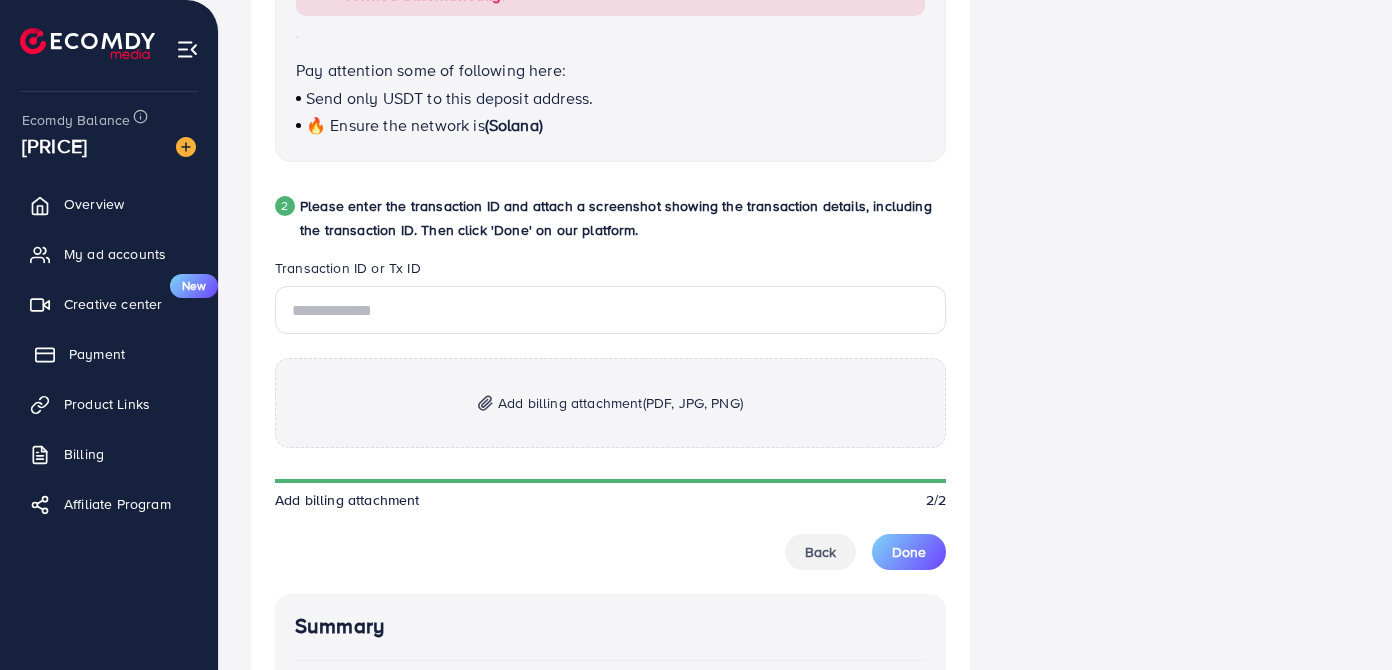 click on "Payment" at bounding box center [97, 354] 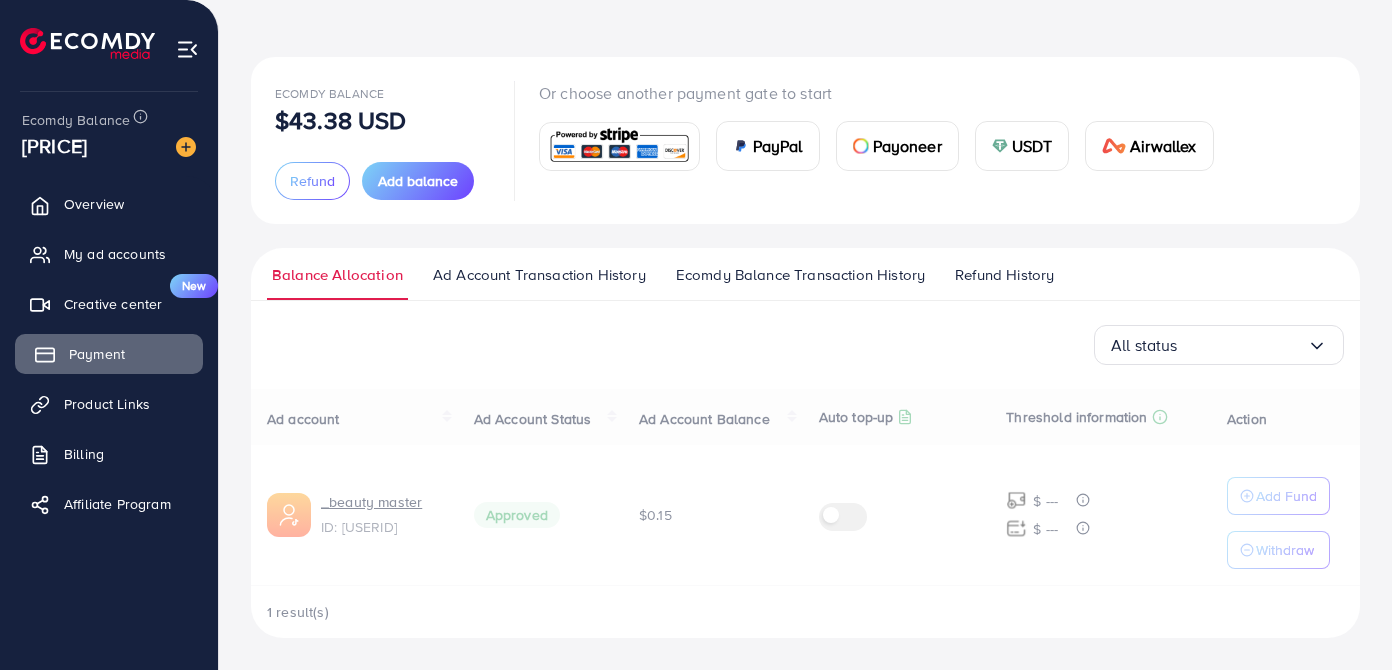 scroll, scrollTop: 0, scrollLeft: 0, axis: both 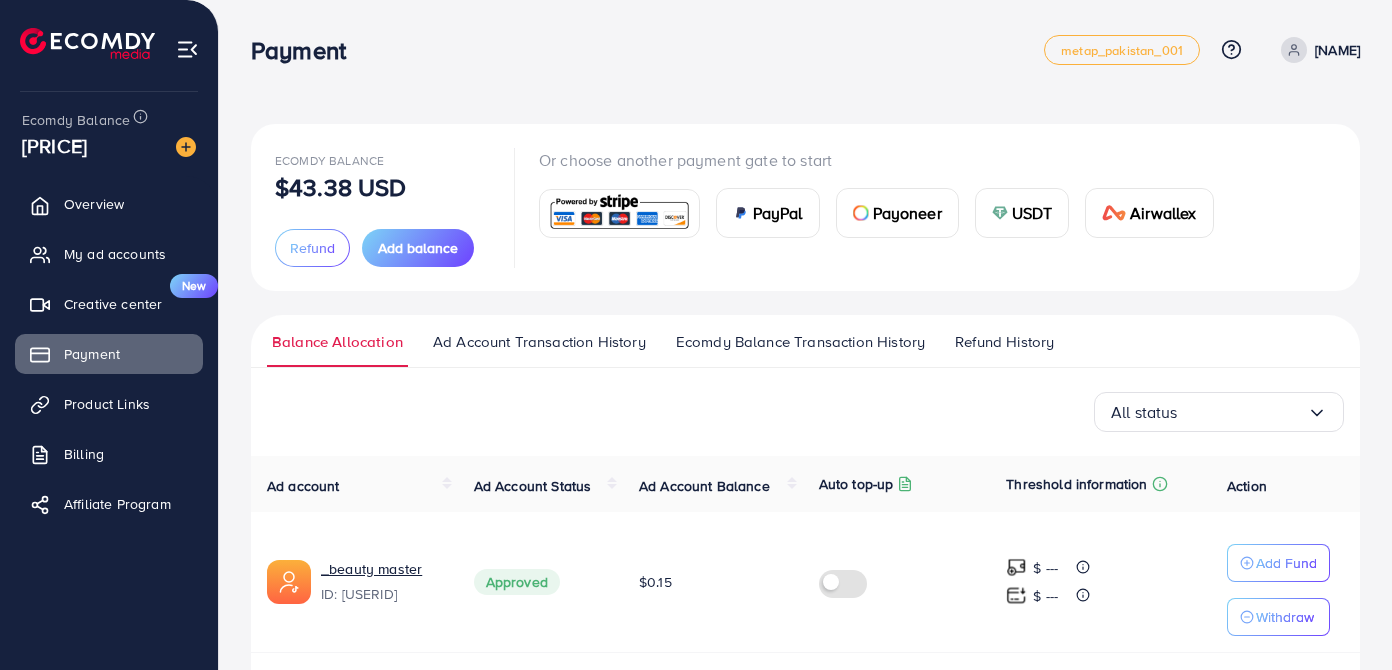 click on "USDT" at bounding box center [1032, 213] 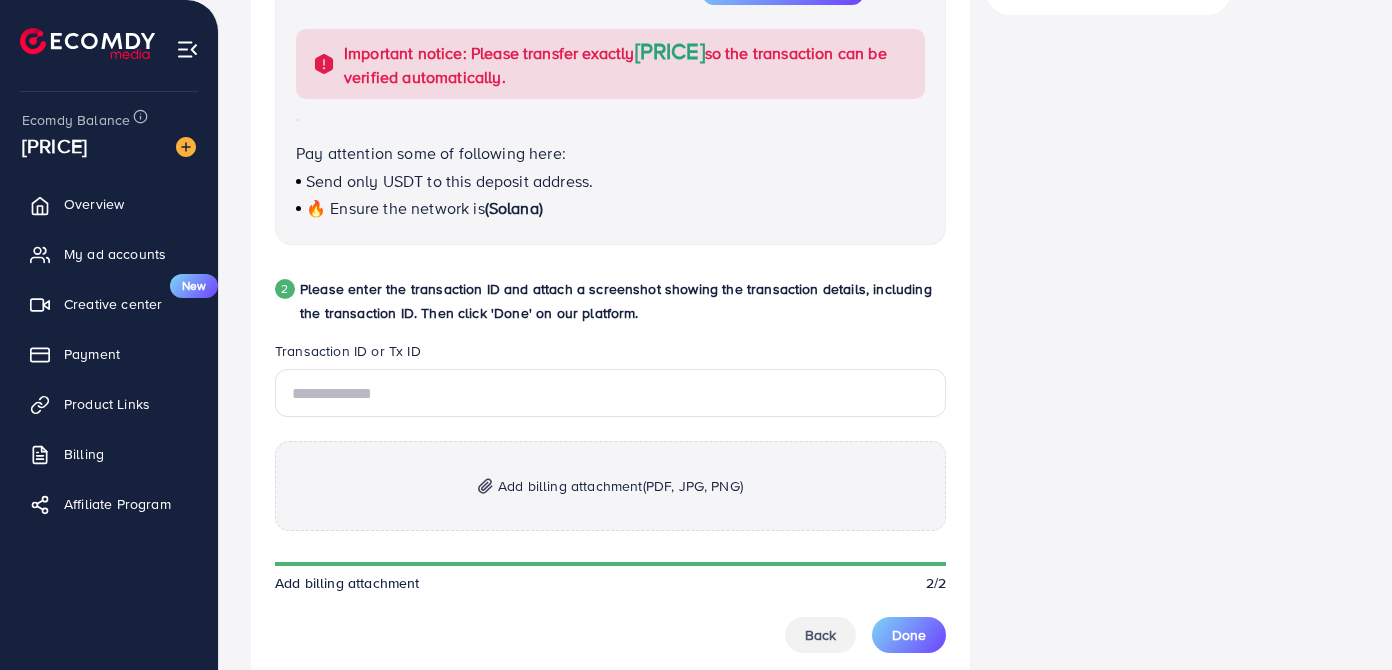 scroll, scrollTop: 818, scrollLeft: 0, axis: vertical 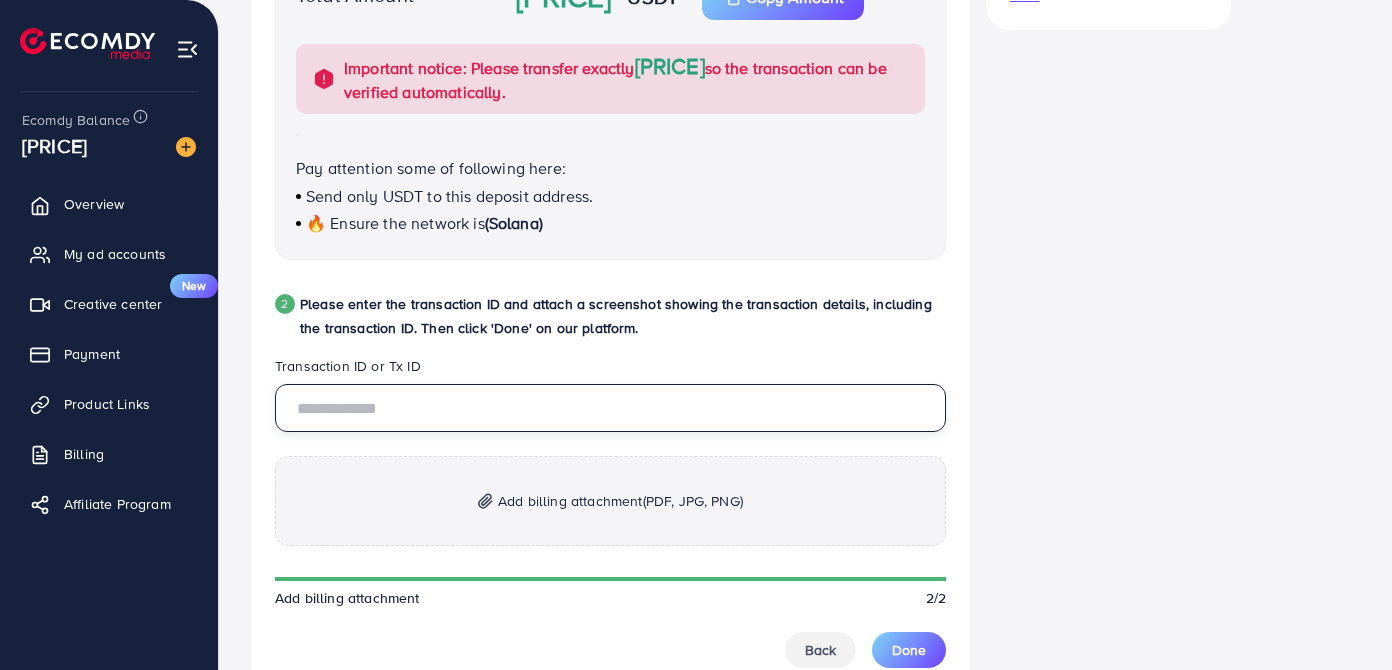 click at bounding box center [610, 408] 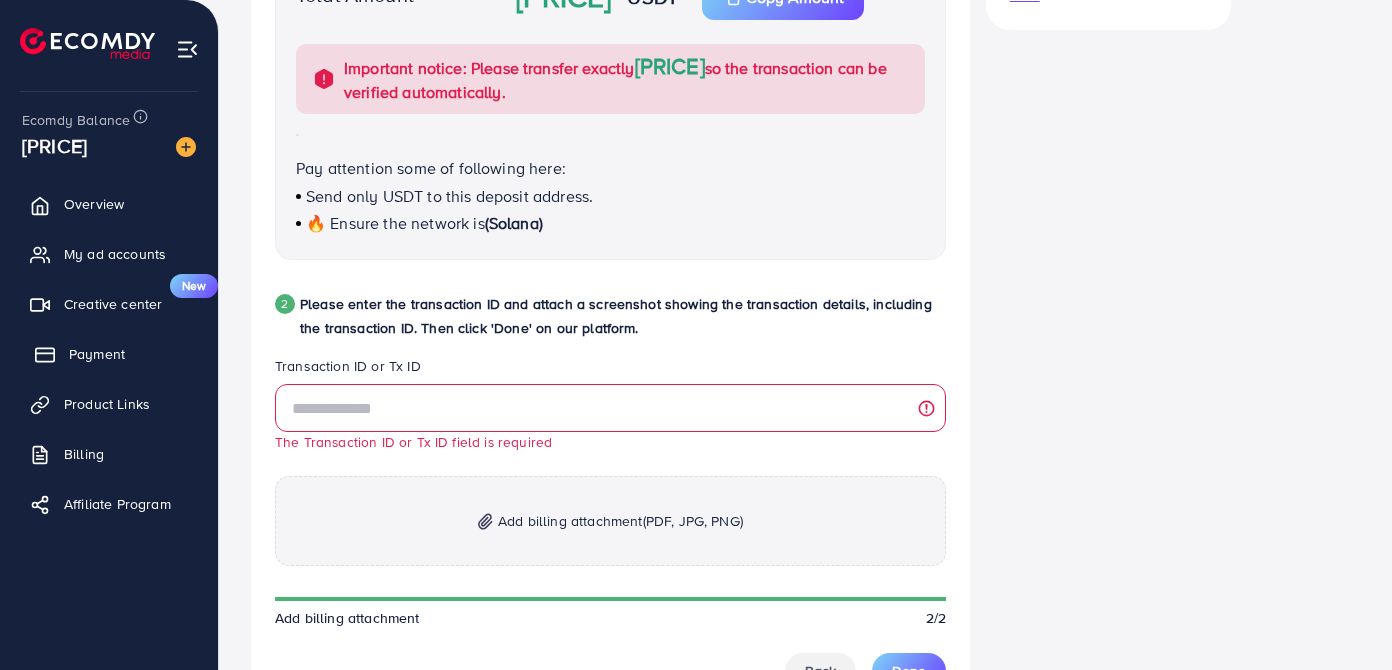 click on "Payment" at bounding box center [97, 354] 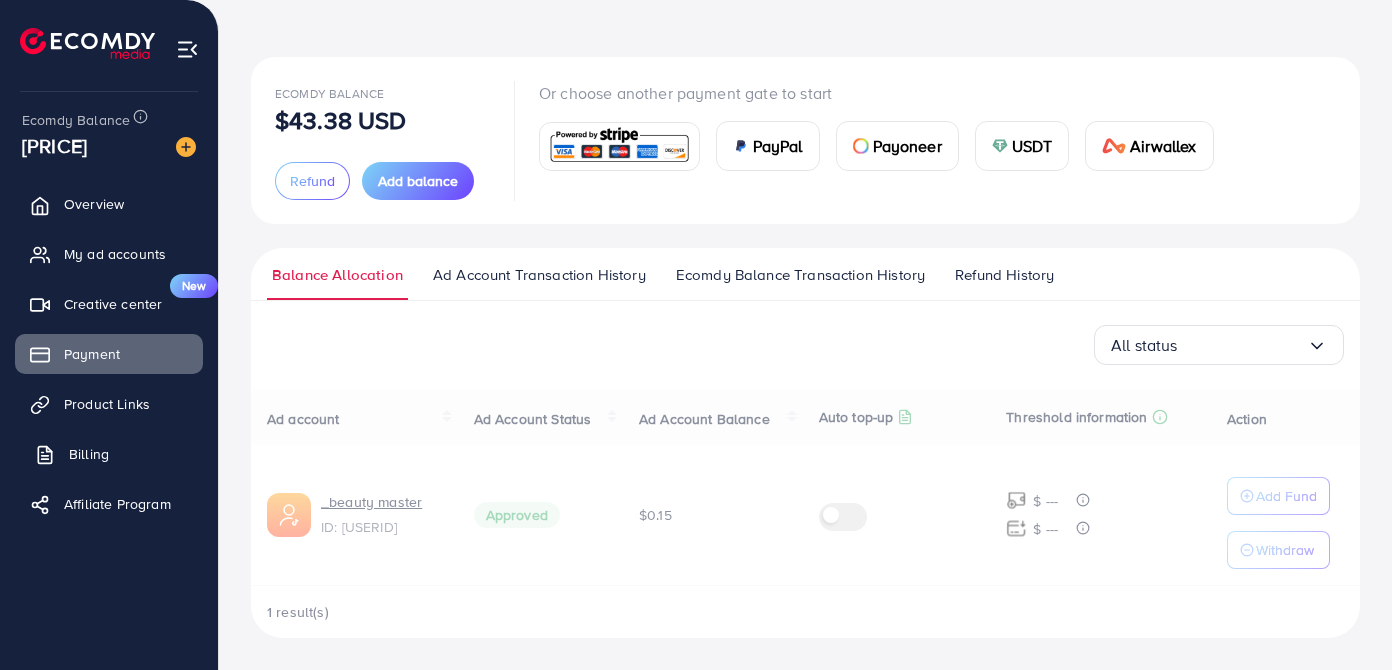 scroll, scrollTop: 0, scrollLeft: 0, axis: both 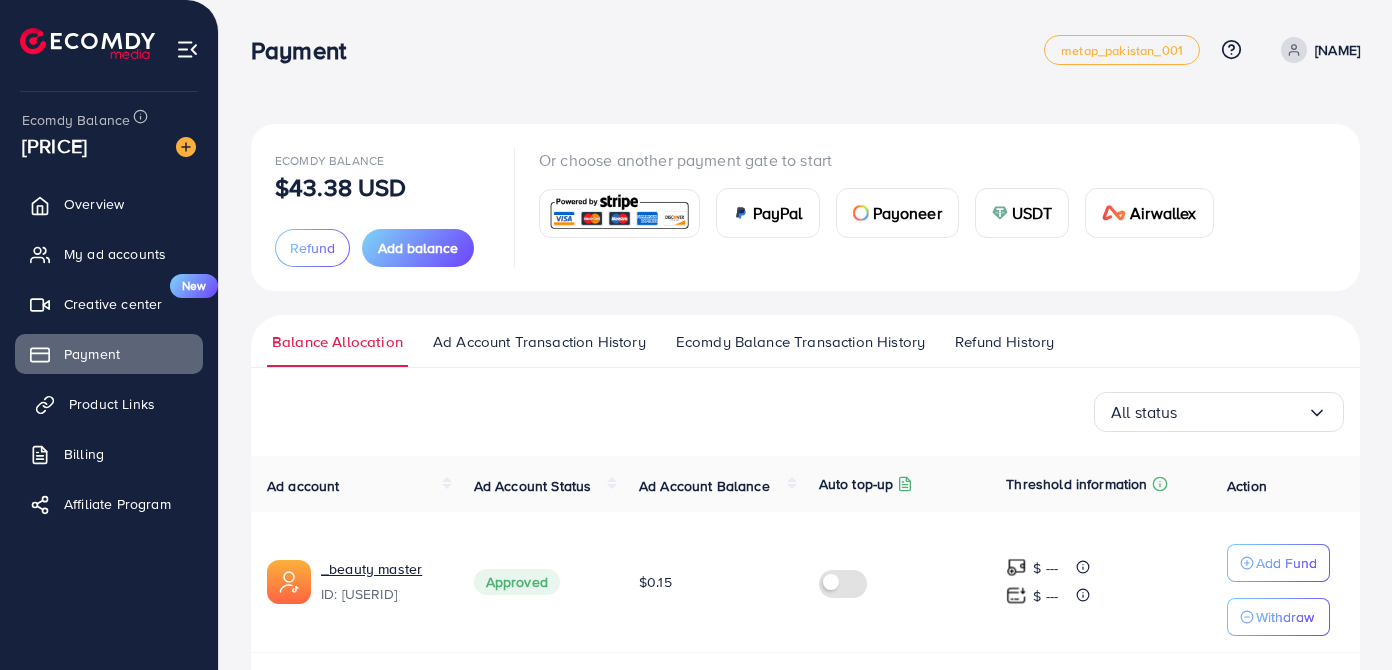 click on "Product Links" at bounding box center [112, 404] 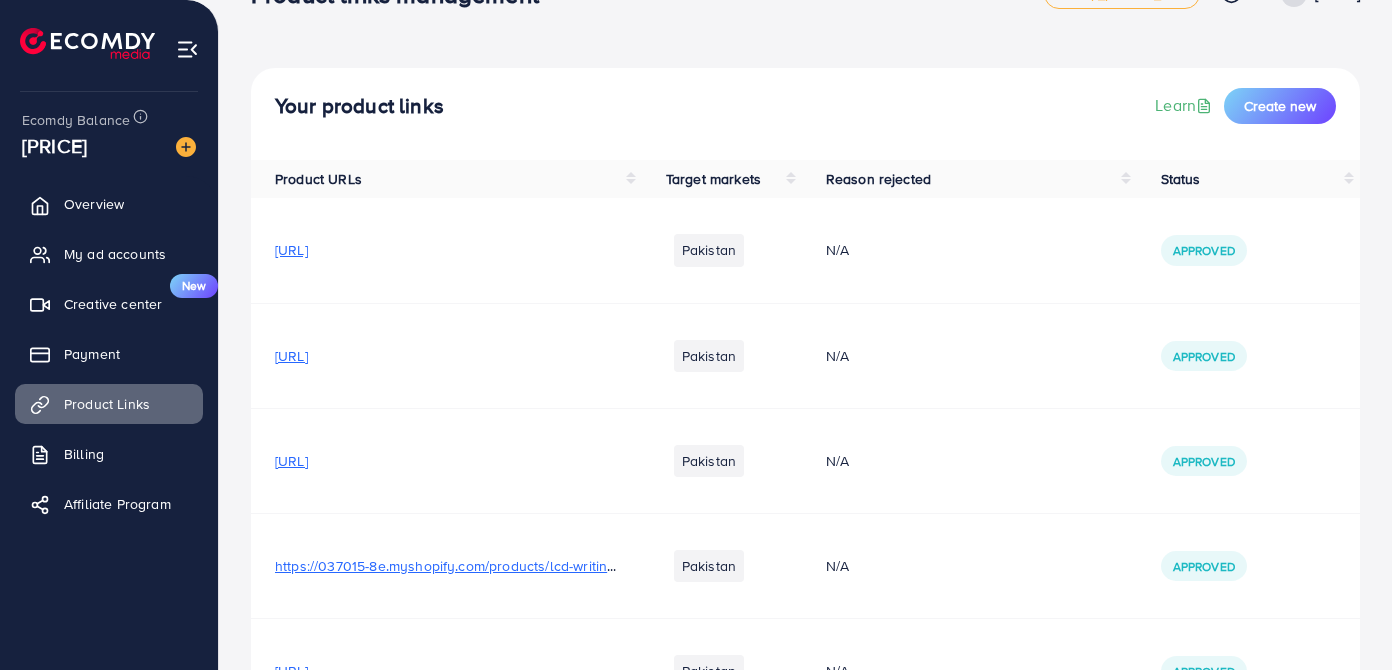 scroll, scrollTop: 0, scrollLeft: 0, axis: both 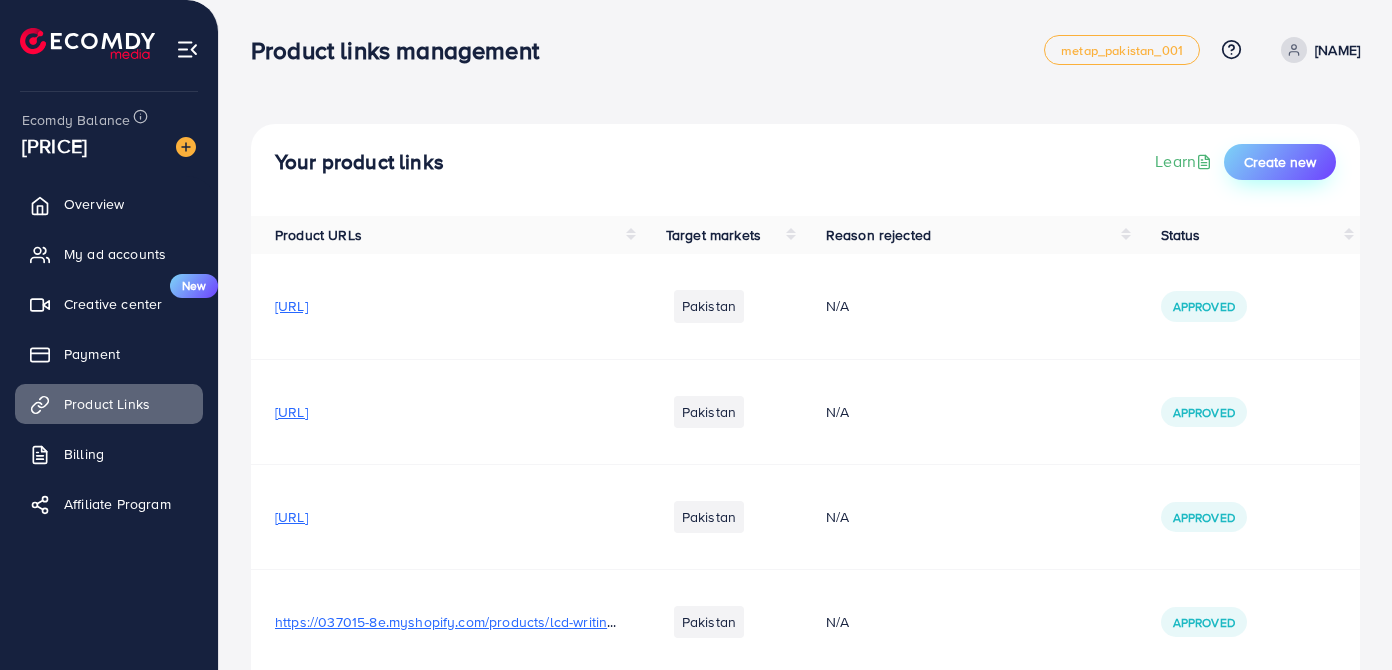 click on "Create new" at bounding box center (1280, 162) 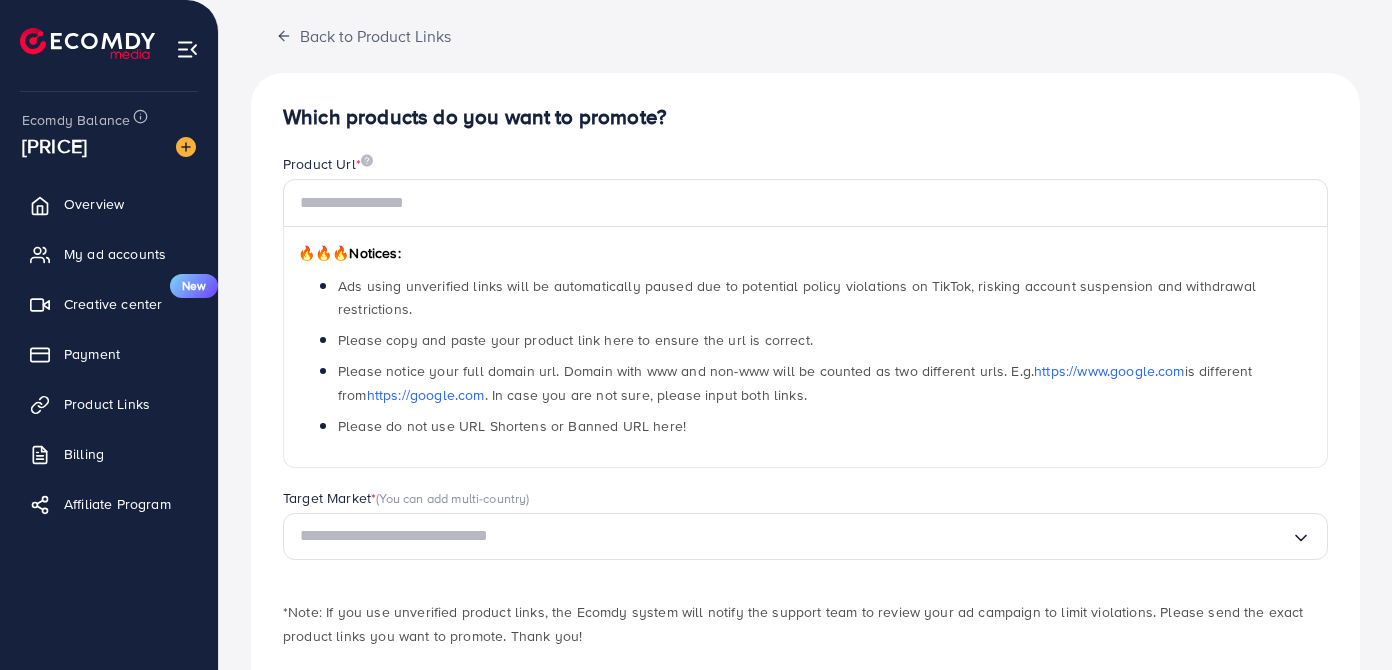scroll, scrollTop: 0, scrollLeft: 0, axis: both 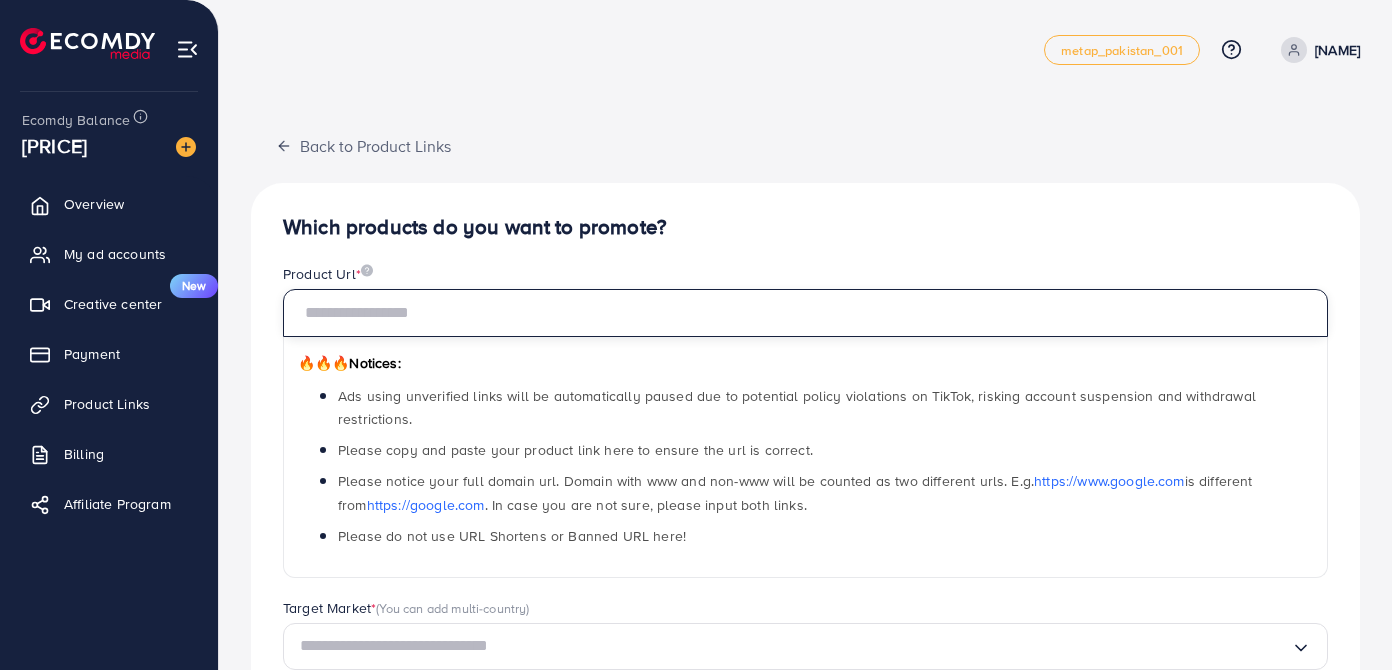 click at bounding box center (805, 313) 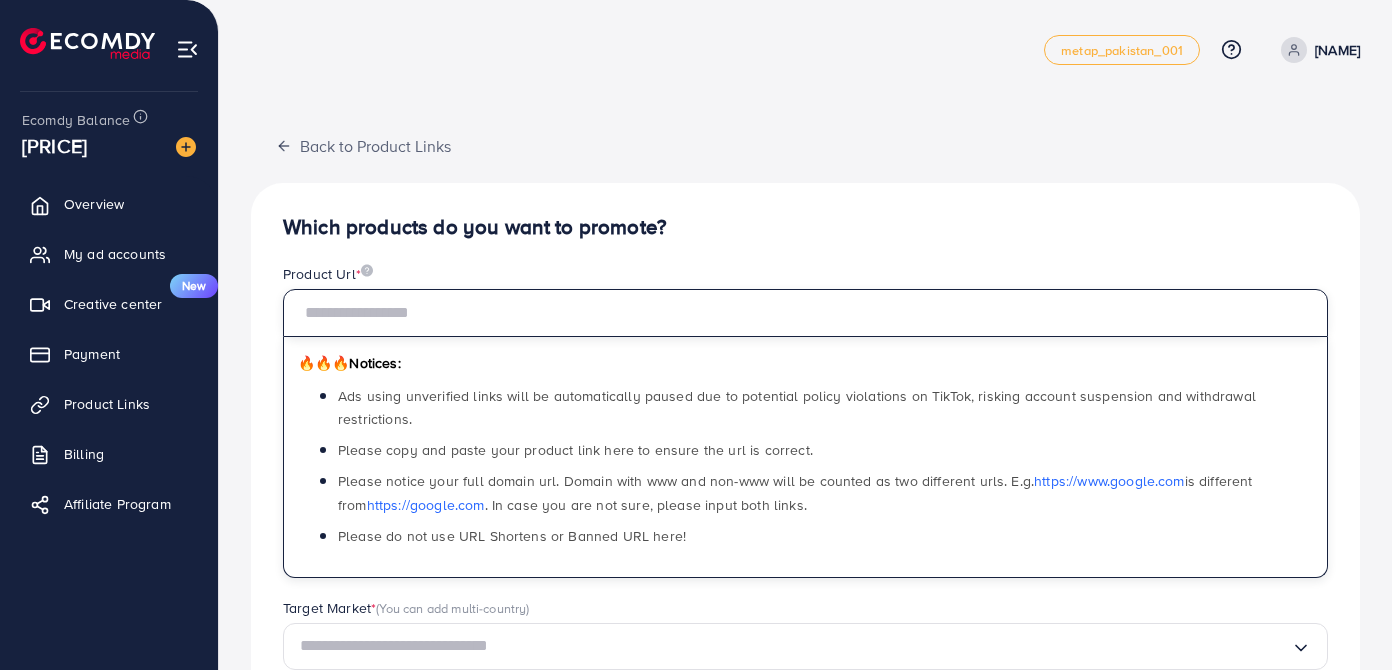 paste on "**********" 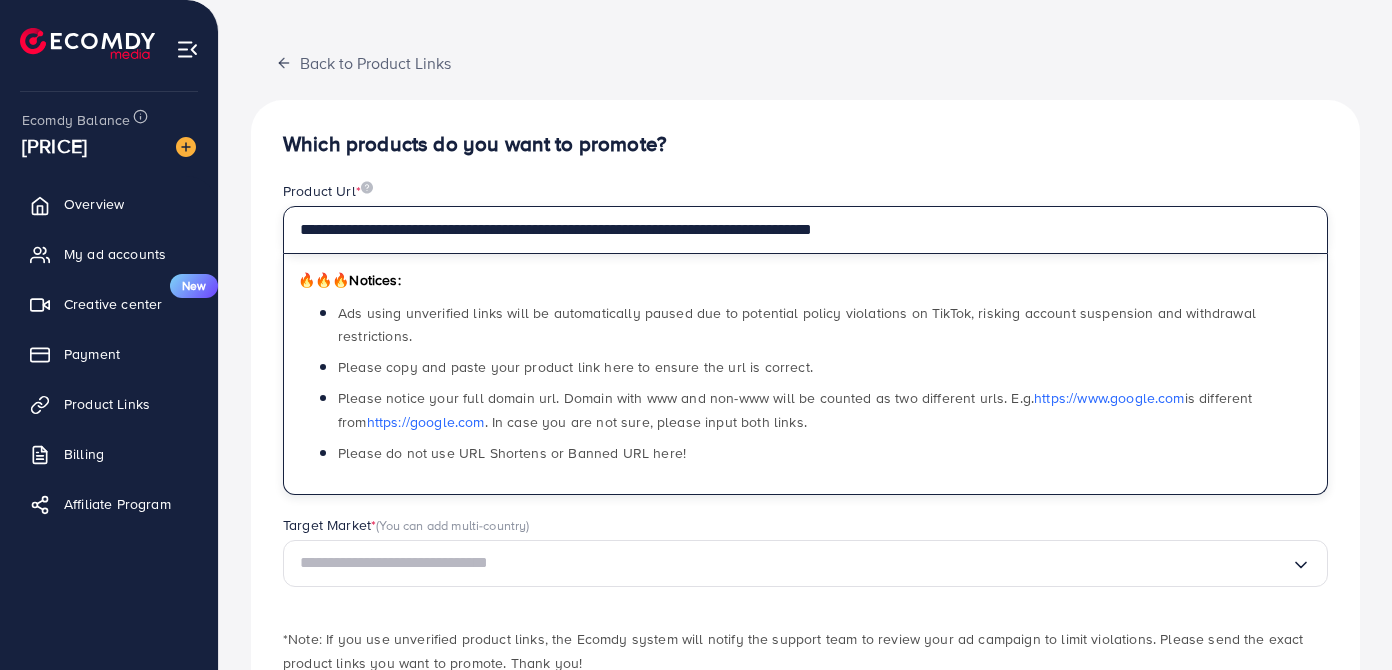 scroll, scrollTop: 209, scrollLeft: 0, axis: vertical 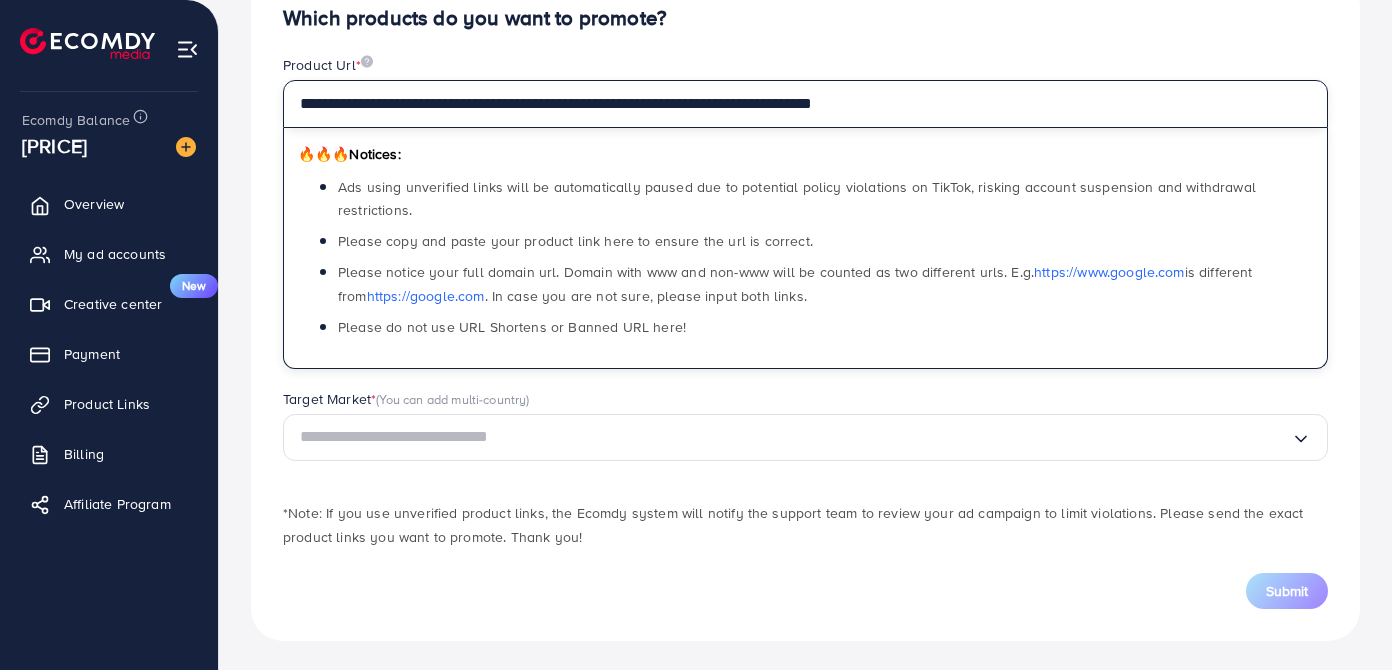 type on "**********" 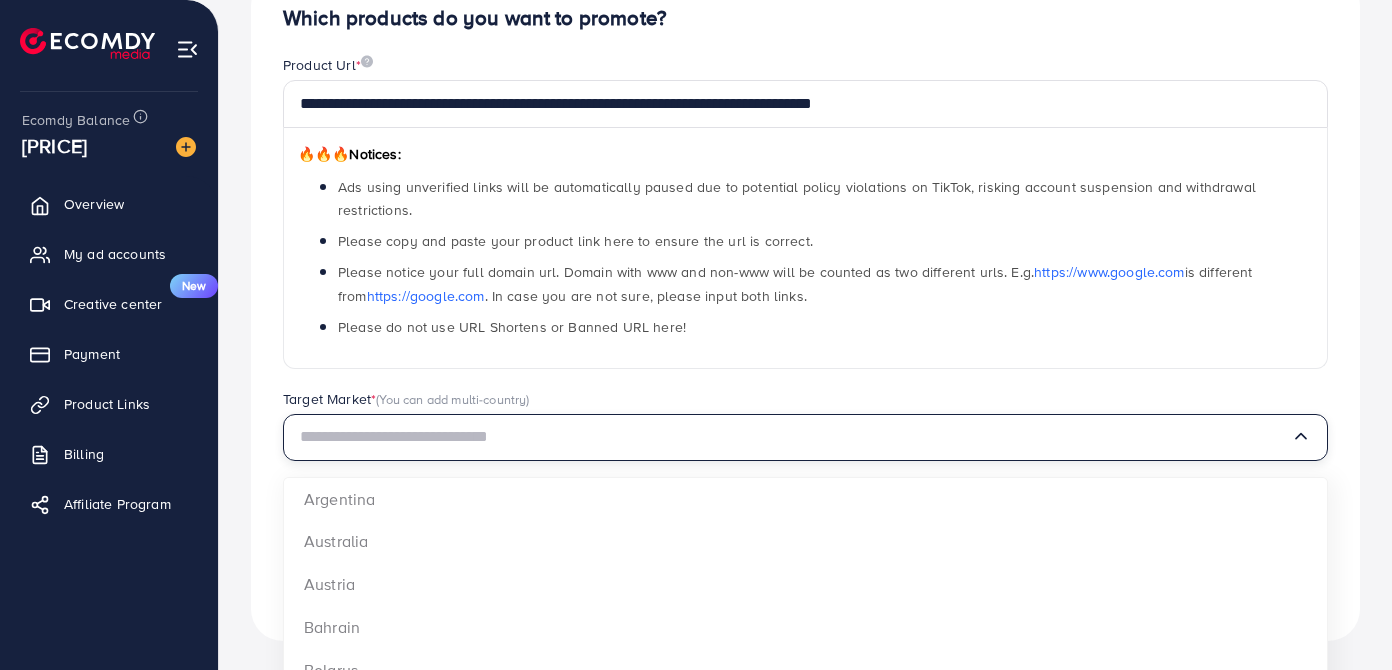 click at bounding box center [795, 437] 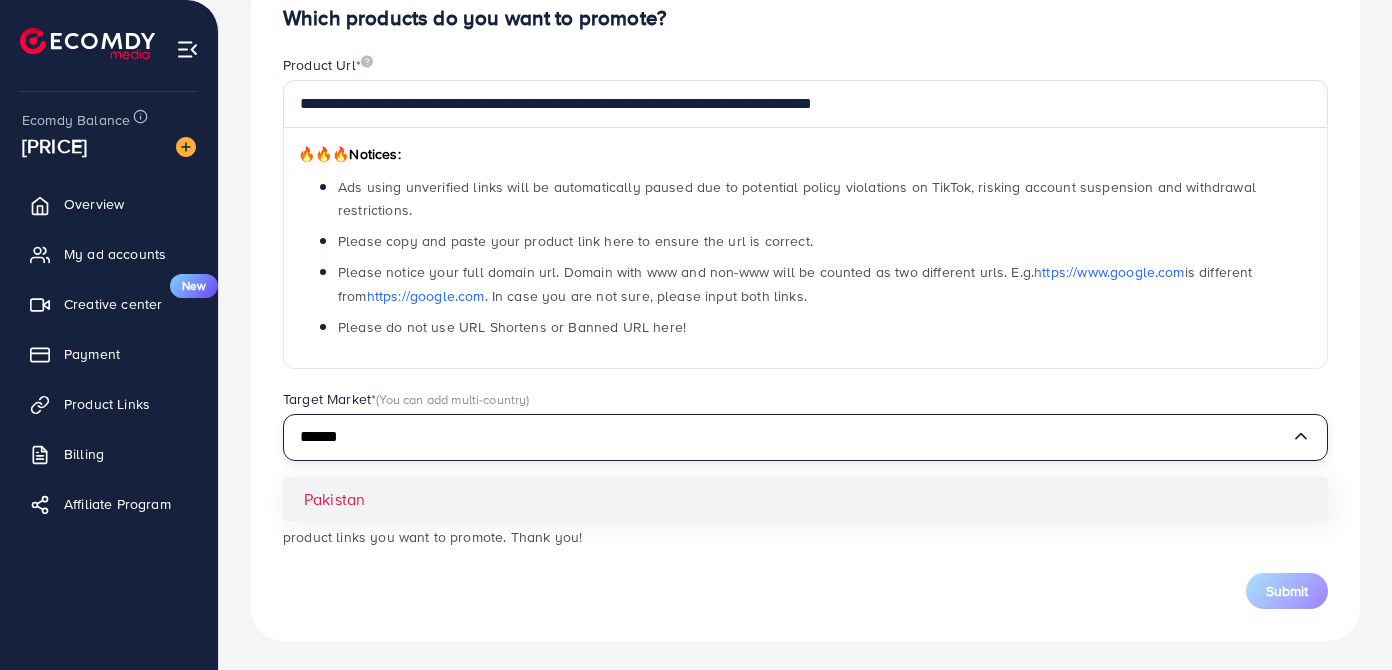 type on "******" 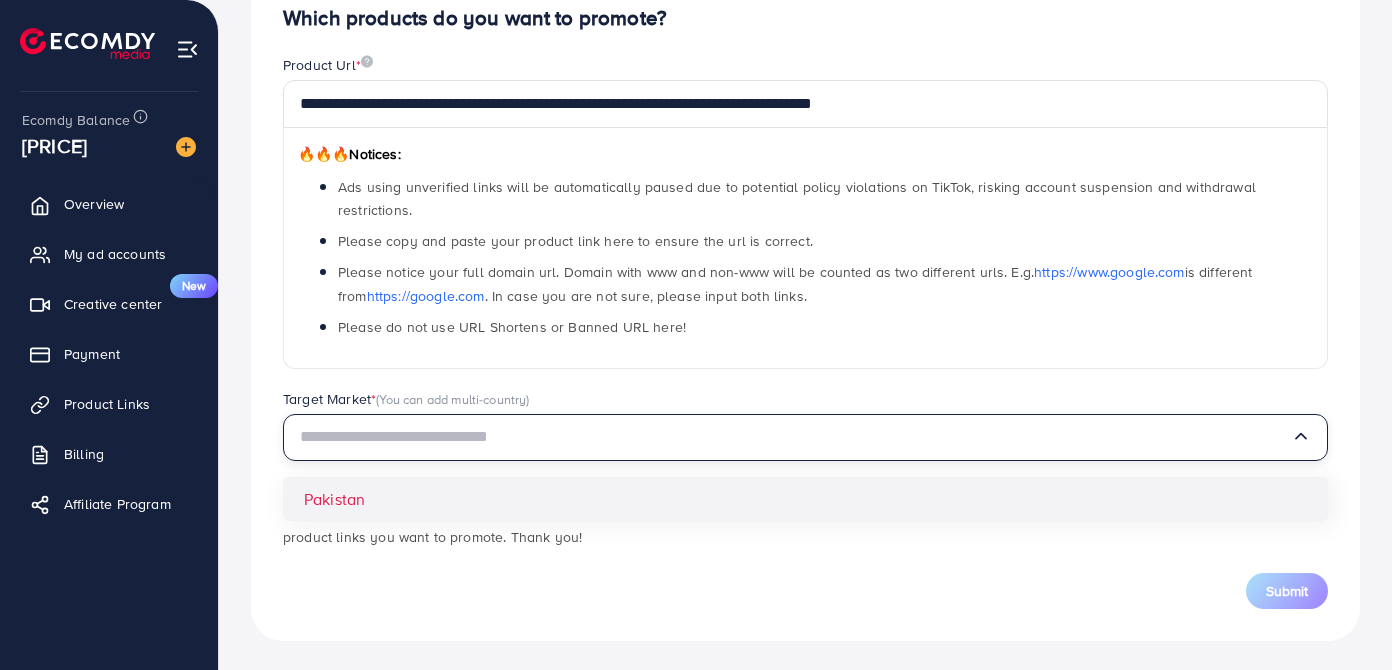 drag, startPoint x: 571, startPoint y: 476, endPoint x: 571, endPoint y: 497, distance: 21 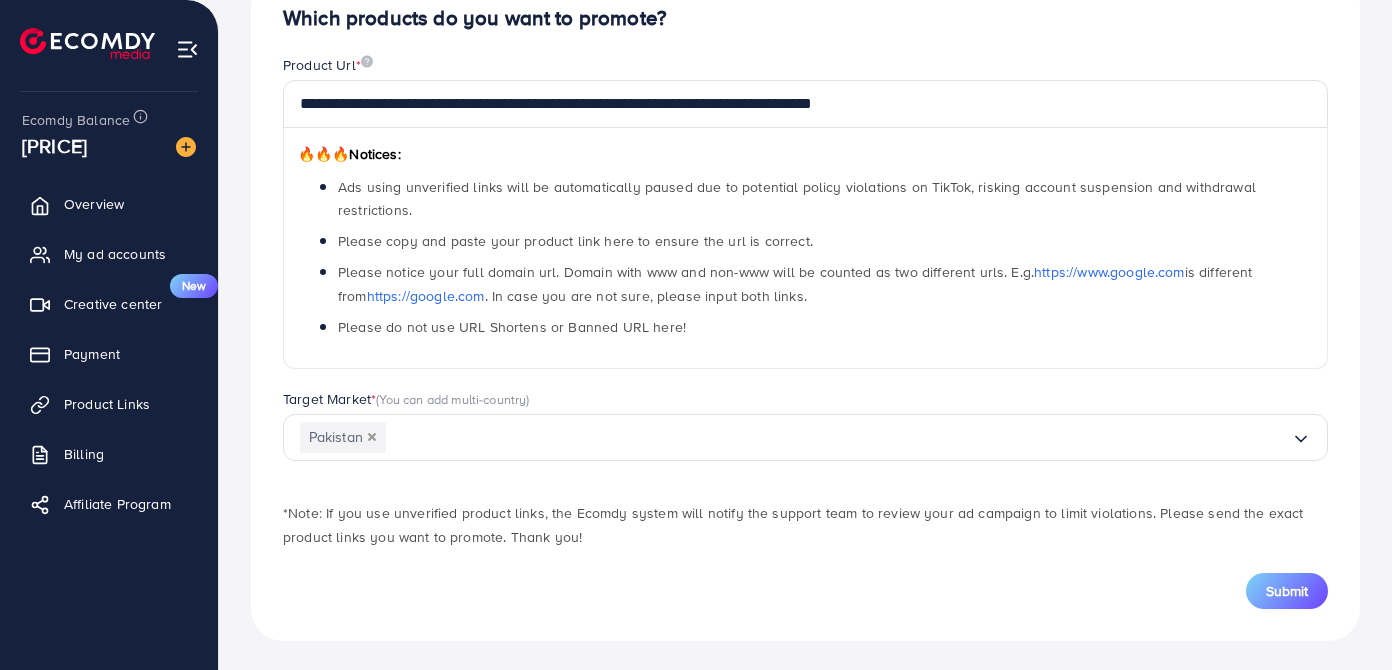 click on "Ecomdy Balance" at bounding box center [101, 119] 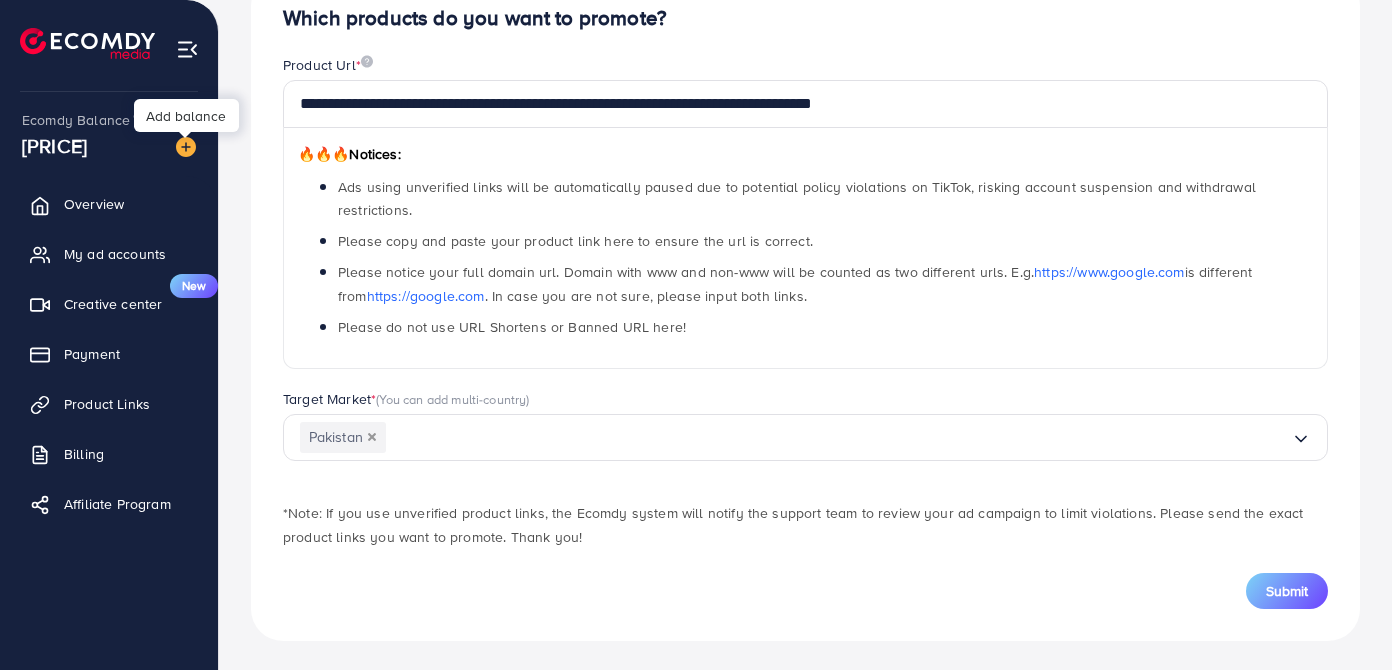 click at bounding box center (186, 147) 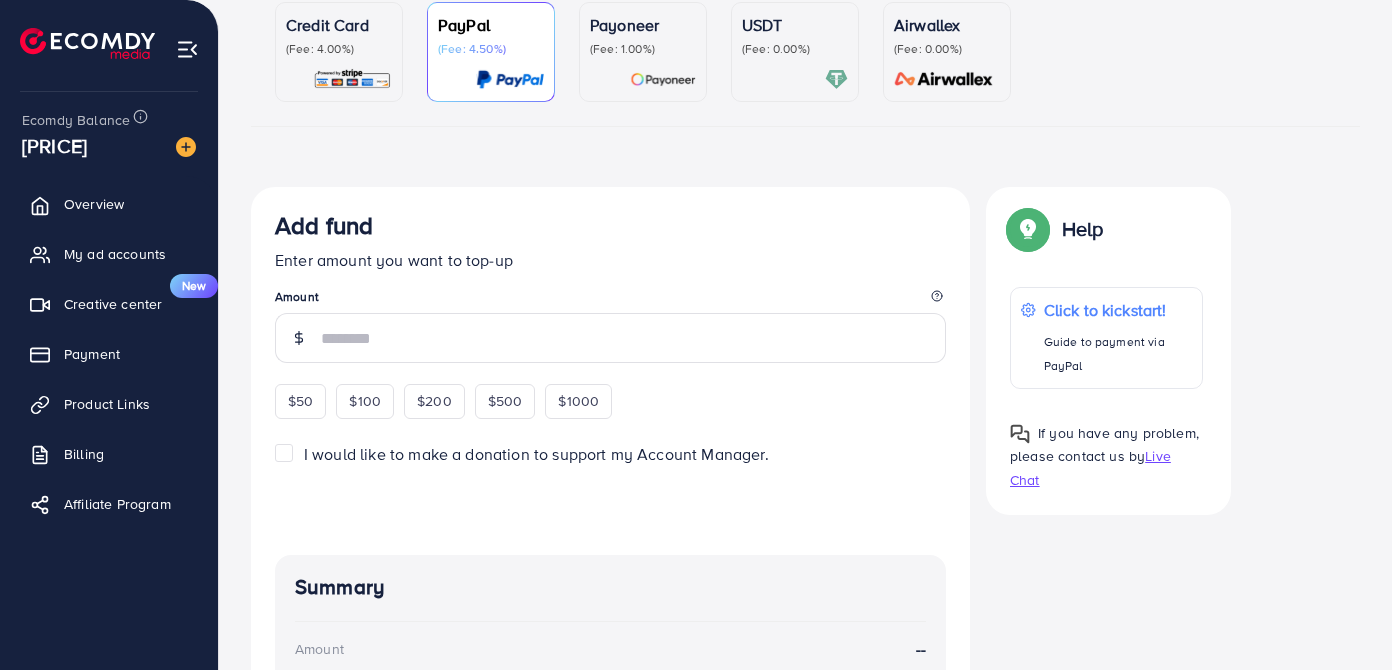 scroll, scrollTop: 0, scrollLeft: 0, axis: both 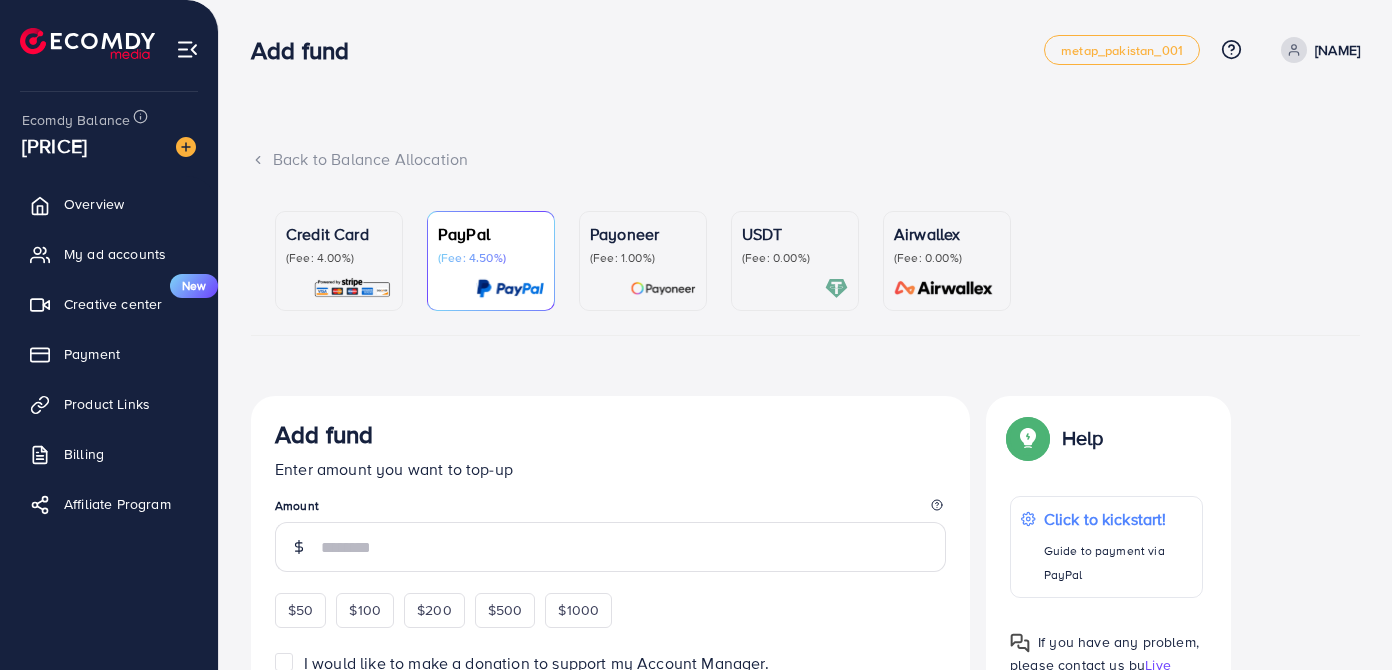 click on "USDT" at bounding box center (795, 234) 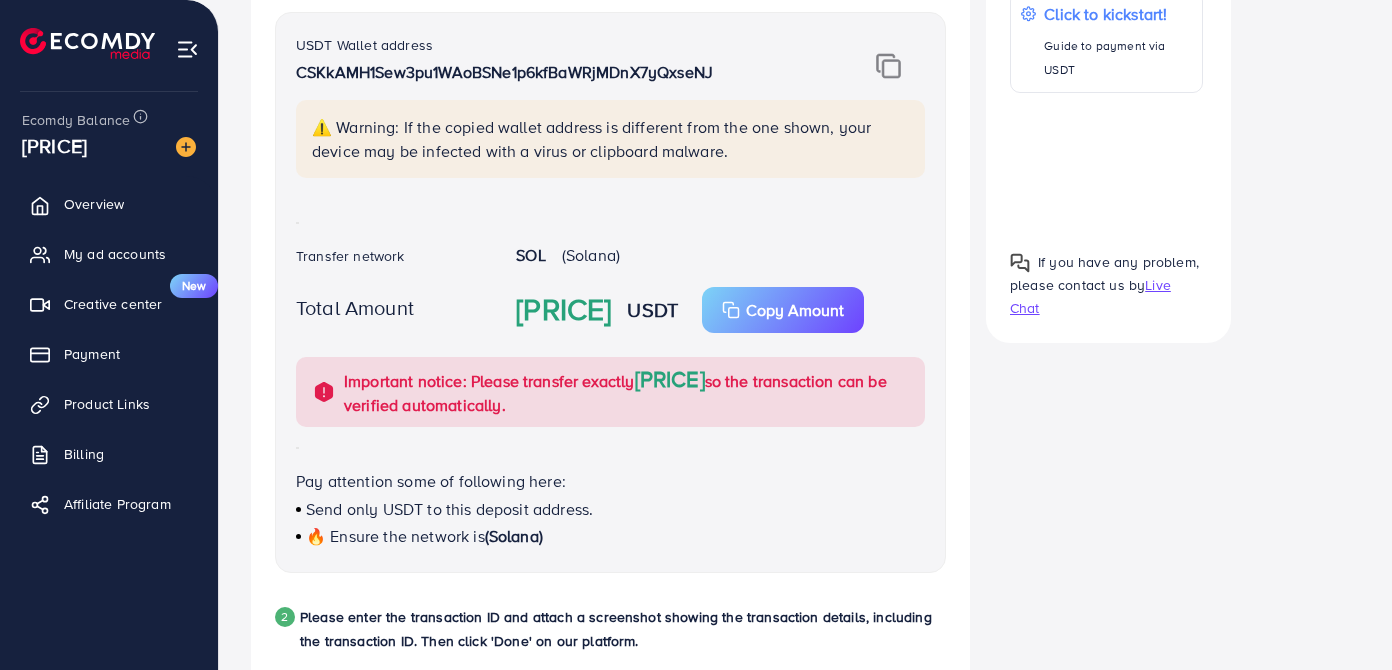 scroll, scrollTop: 461, scrollLeft: 0, axis: vertical 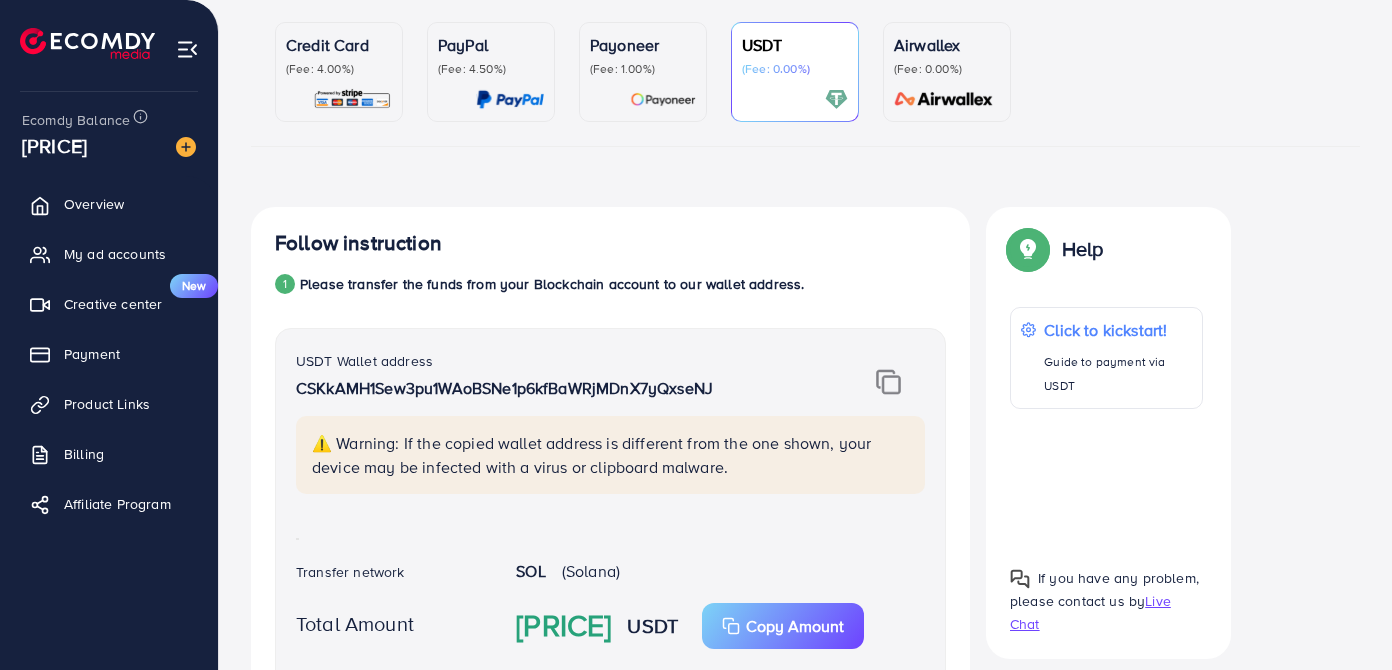 click on "(Fee: 1.00%)" at bounding box center [643, 69] 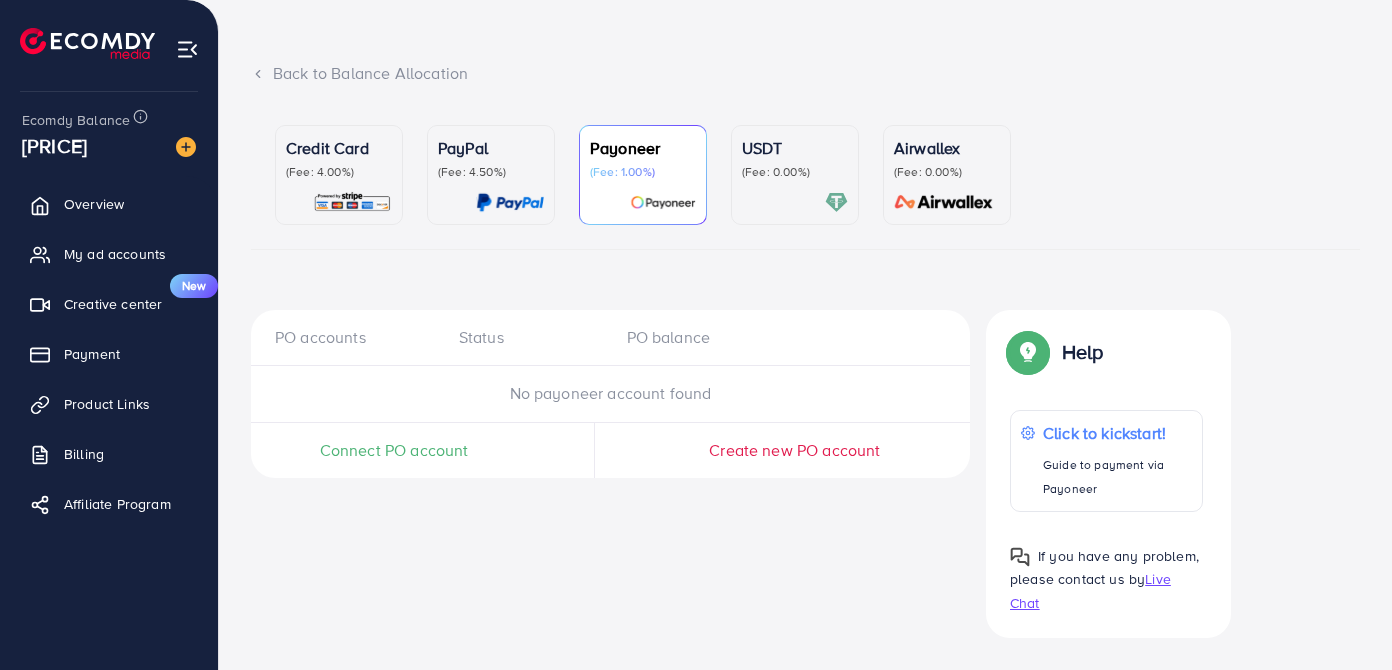 scroll, scrollTop: 85, scrollLeft: 0, axis: vertical 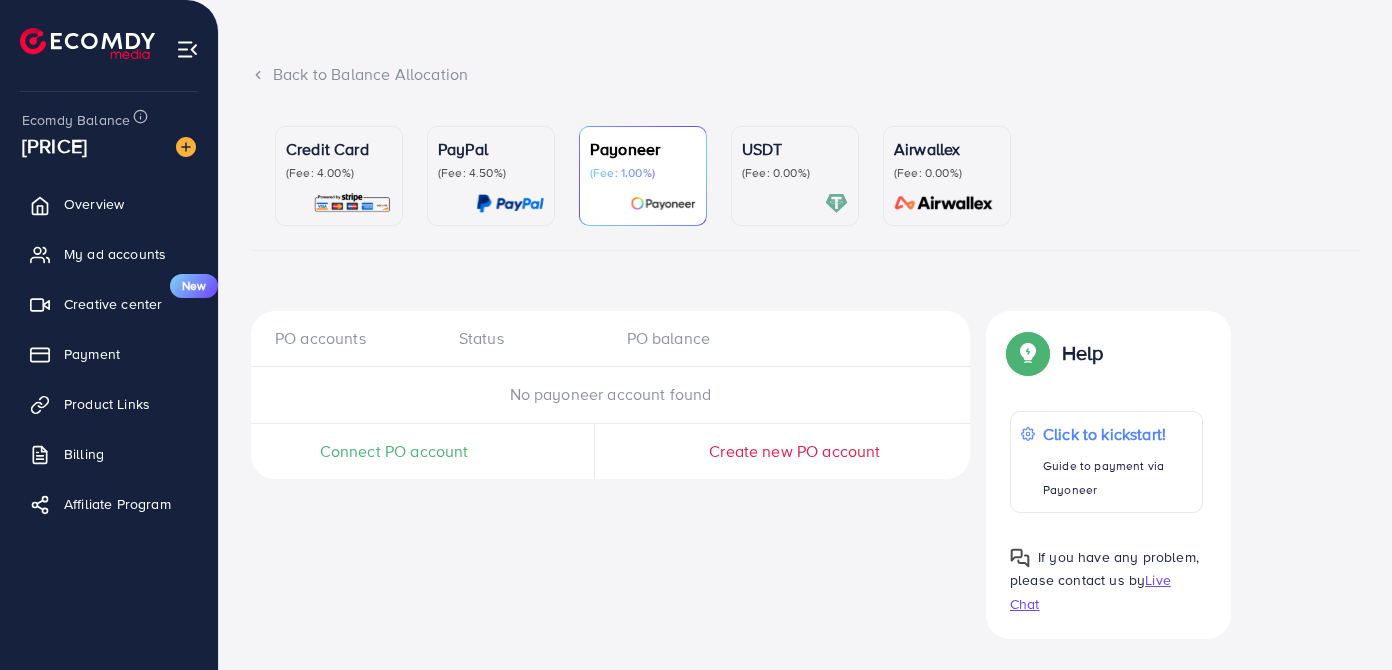 click on "(Fee: 0.00%)" at bounding box center (795, 173) 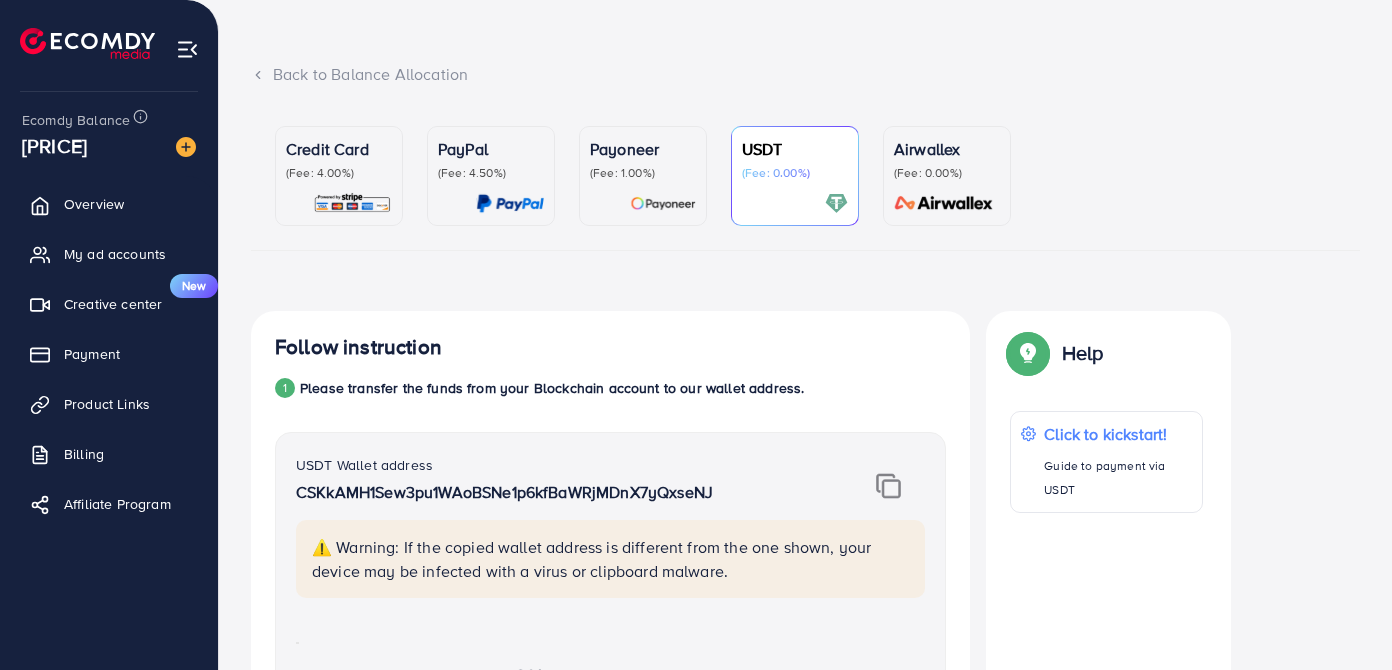 click on "Credit Card   (Fee: 4.00%)   PayPal   (Fee: 4.50%)   Payoneer   (Fee: 1.00%)   USDT   (Fee: 0.00%)   Airwallex   (Fee: 0.00%)" at bounding box center (805, 180) 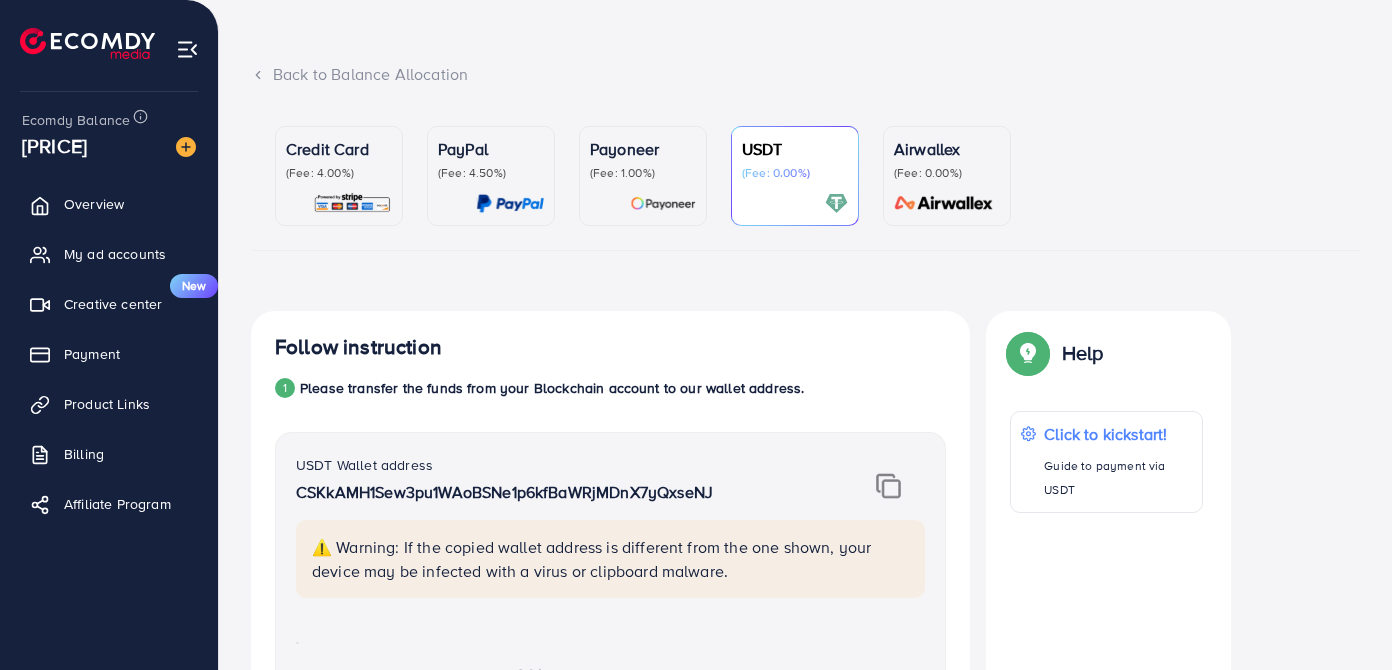 click on "Credit Card   (Fee: 4.00%)" at bounding box center (339, 176) 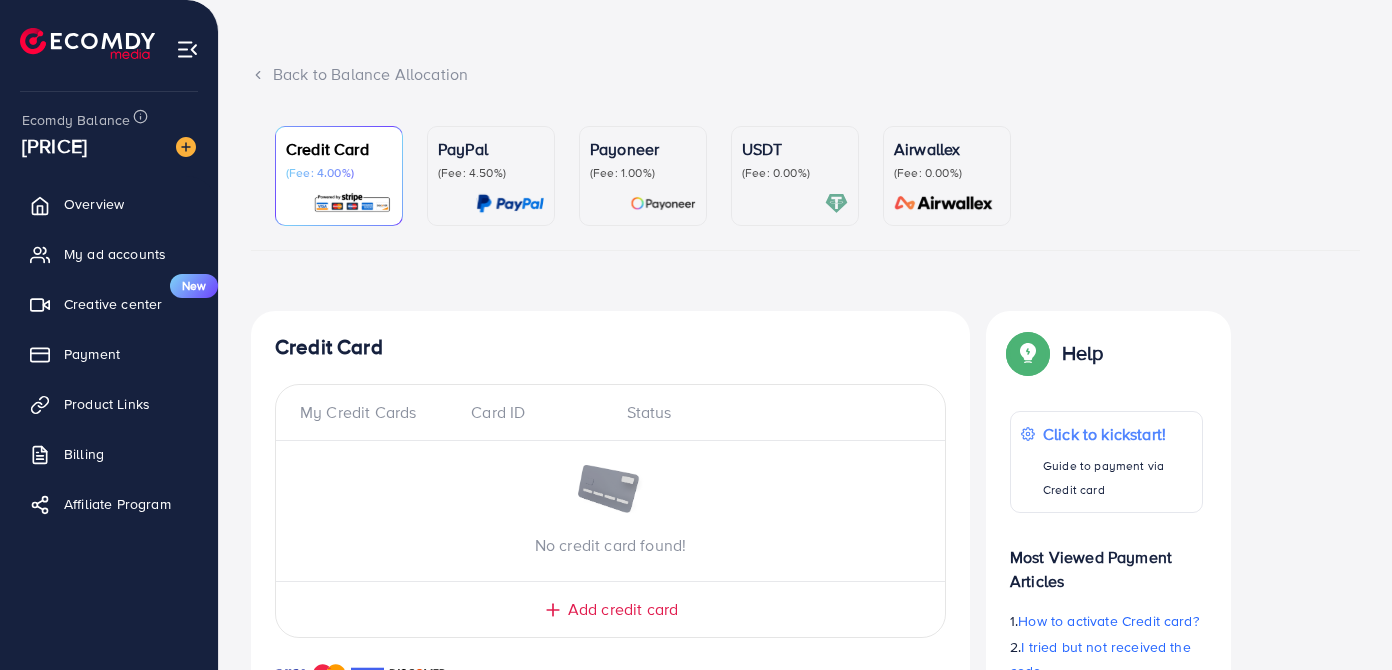 click on "(Fee: 4.50%)" at bounding box center [491, 173] 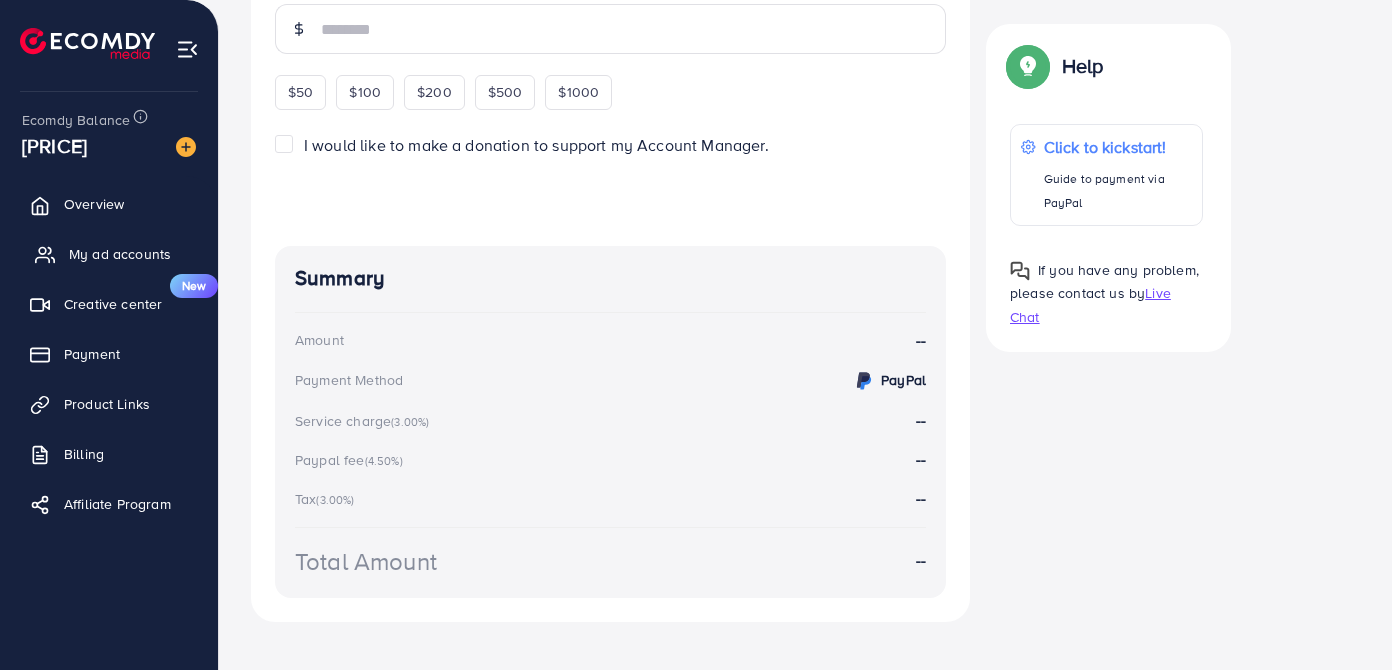 scroll, scrollTop: 540, scrollLeft: 0, axis: vertical 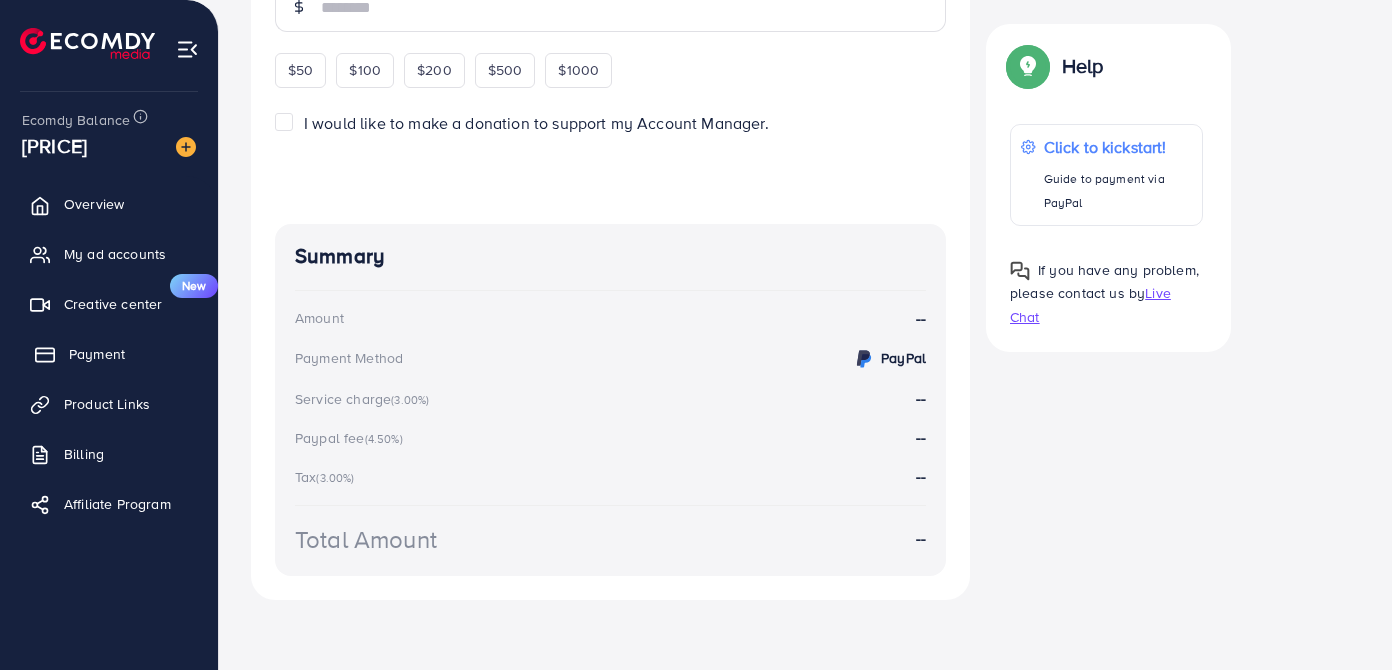 click on "Payment" at bounding box center [97, 354] 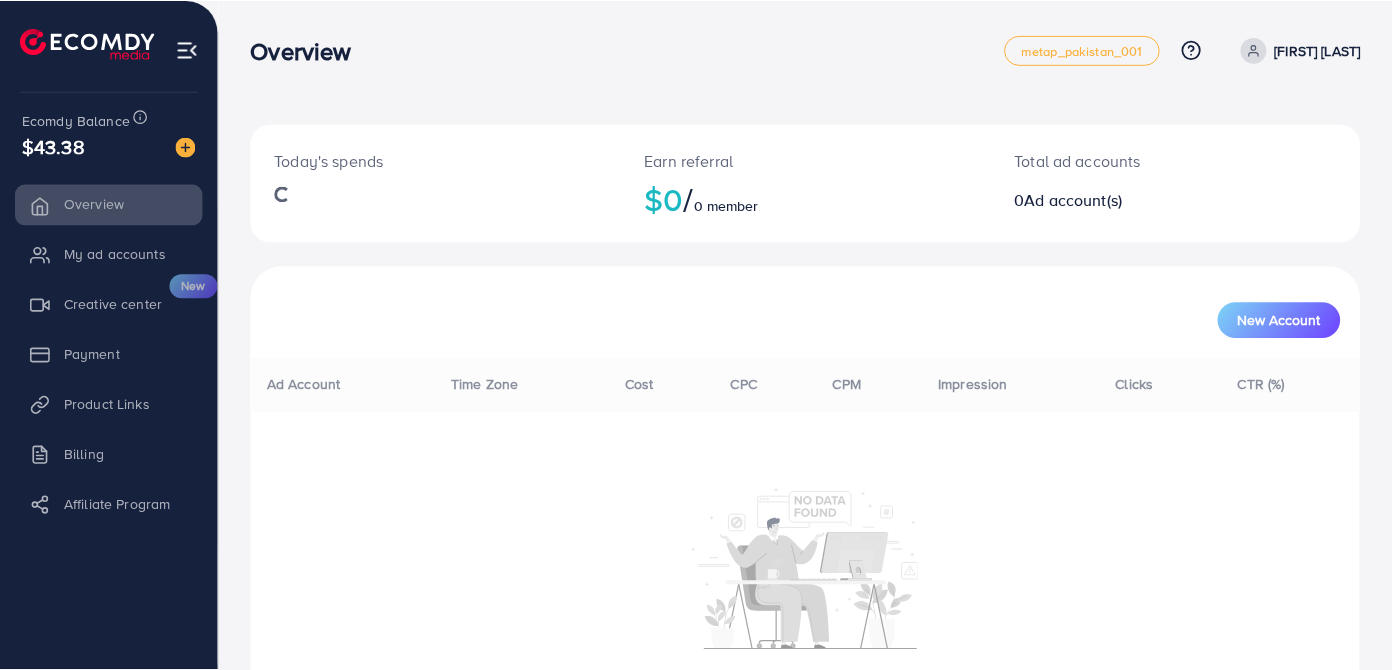 scroll, scrollTop: 0, scrollLeft: 0, axis: both 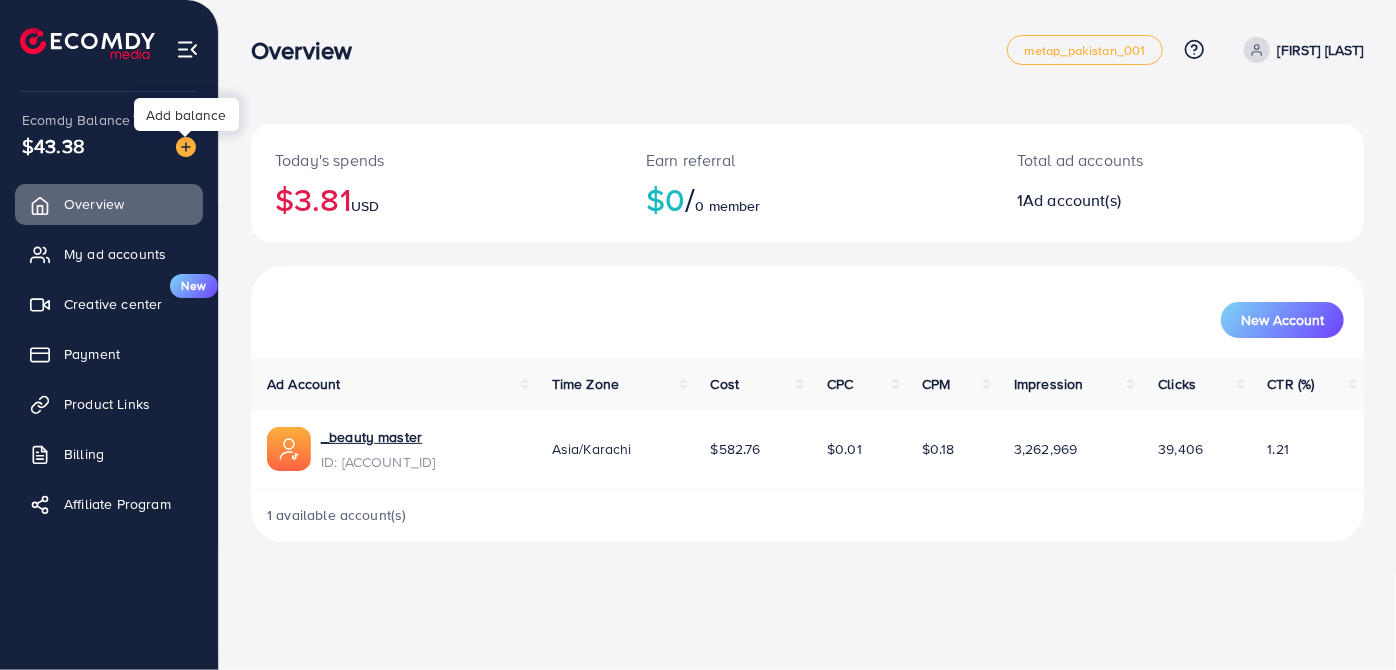 click at bounding box center (186, 147) 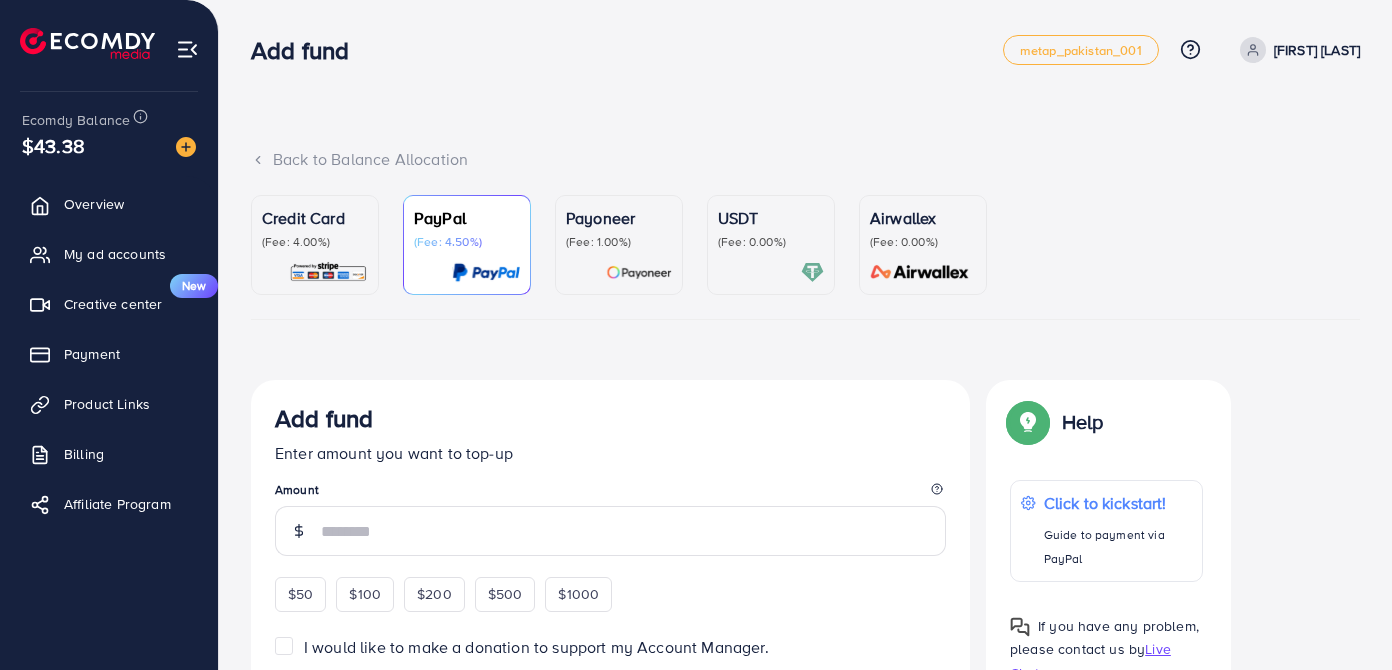 click on "USDT" at bounding box center [771, 218] 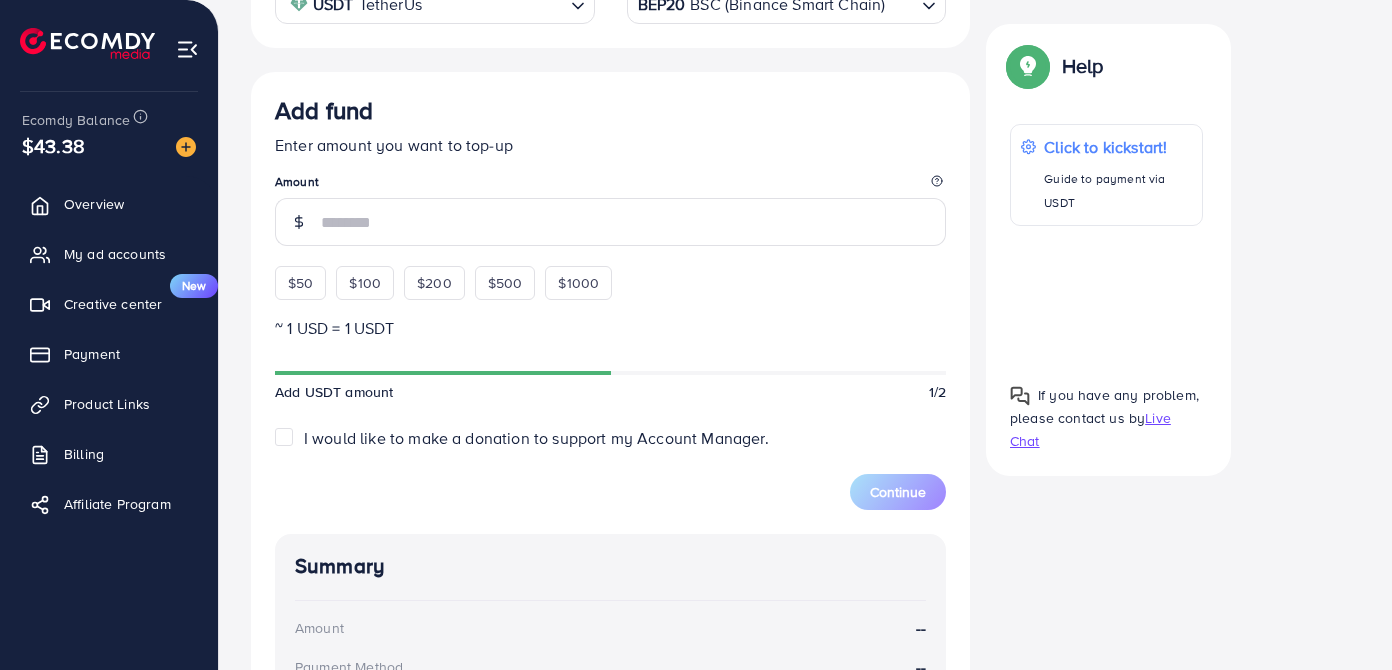 scroll, scrollTop: 90, scrollLeft: 0, axis: vertical 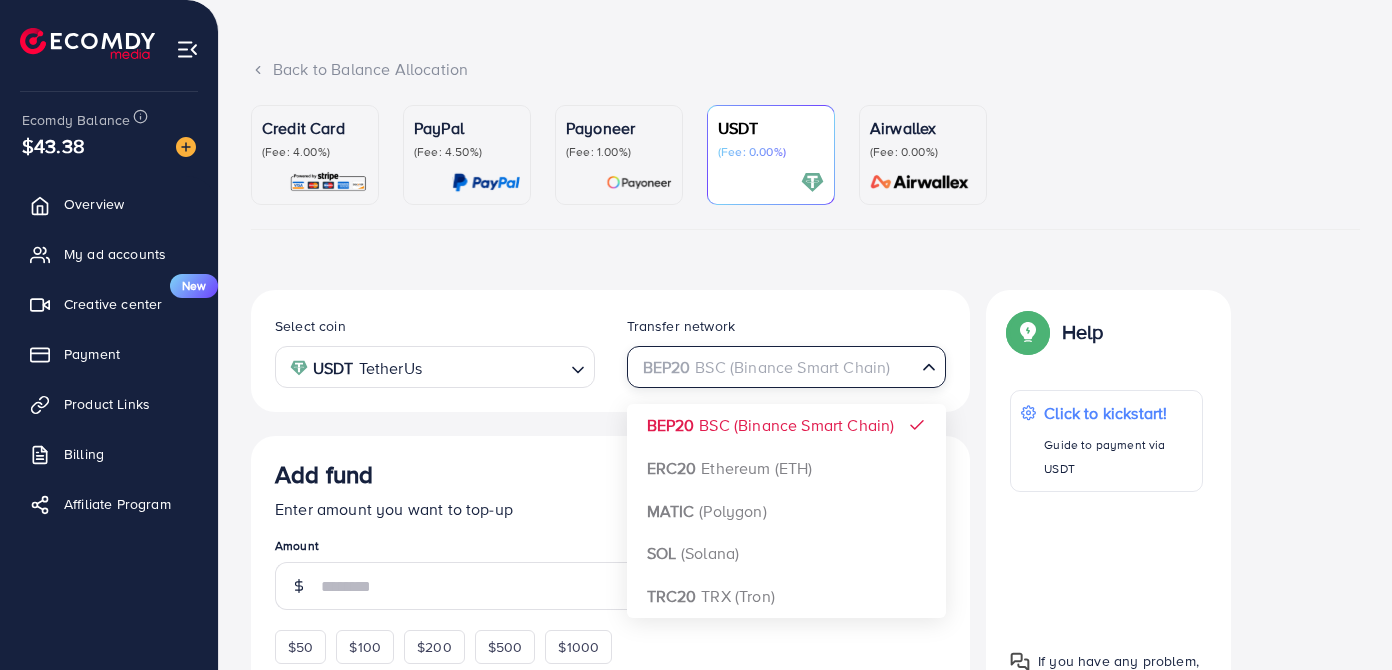 click on "BEP20 BSC (Binance Smart Chain)" at bounding box center (775, 365) 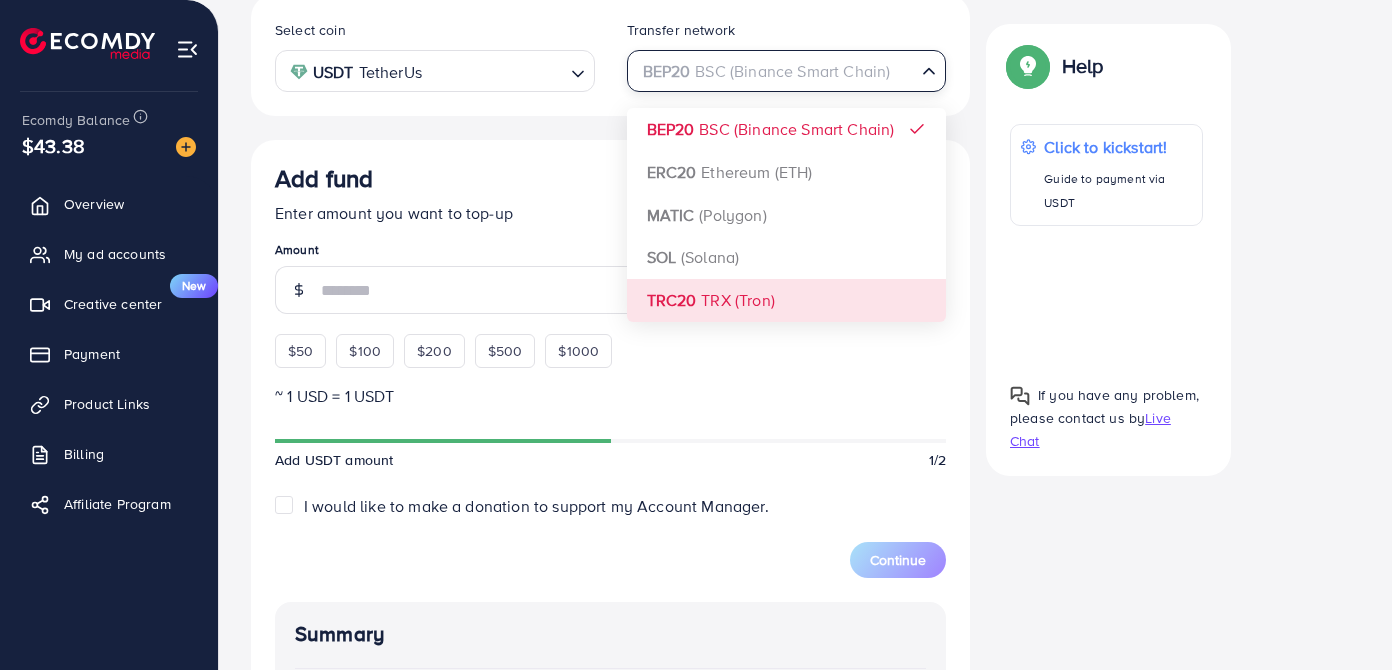 scroll, scrollTop: 272, scrollLeft: 0, axis: vertical 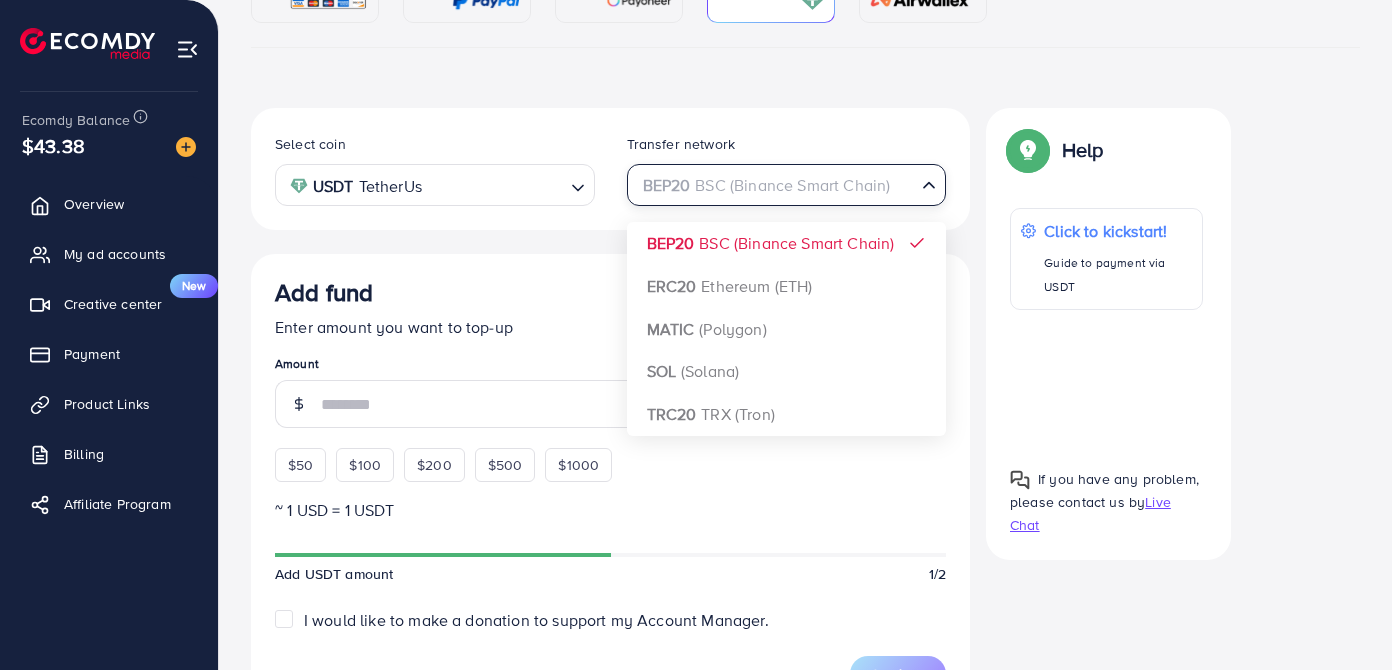 click at bounding box center [775, 185] 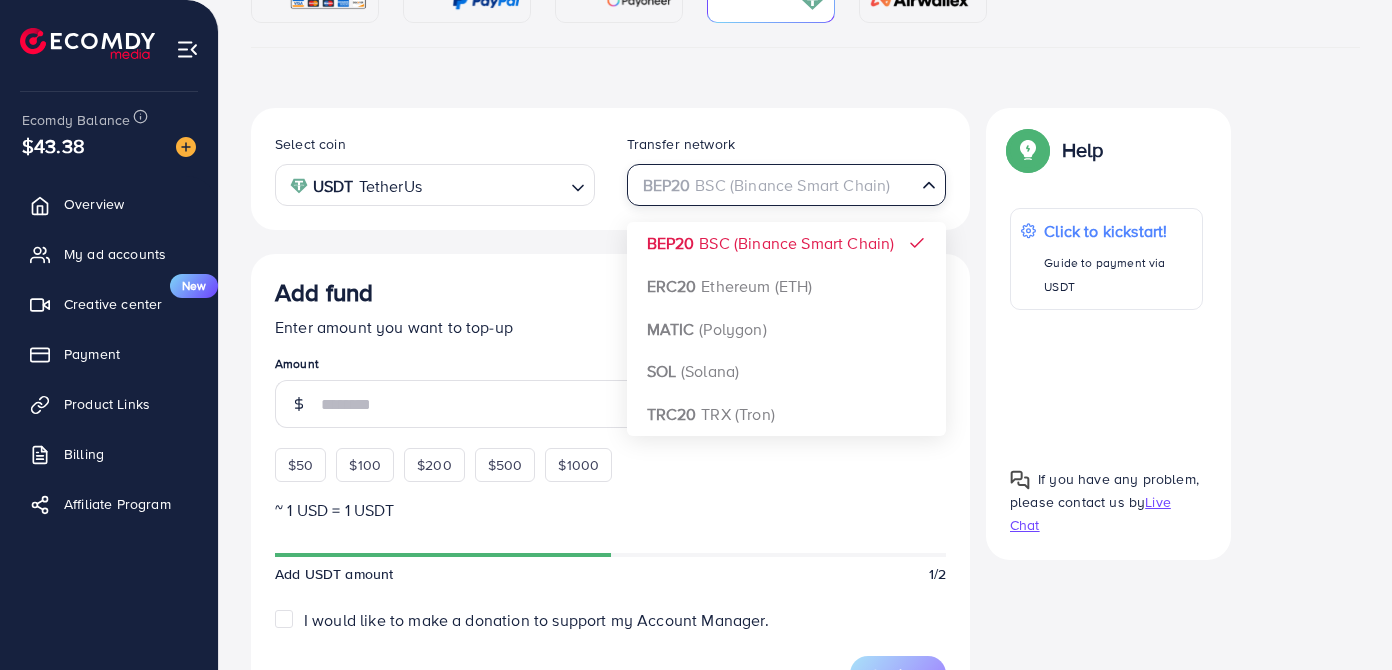click 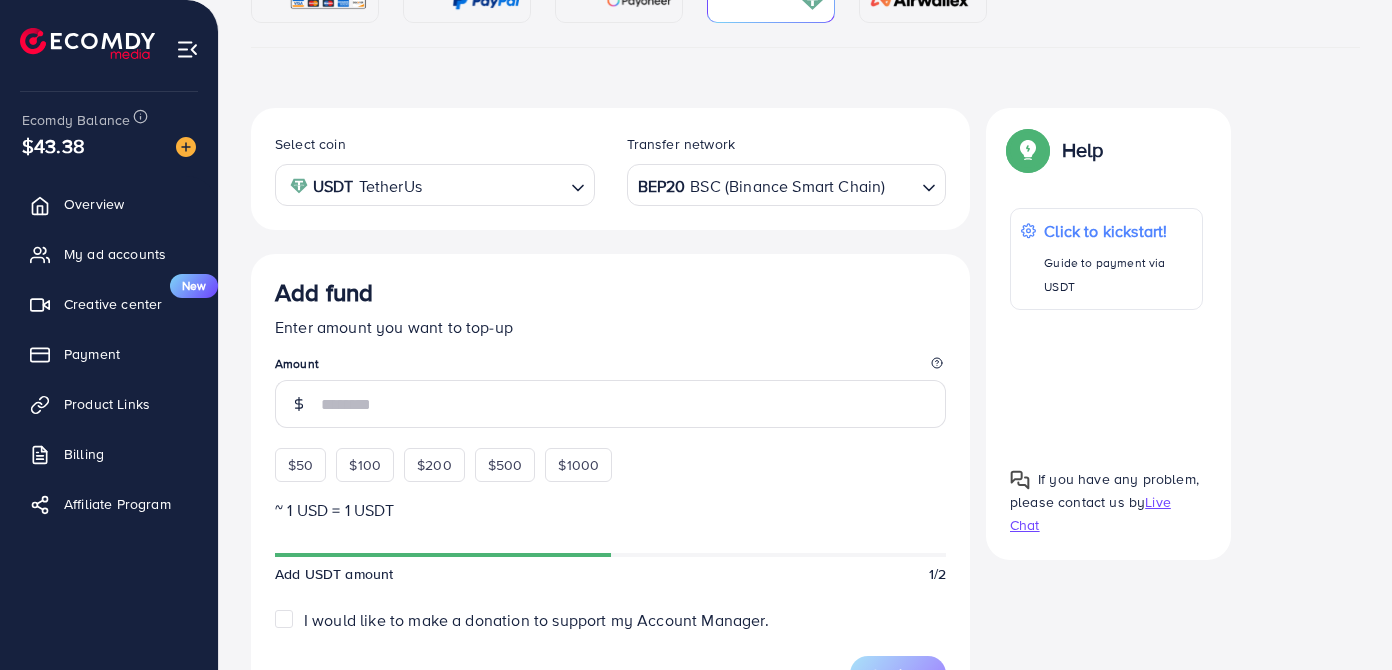 click 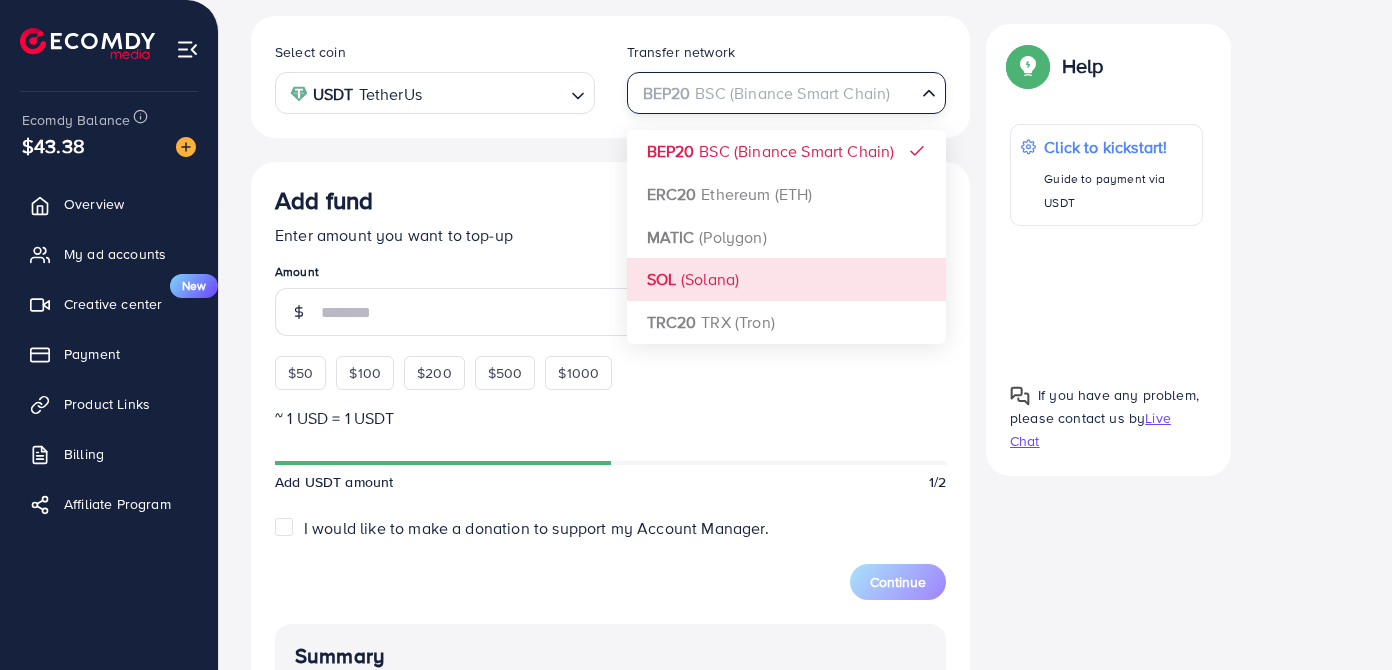 scroll, scrollTop: 363, scrollLeft: 0, axis: vertical 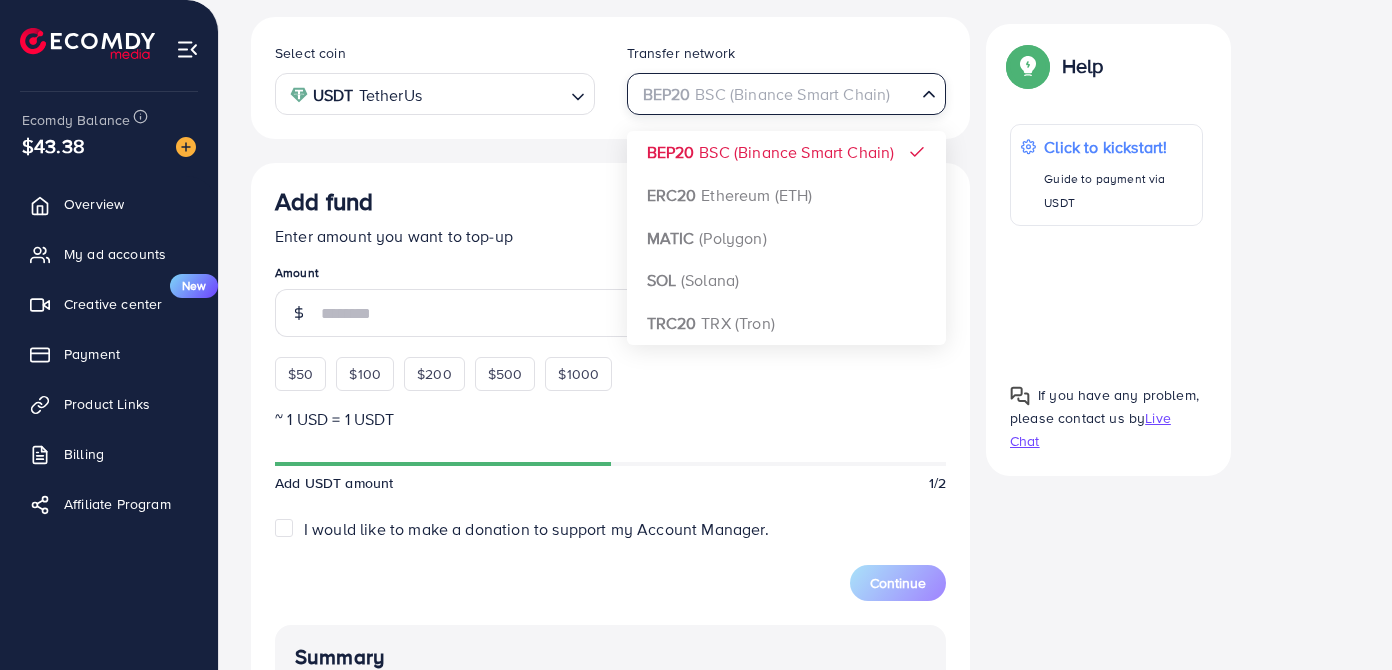 click on "BEP20 BSC (Binance Smart Chain)" at bounding box center (775, 92) 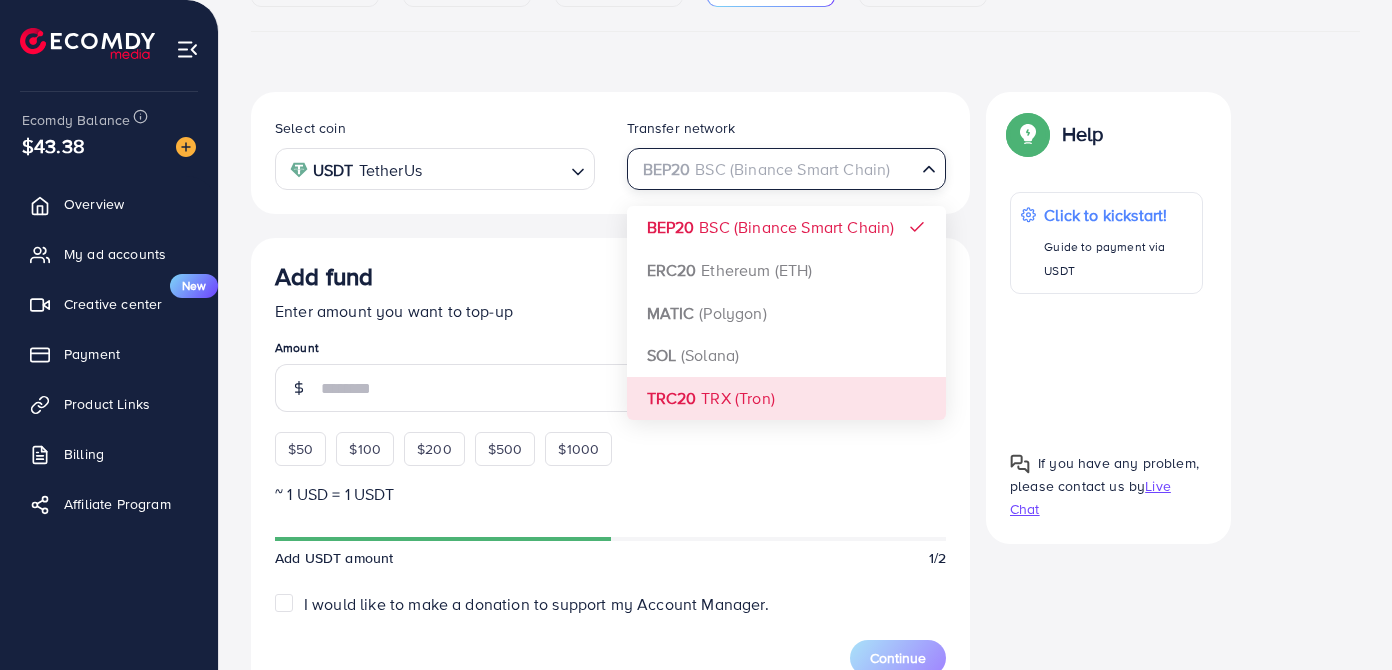 scroll, scrollTop: 181, scrollLeft: 0, axis: vertical 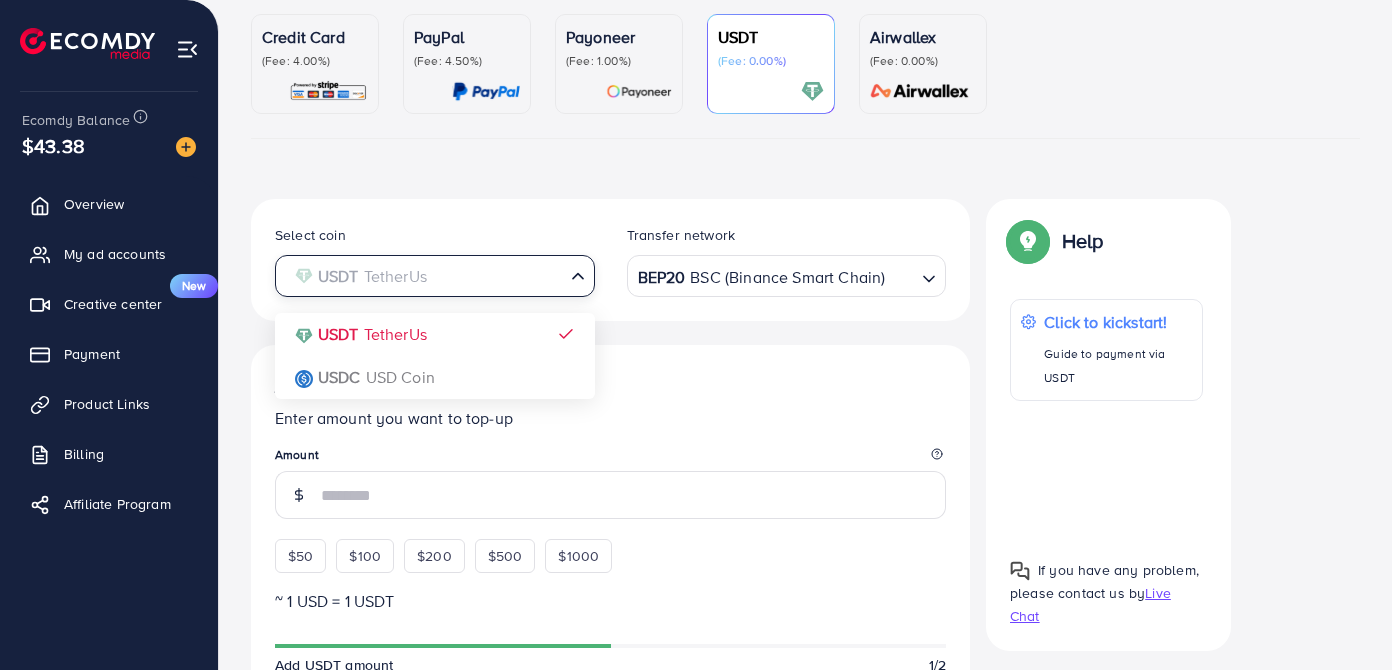 click at bounding box center (423, 276) 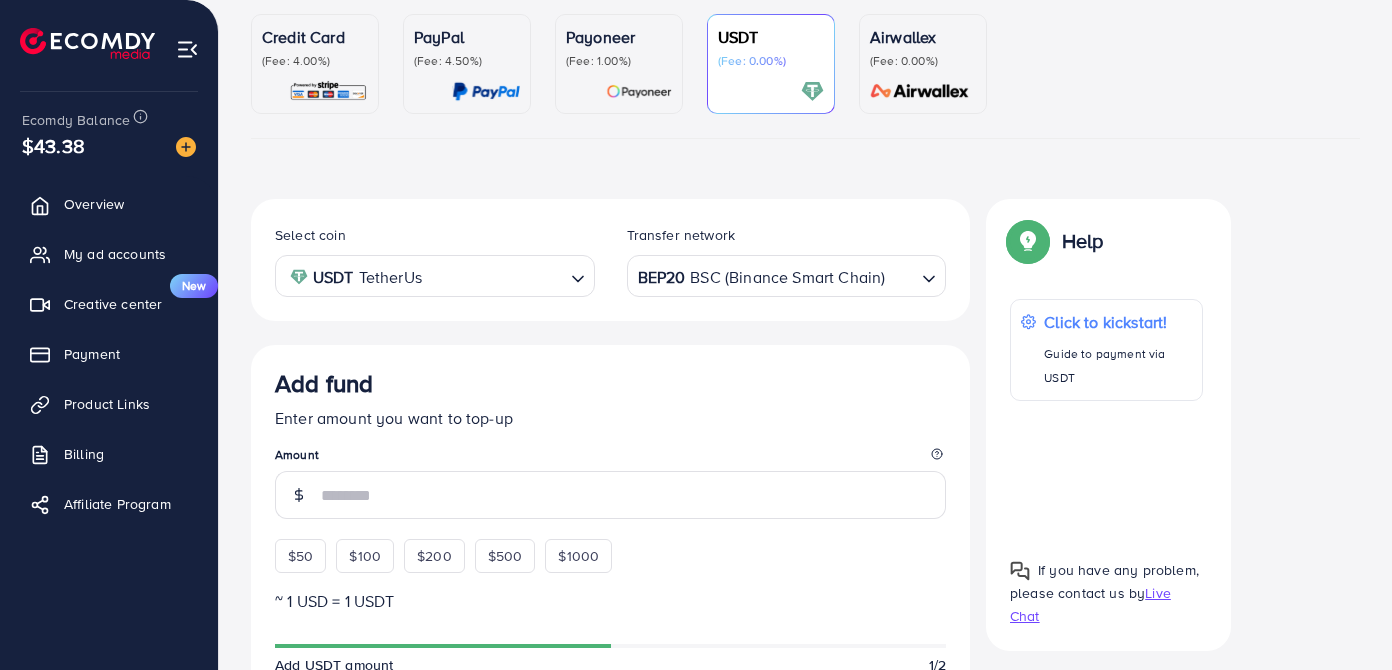 click on "Select coin   USDT TetherUs           Loading...     USDT TetherUs USDC USD Coin       Transfer network   BEP20 BSC (Binance Smart Chain)           Loading...      Add fund  Enter amount you want to top-up Amount $50 $100 $200 $500 $1000  ~ 1 USD = 1 USDT   Add USDT amount  1/2 I would like to make a donation to support my Account Manager. 5% 10% 15% 20%  Continue   Summary   Amount   --   Payment Method   --   Coin type   --   Service charge   (3.00%)   --   Tax   (3.00%)   --   Transfer network   --   Total Amount   --" at bounding box center (610, 733) 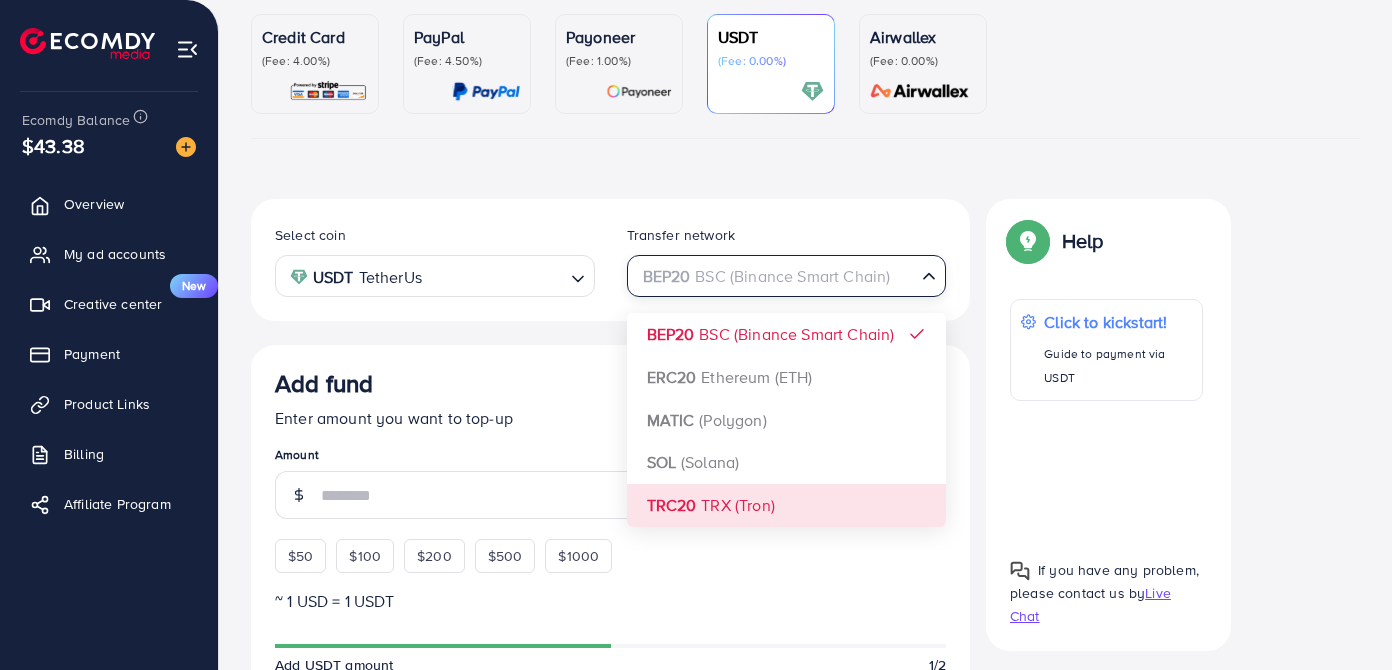 click on "BEP20 BSC (Binance Smart Chain)" at bounding box center (775, 274) 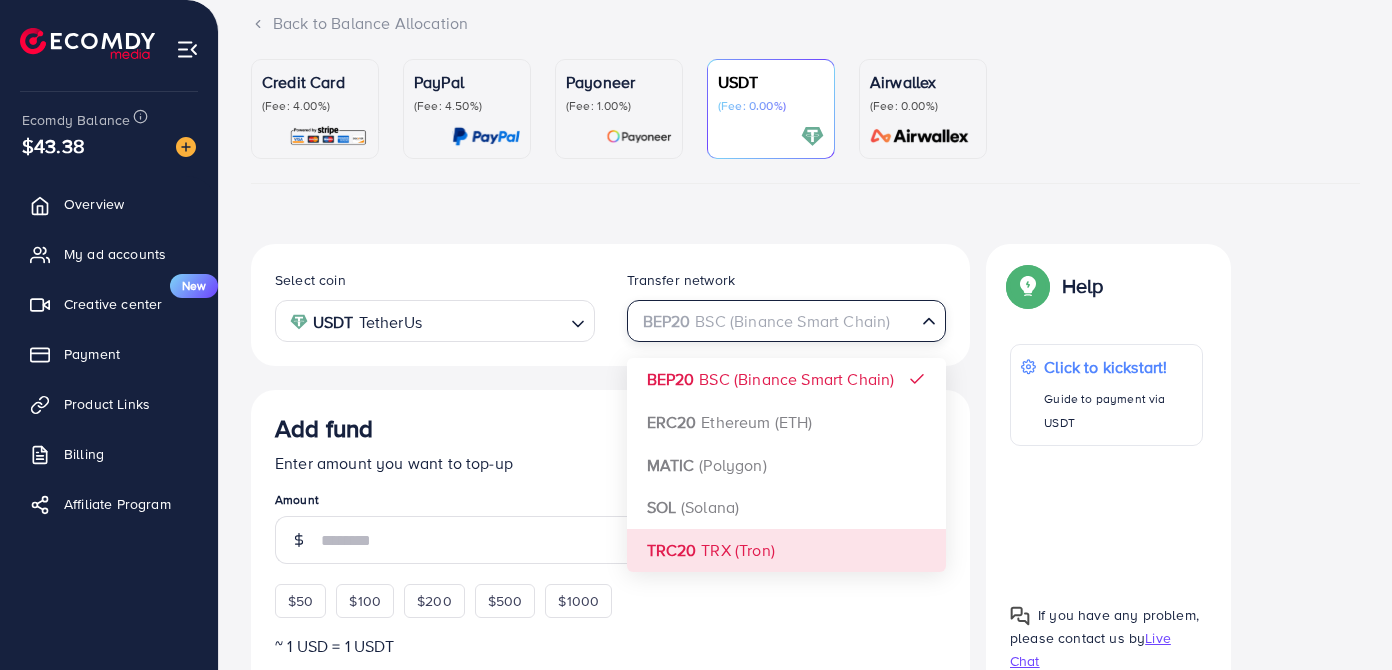 scroll, scrollTop: 90, scrollLeft: 0, axis: vertical 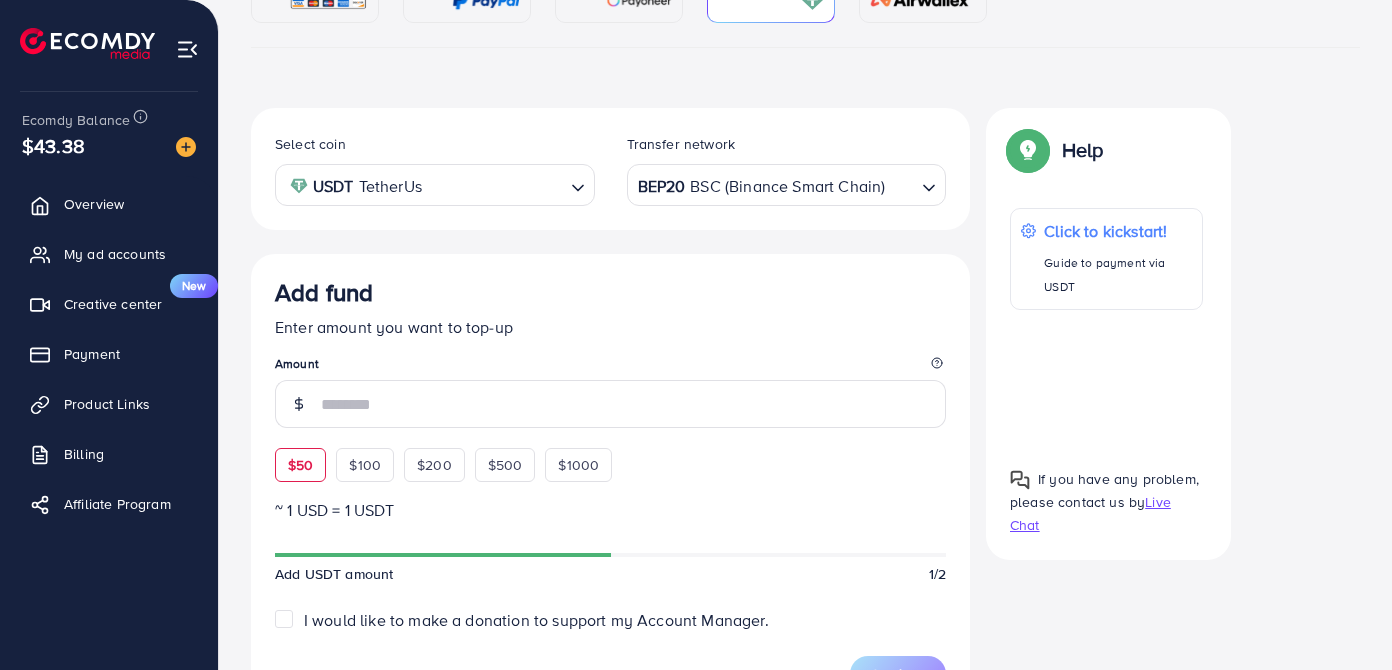 click on "$50" at bounding box center (300, 465) 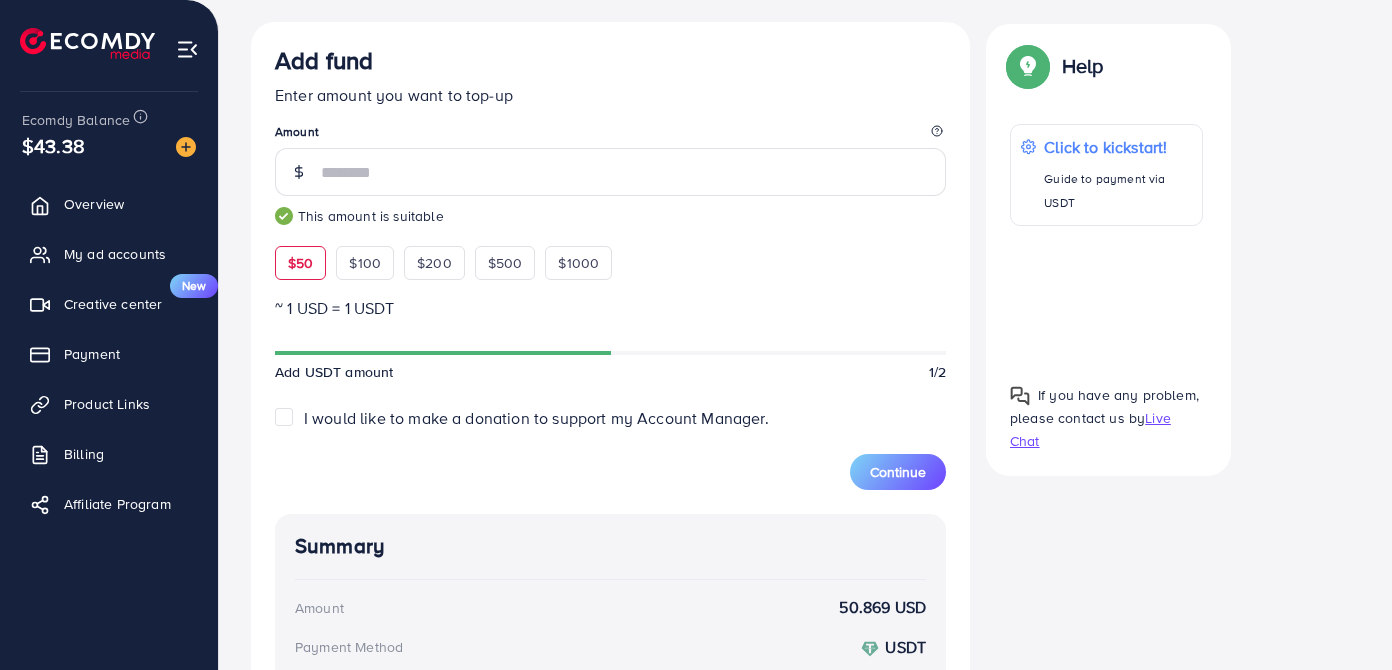 scroll, scrollTop: 605, scrollLeft: 0, axis: vertical 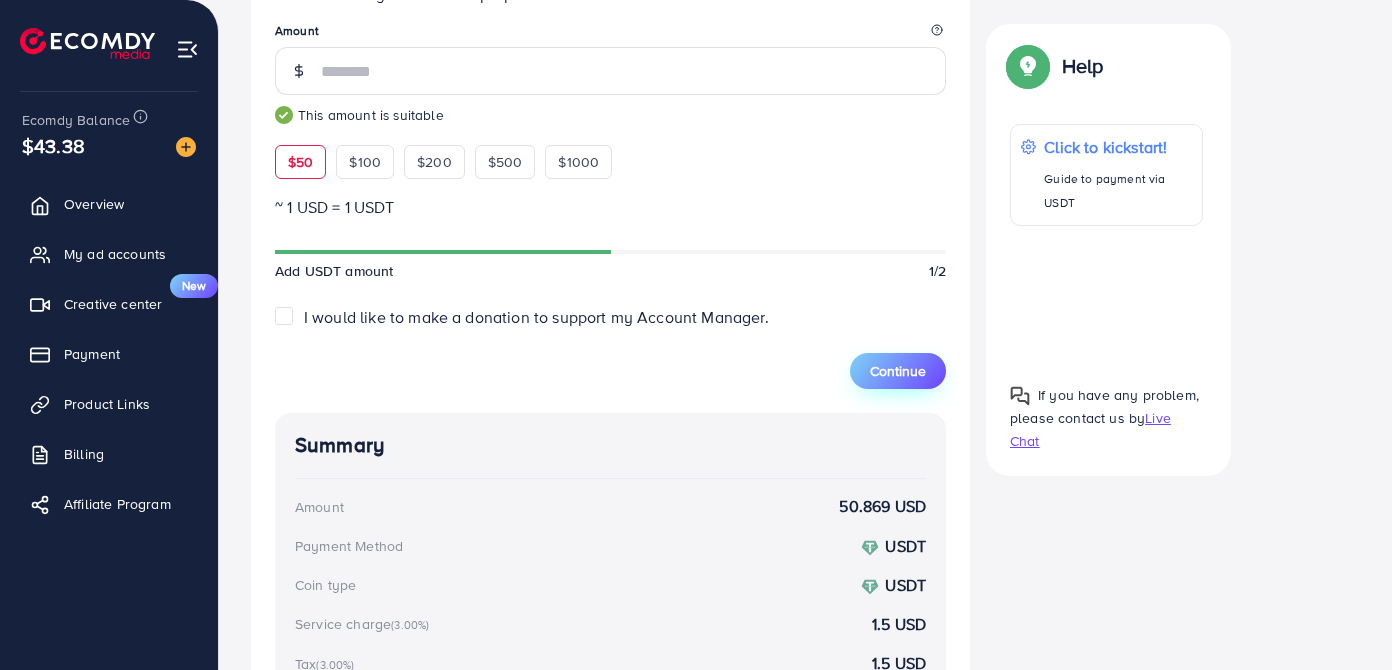 click on "Continue" at bounding box center (898, 371) 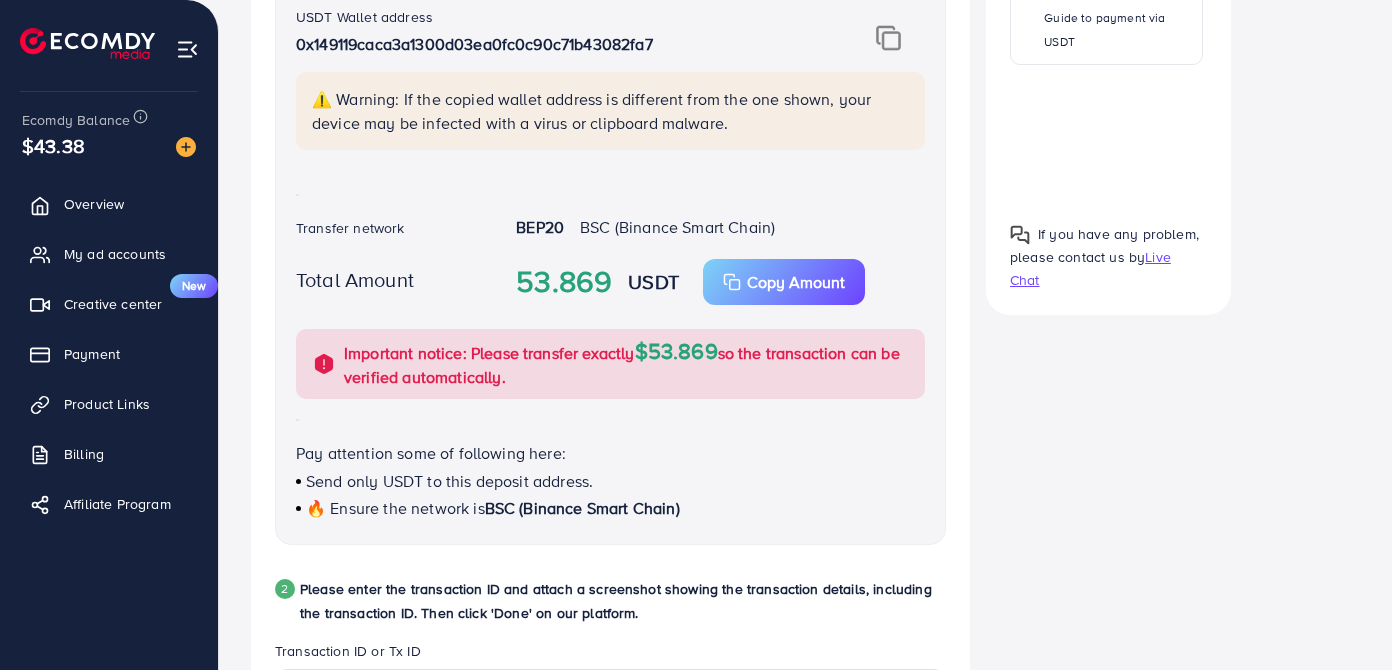 scroll, scrollTop: 514, scrollLeft: 0, axis: vertical 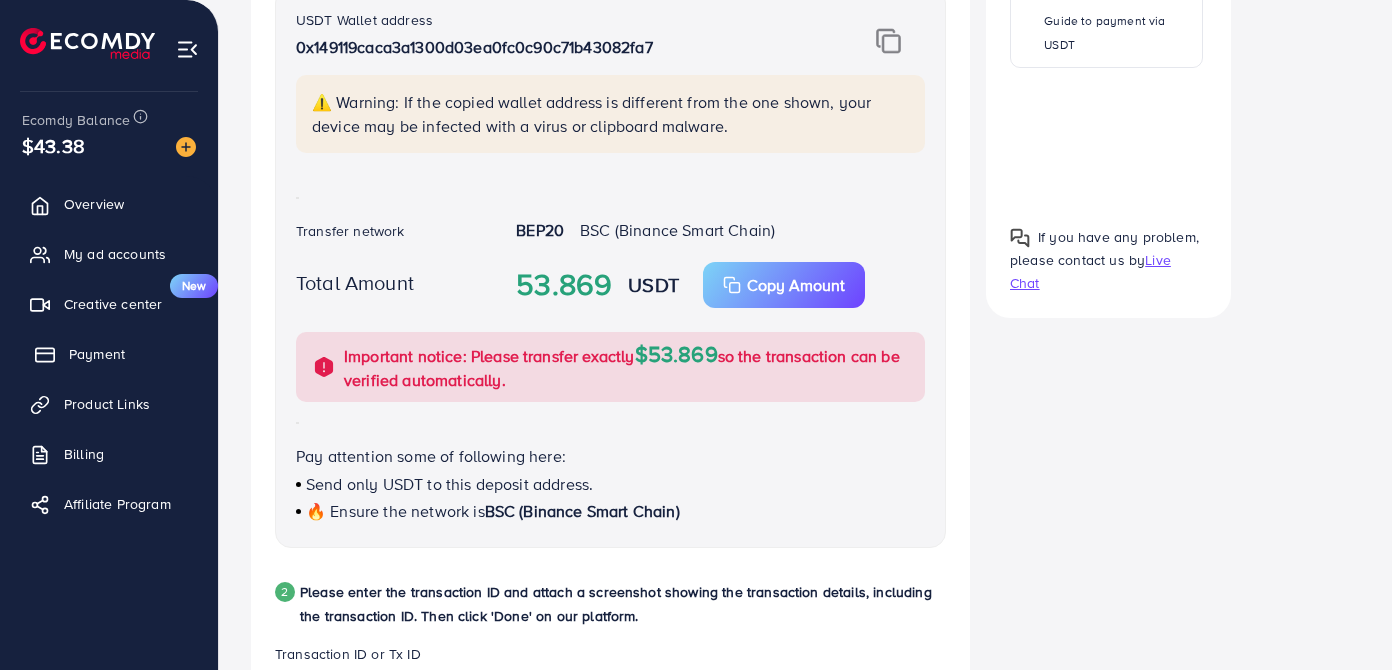 click on "Payment" at bounding box center [97, 354] 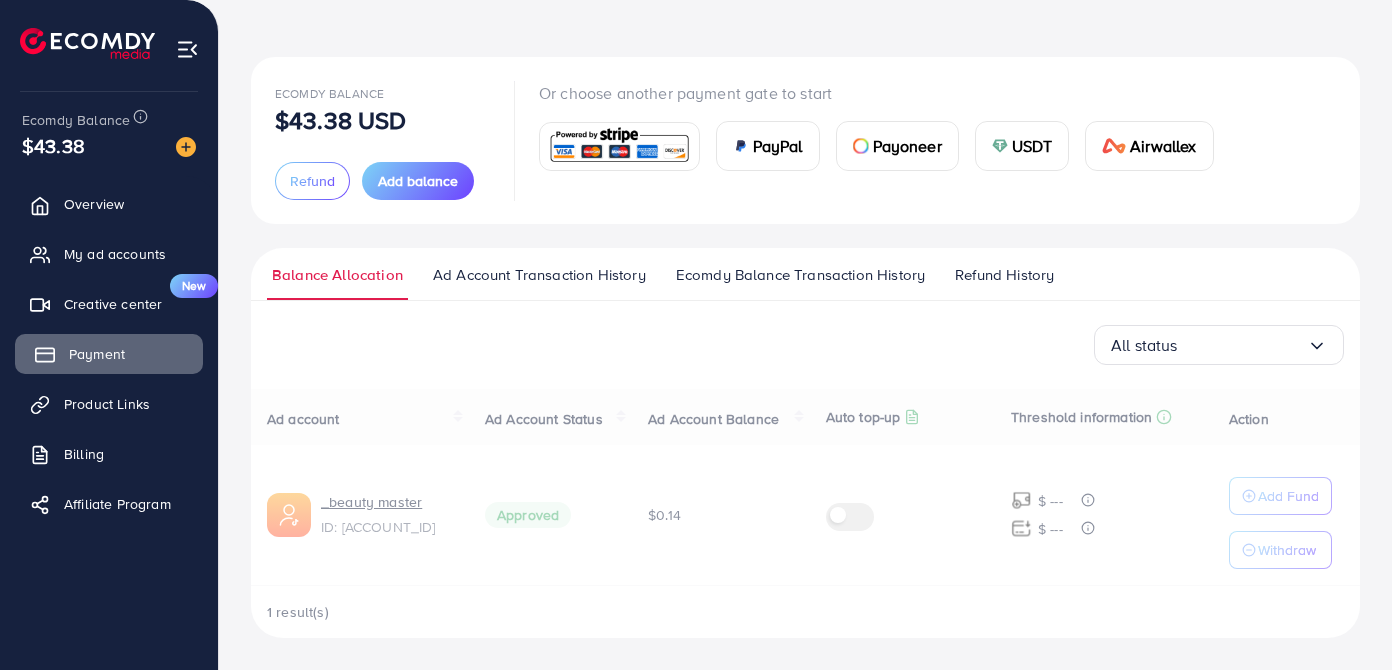 scroll, scrollTop: 0, scrollLeft: 0, axis: both 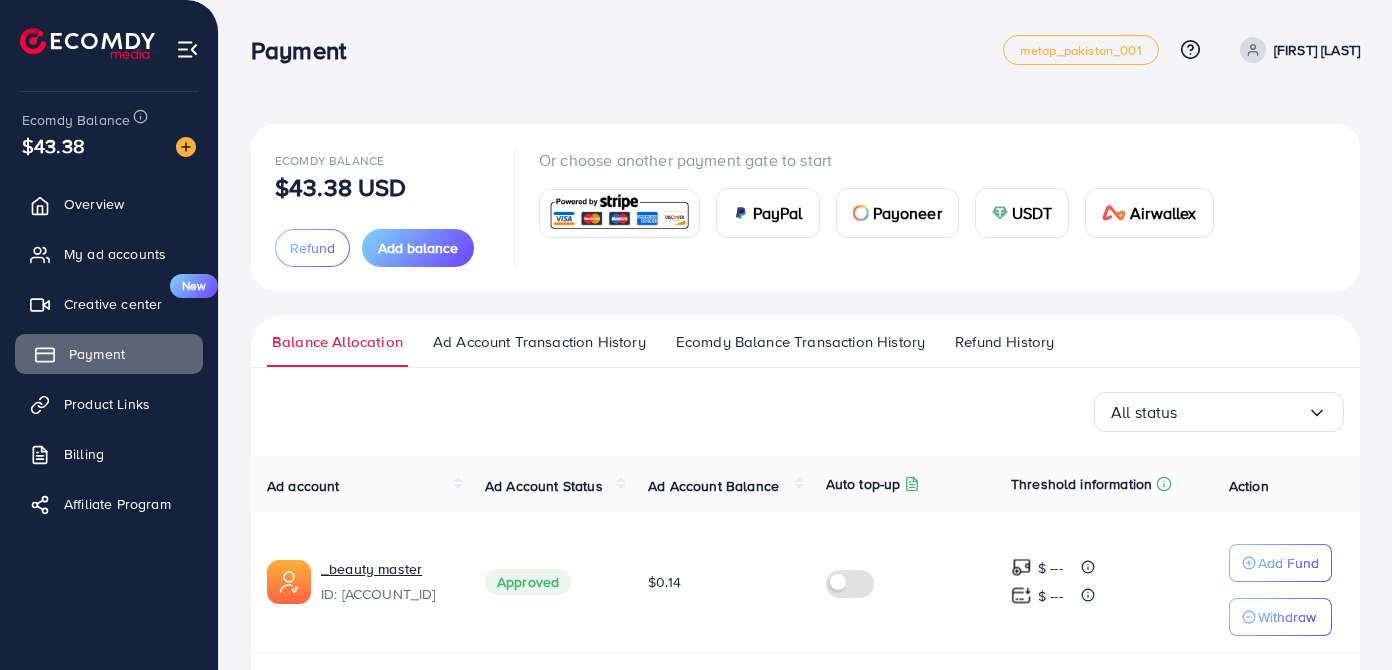 click on "Payment" at bounding box center (97, 354) 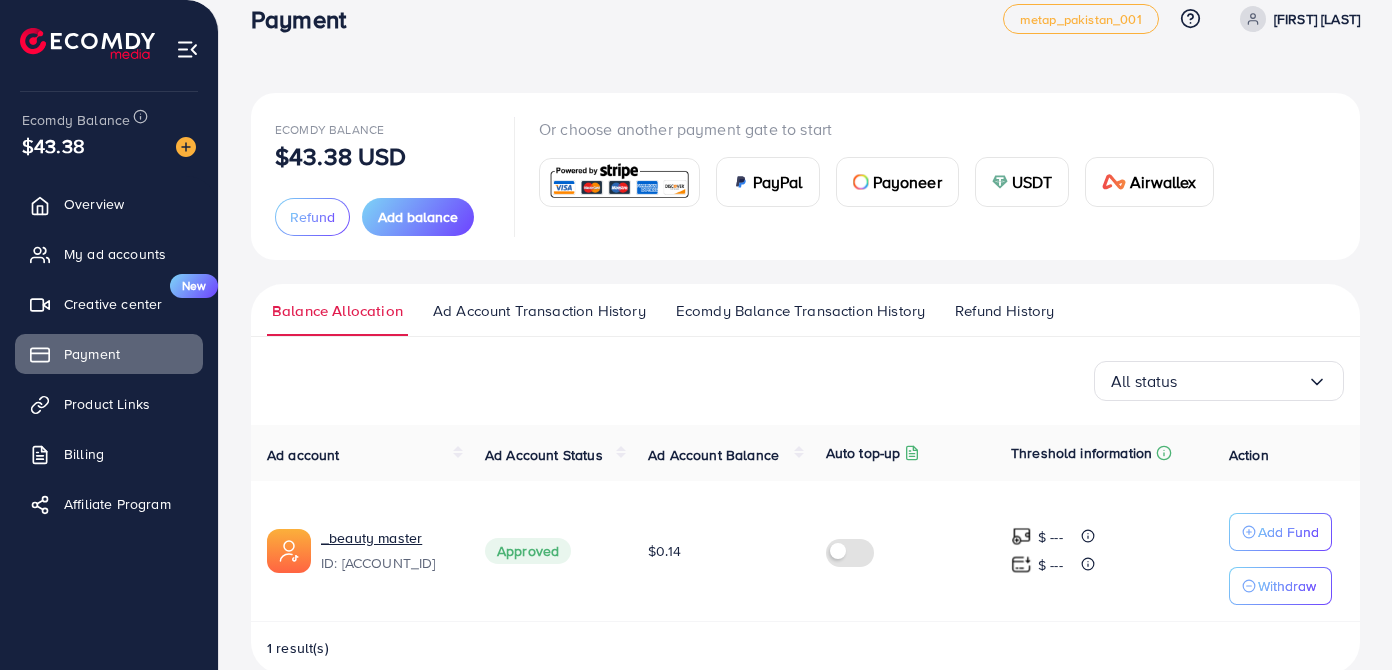 scroll, scrollTop: 0, scrollLeft: 0, axis: both 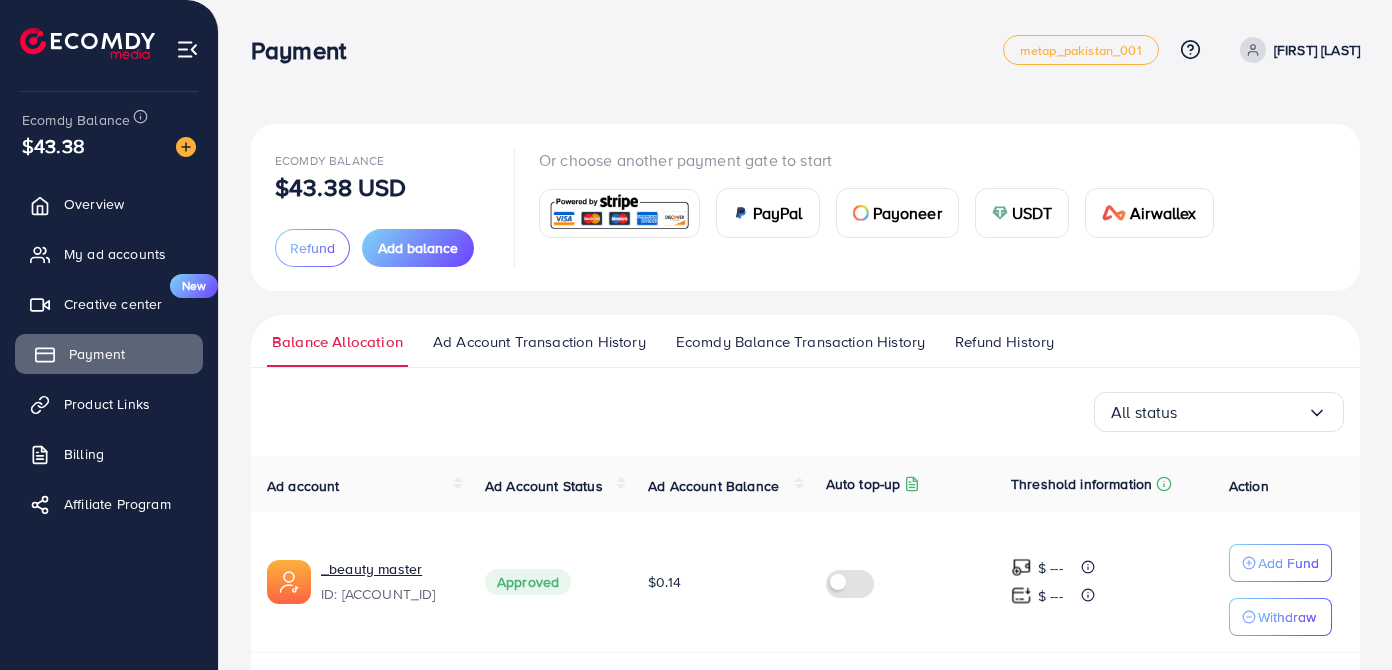 click on "Payment" at bounding box center (97, 354) 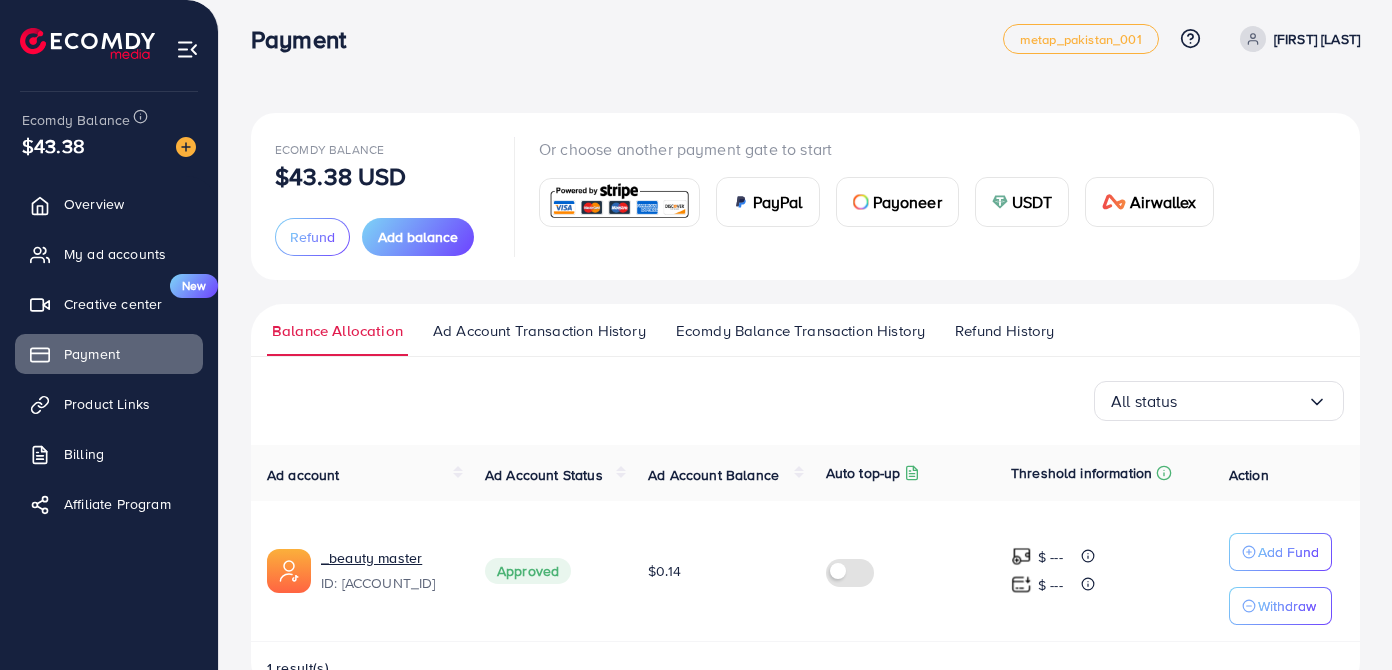 scroll, scrollTop: 0, scrollLeft: 0, axis: both 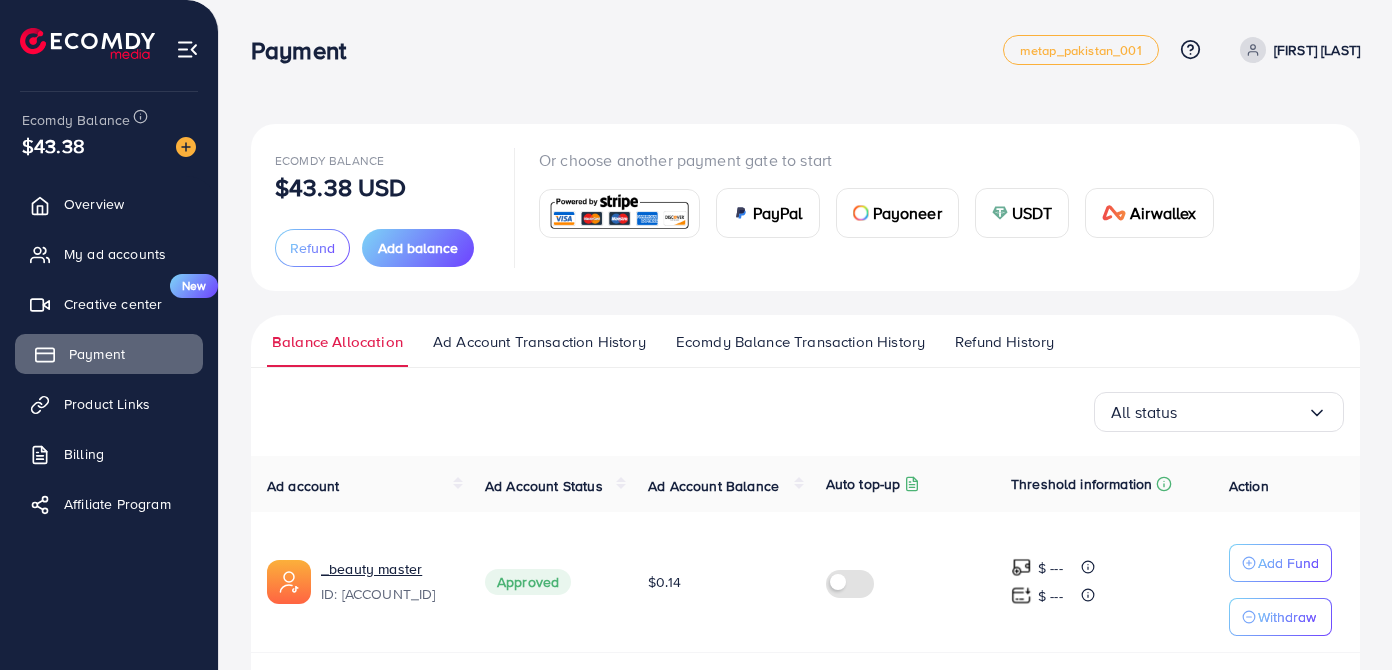 click on "Payment" at bounding box center [109, 354] 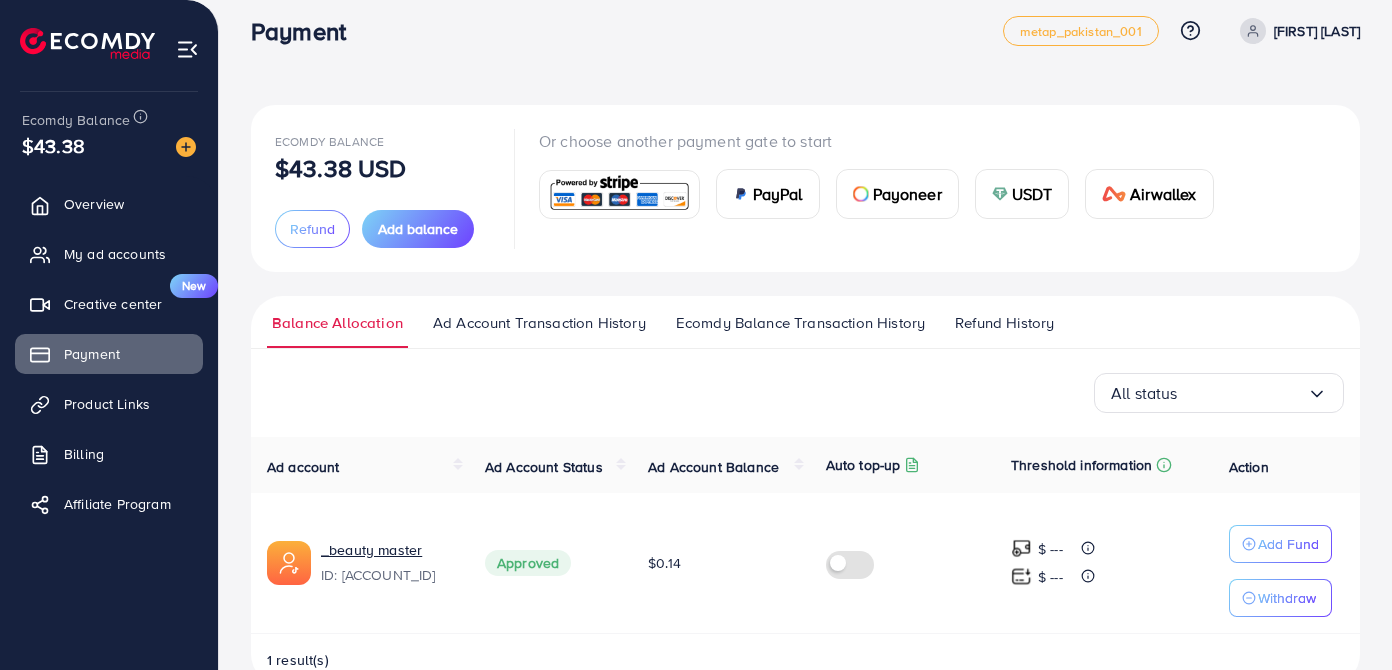 scroll, scrollTop: 0, scrollLeft: 0, axis: both 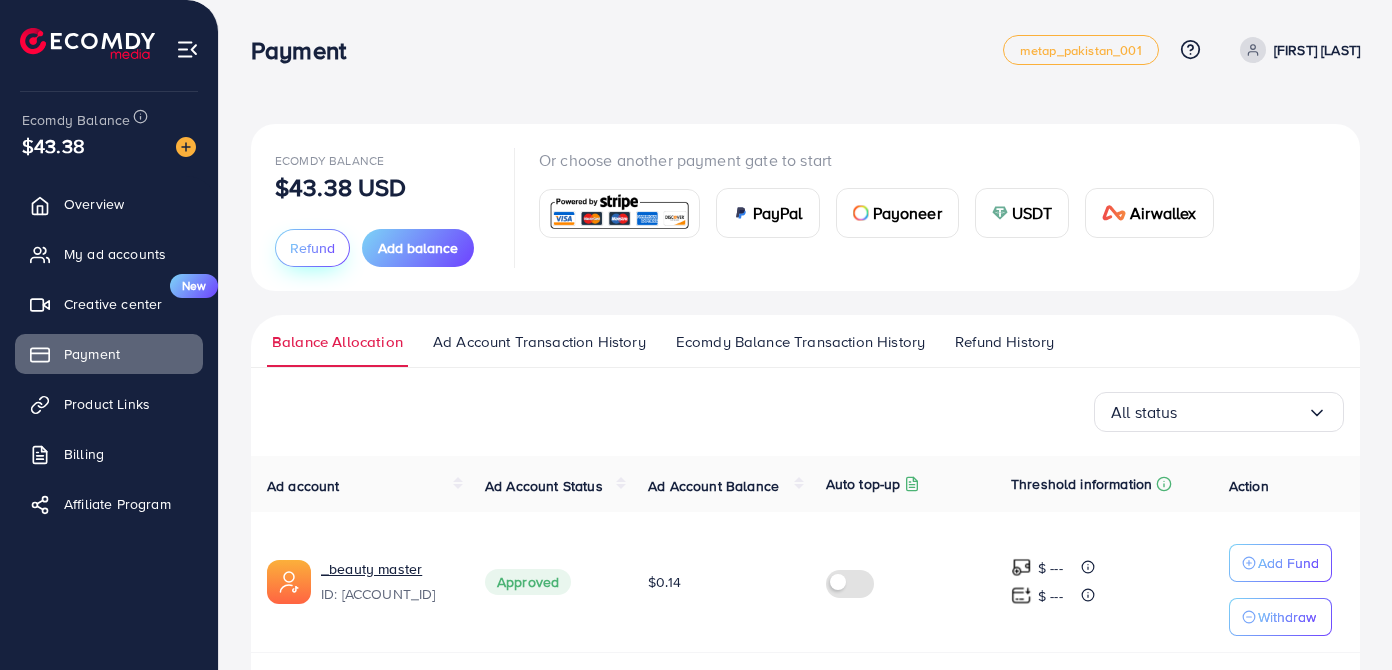 click on "Refund" at bounding box center [312, 248] 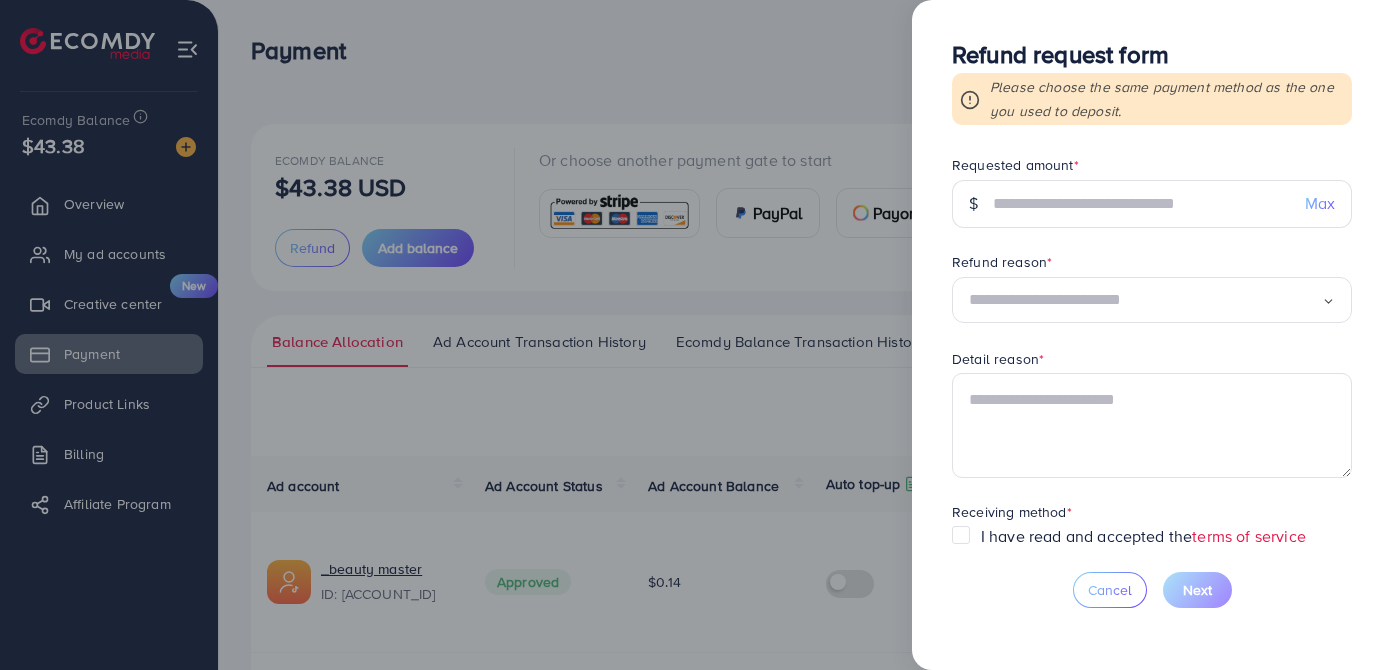 click at bounding box center [696, 335] 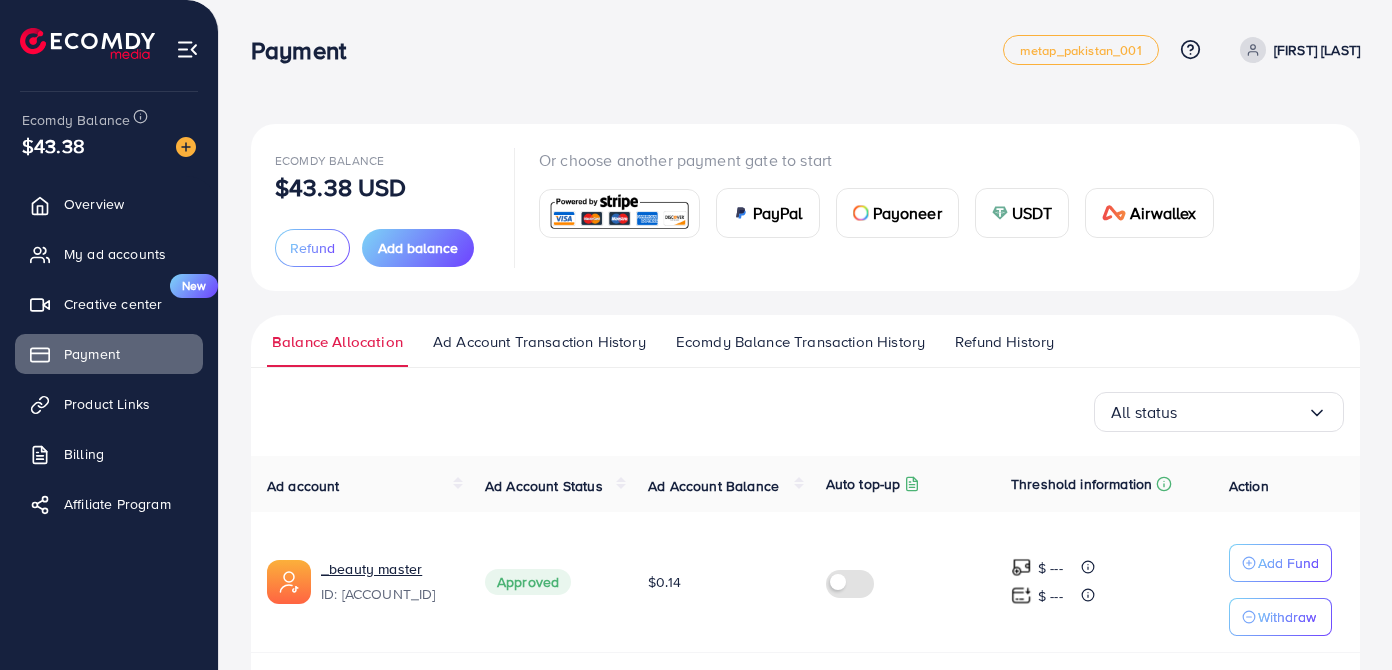 click on "Refund" at bounding box center (312, 248) 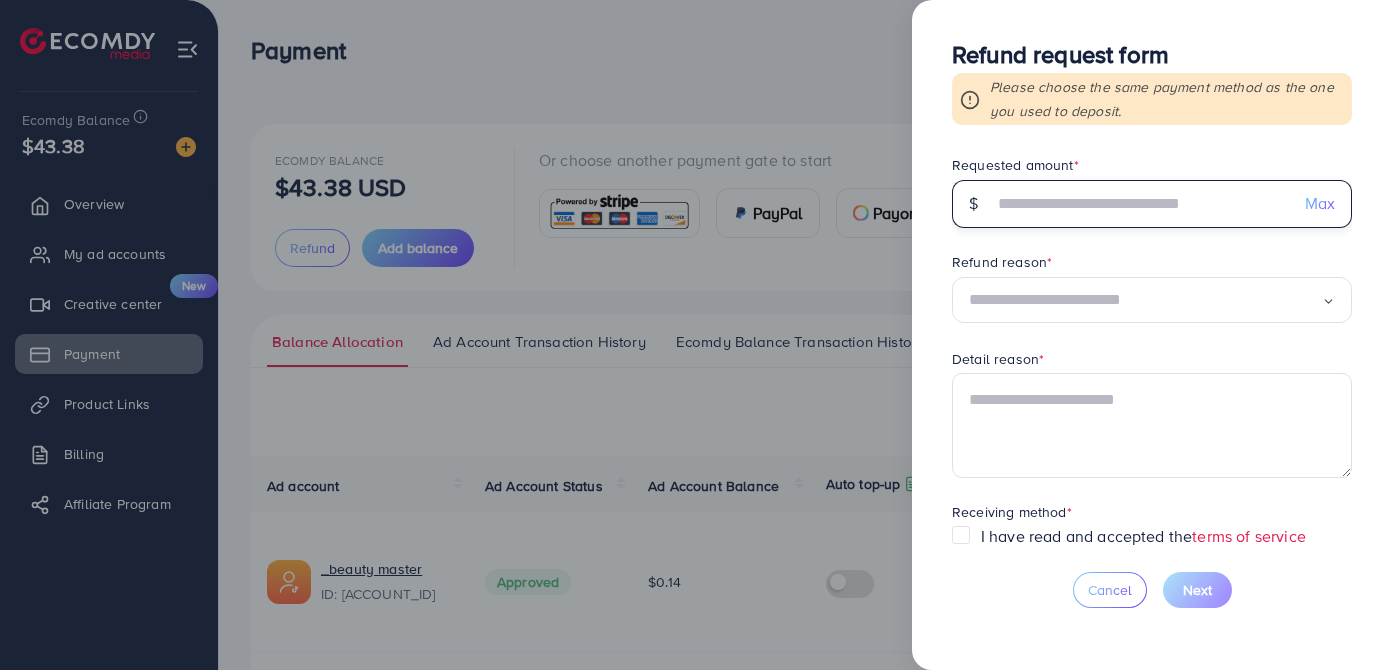click at bounding box center [1141, 204] 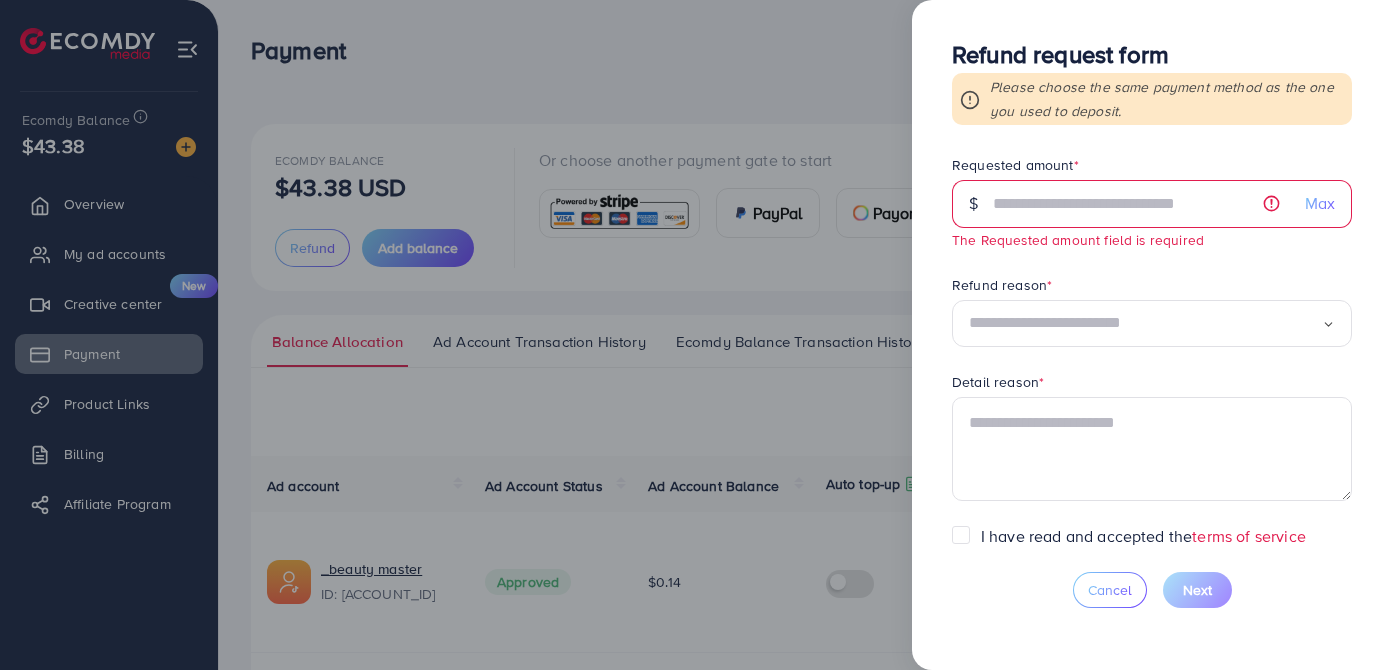 click on "Max" at bounding box center (1320, 203) 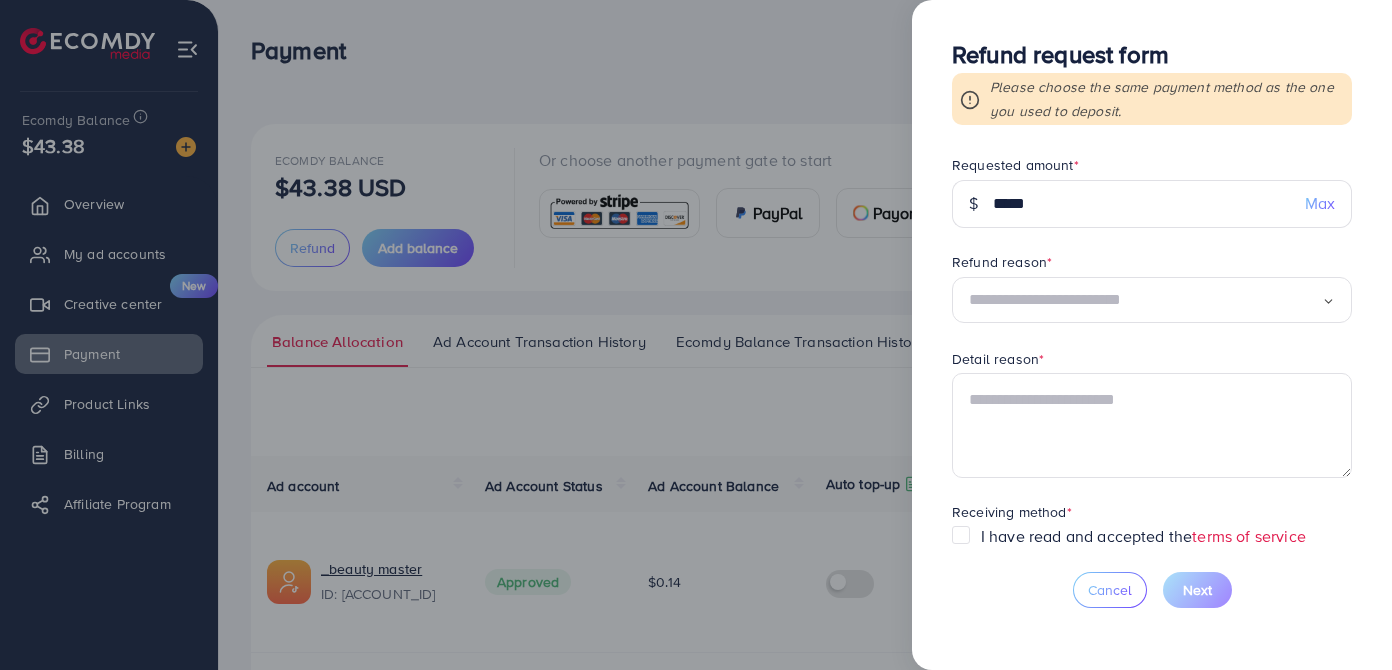click at bounding box center [1145, 300] 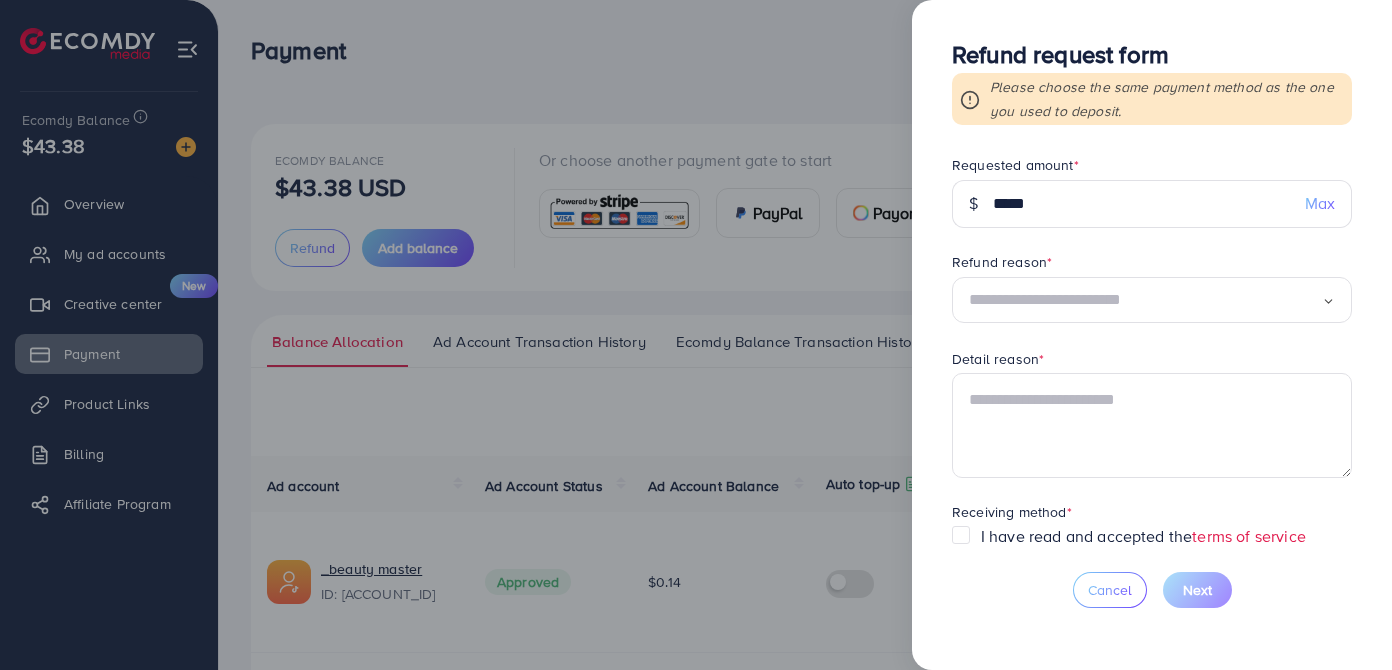click on "Refund request form   Please choose the same payment method as the one you used to deposit.   Requested amount  * $ *****  Max   Refund reason  *           Loading...
Permanent service discontinuation
Temporarily stop using service
Other
Detail reason  *  Receiving method  *           Loading...      I have read and accepted the  terms of service  Cancel   Next" at bounding box center (1152, 335) 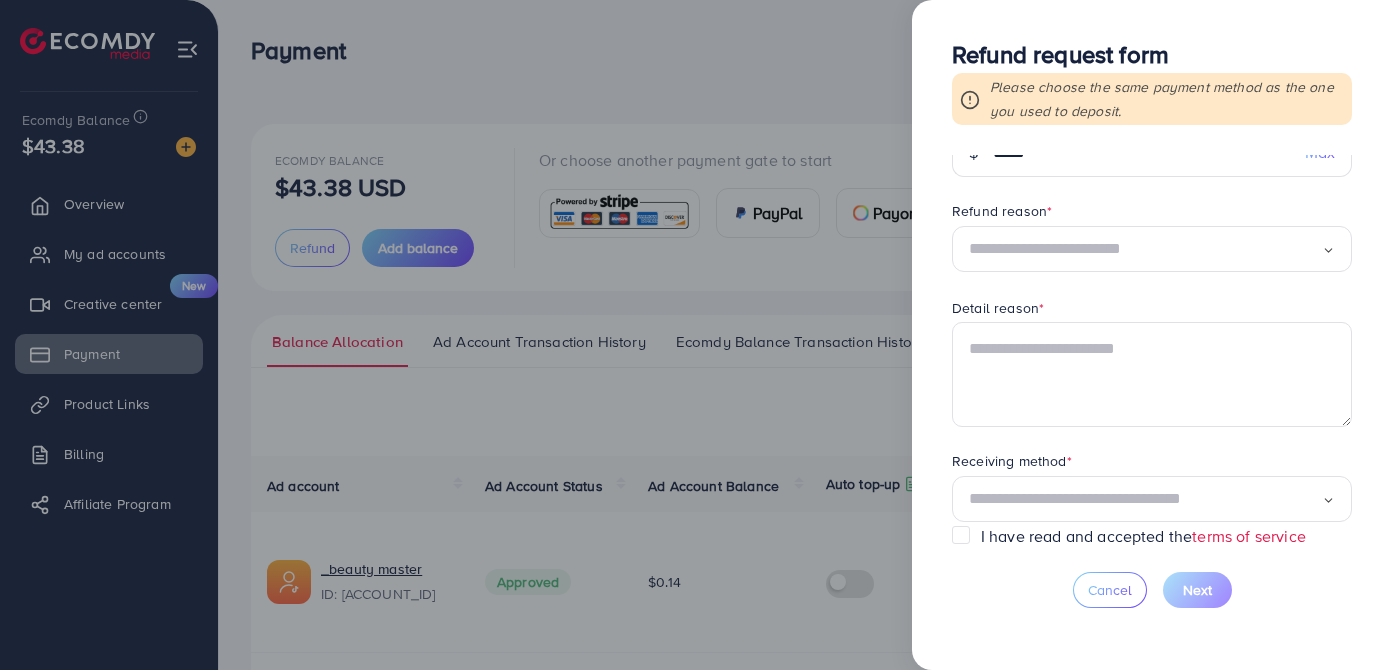 scroll, scrollTop: 72, scrollLeft: 0, axis: vertical 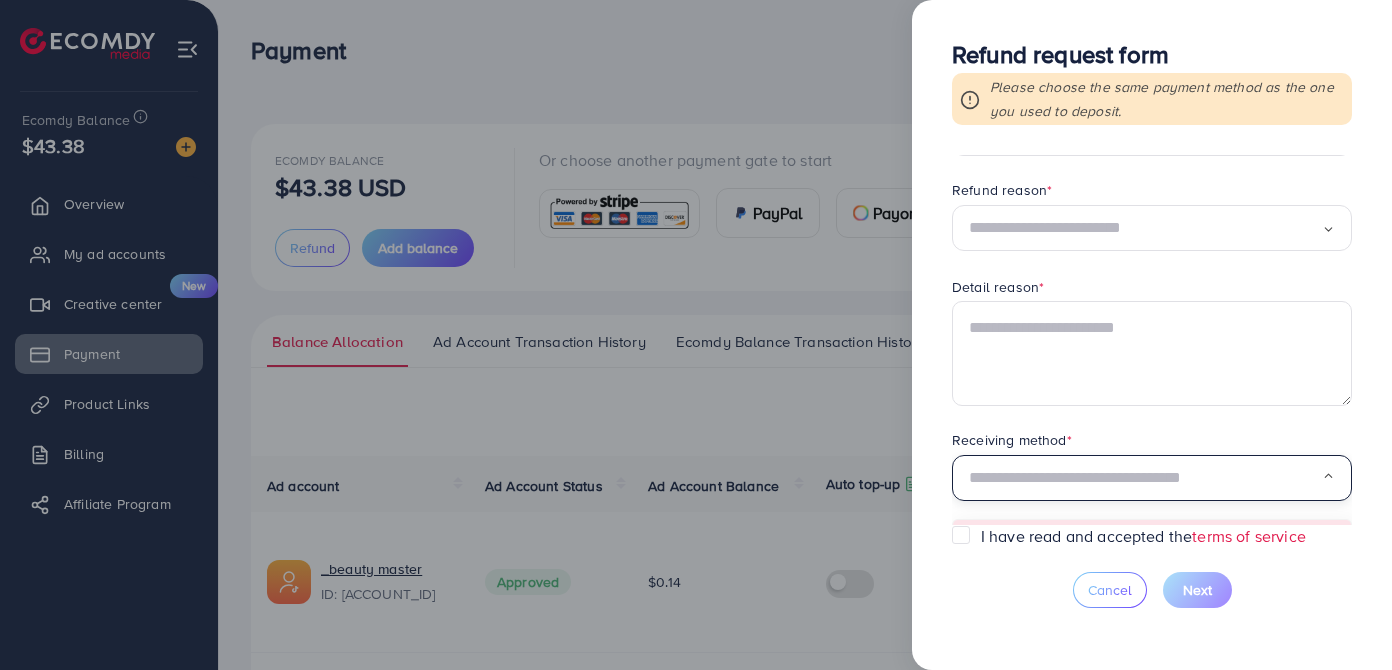 click at bounding box center [1145, 478] 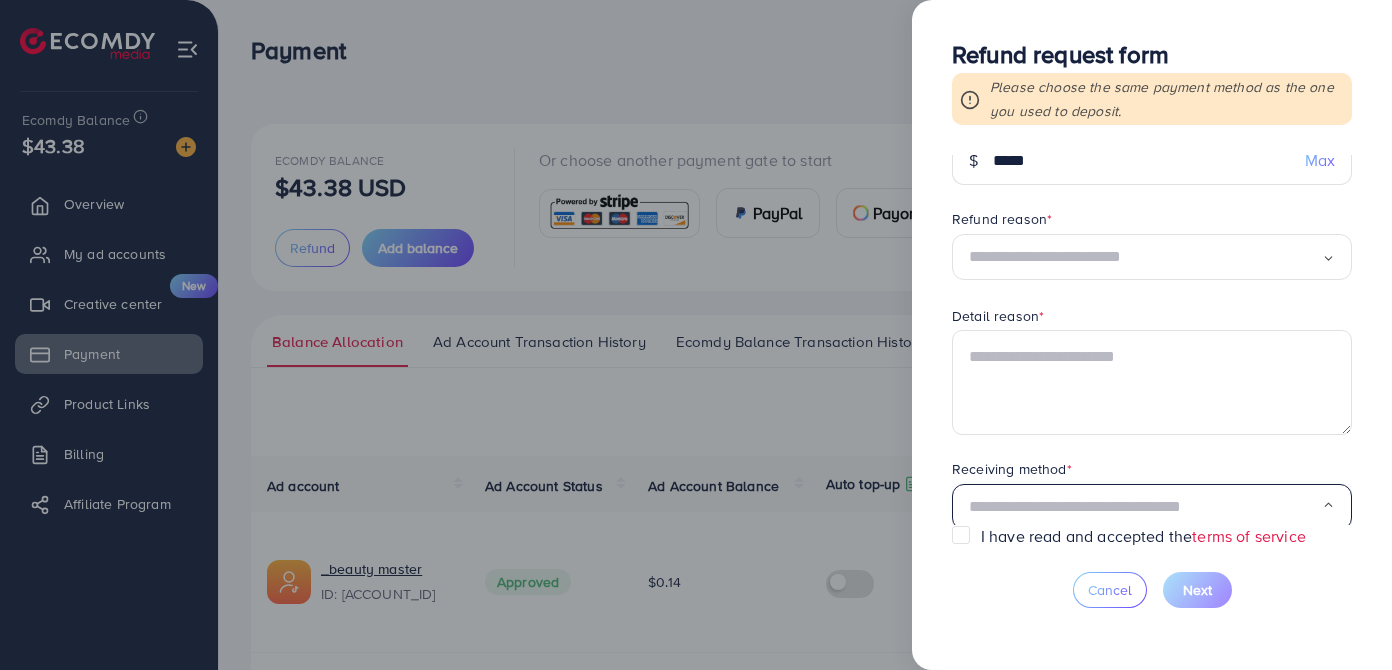 scroll, scrollTop: 18, scrollLeft: 0, axis: vertical 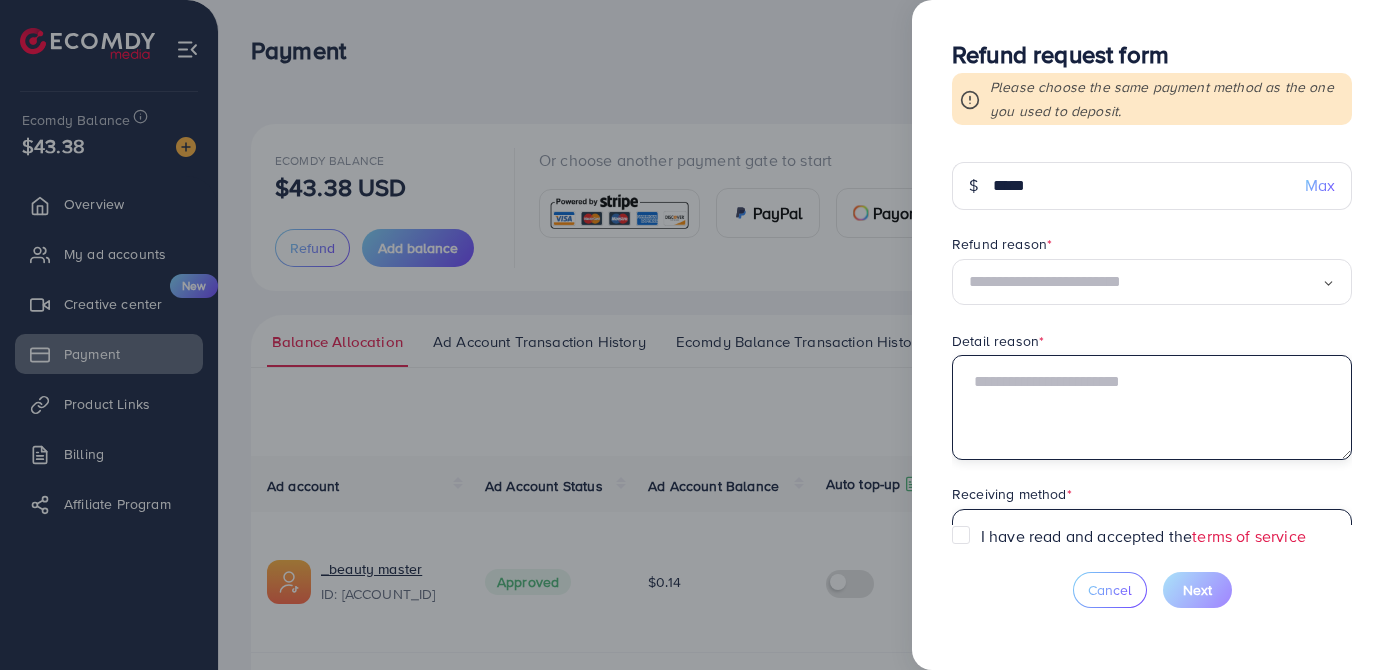 click at bounding box center (1152, 407) 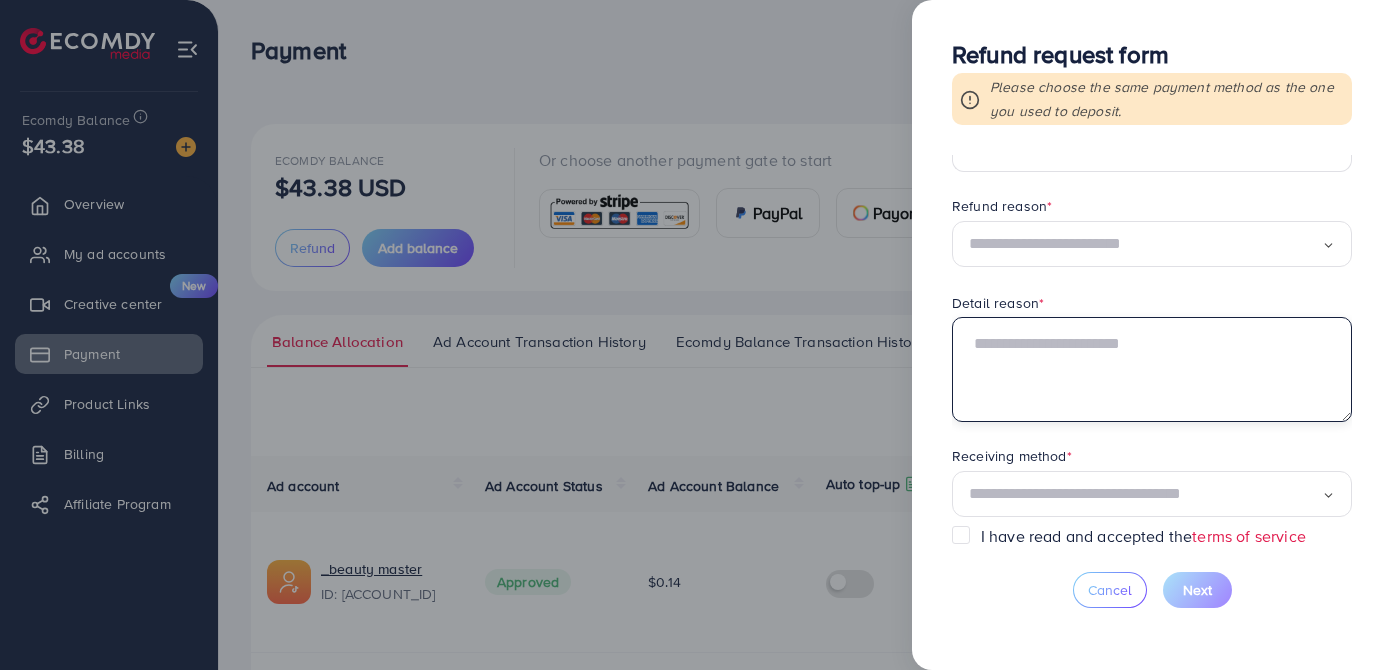 scroll, scrollTop: 72, scrollLeft: 0, axis: vertical 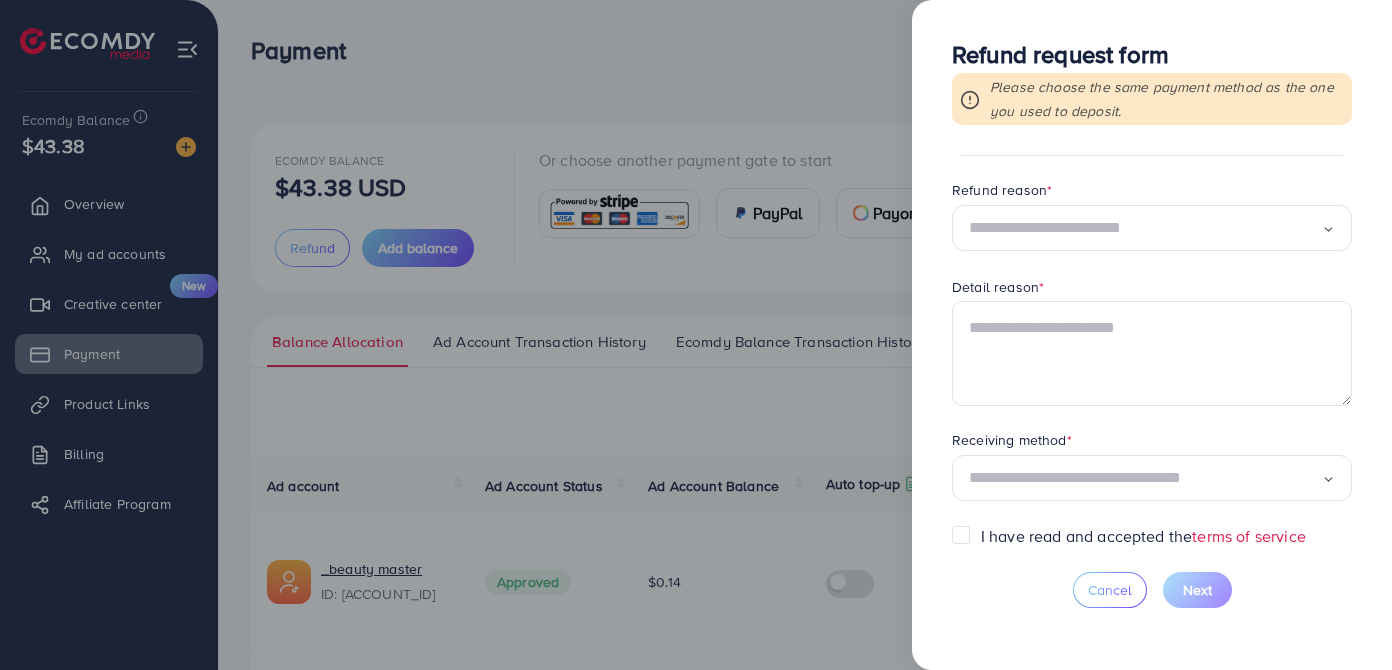 click at bounding box center [696, 335] 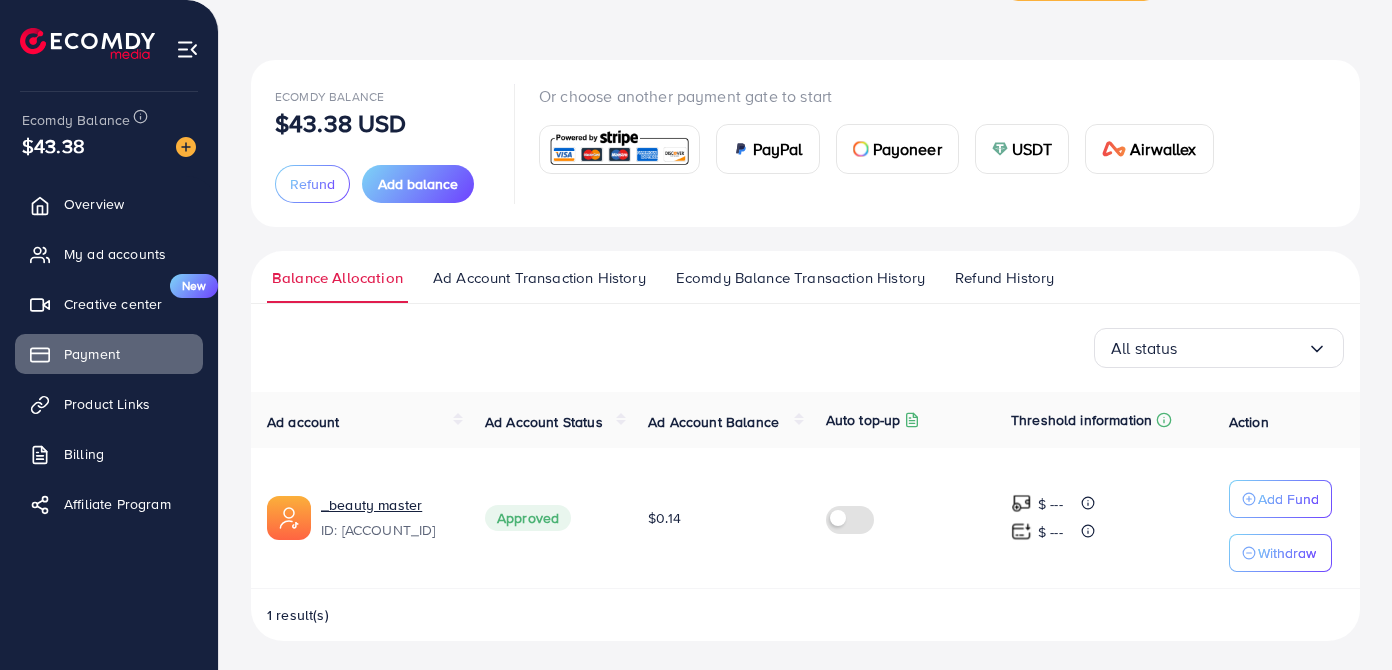 scroll, scrollTop: 0, scrollLeft: 0, axis: both 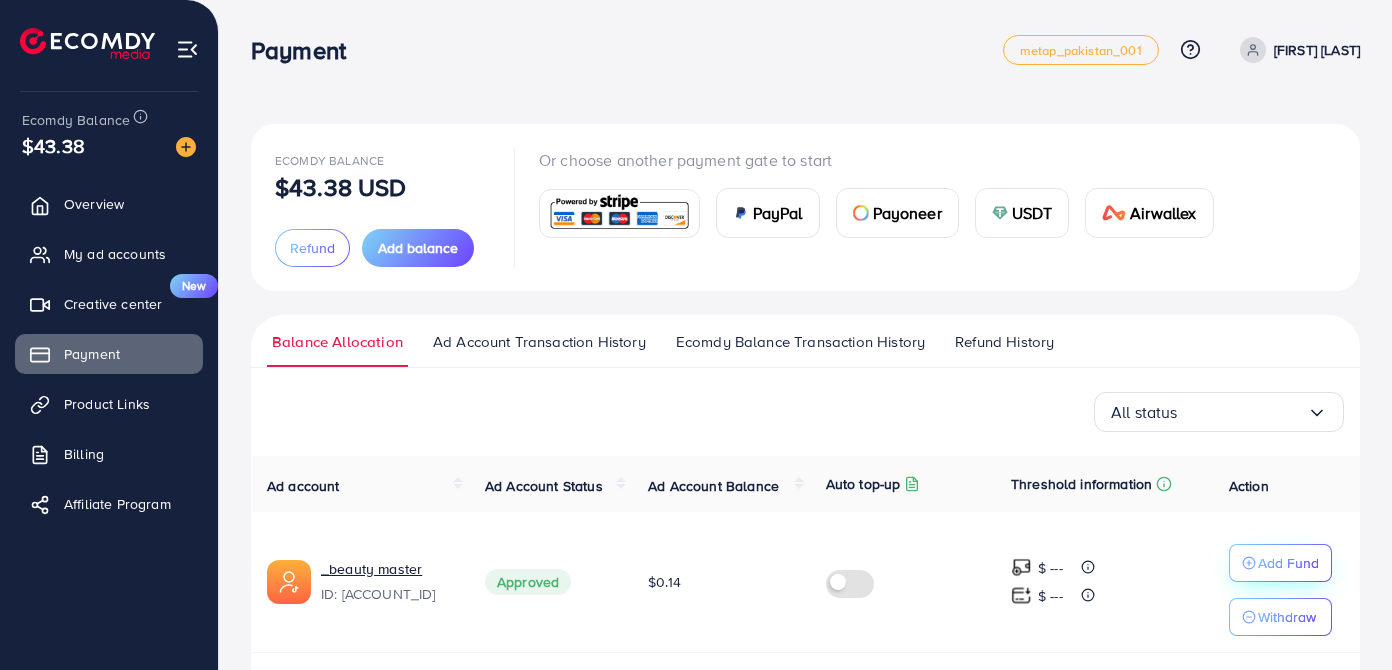 click on "Add Fund" at bounding box center [1288, 563] 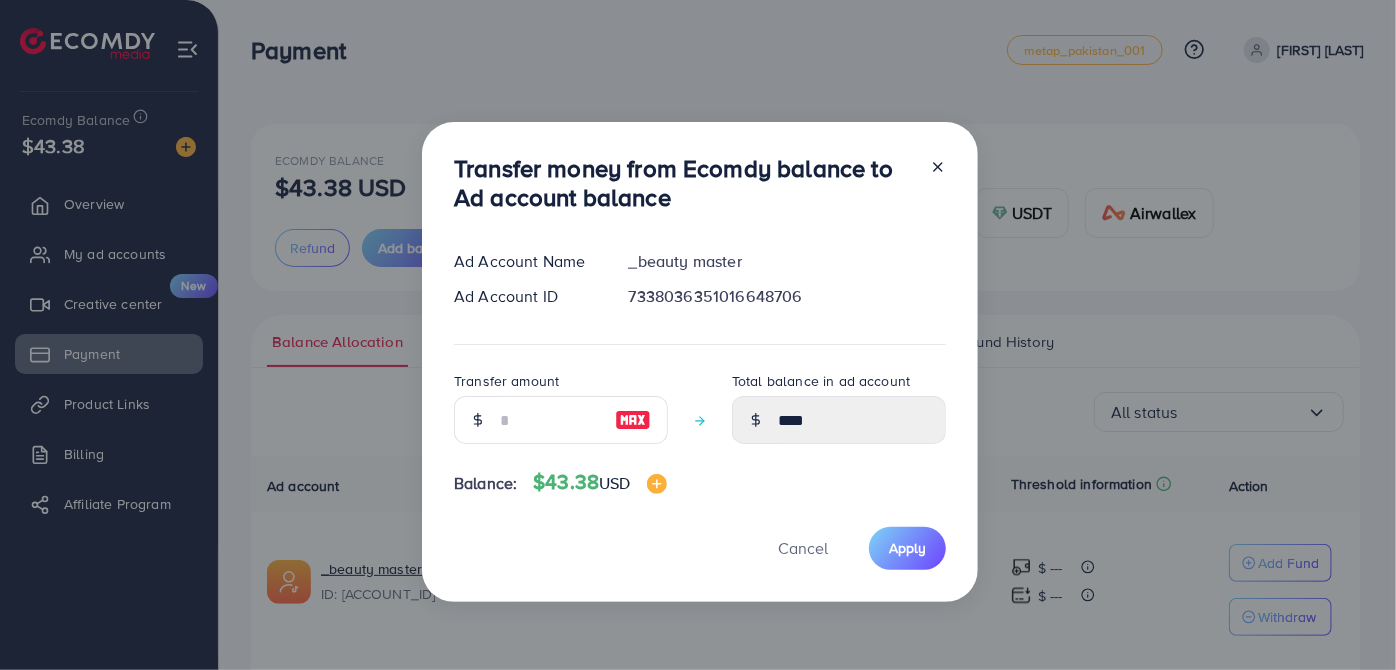 click at bounding box center (477, 420) 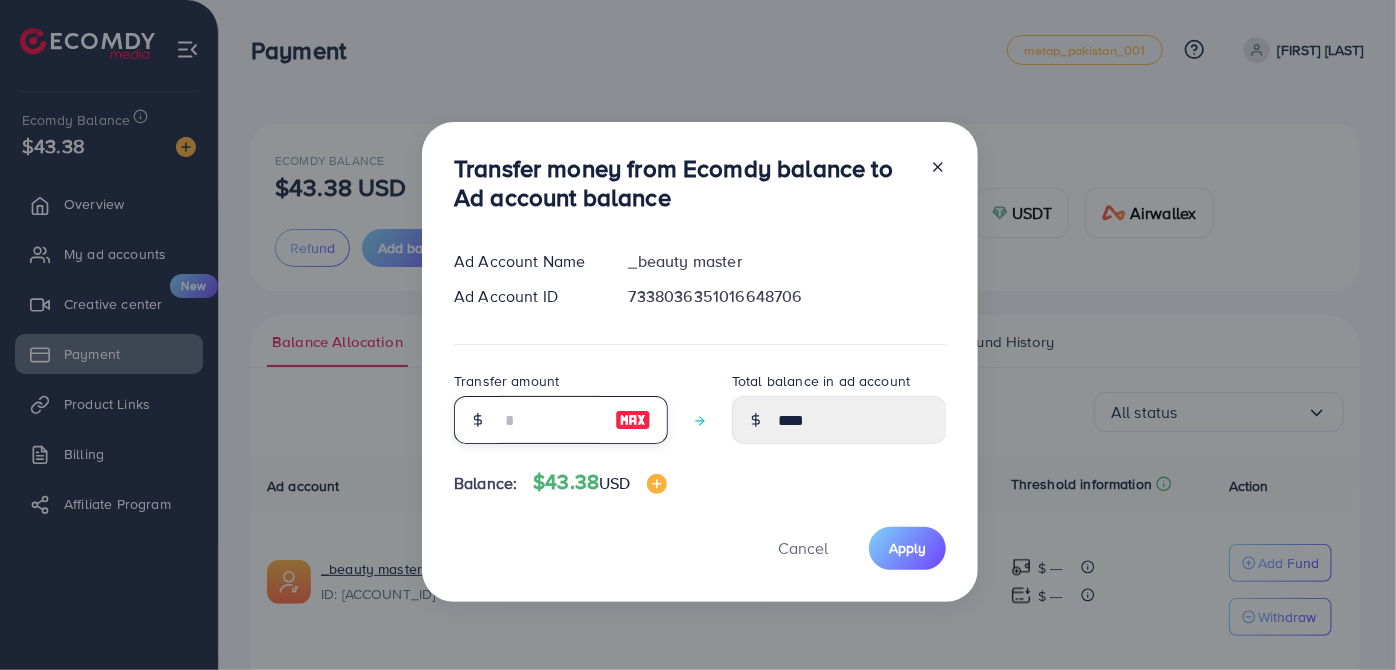 click at bounding box center [550, 420] 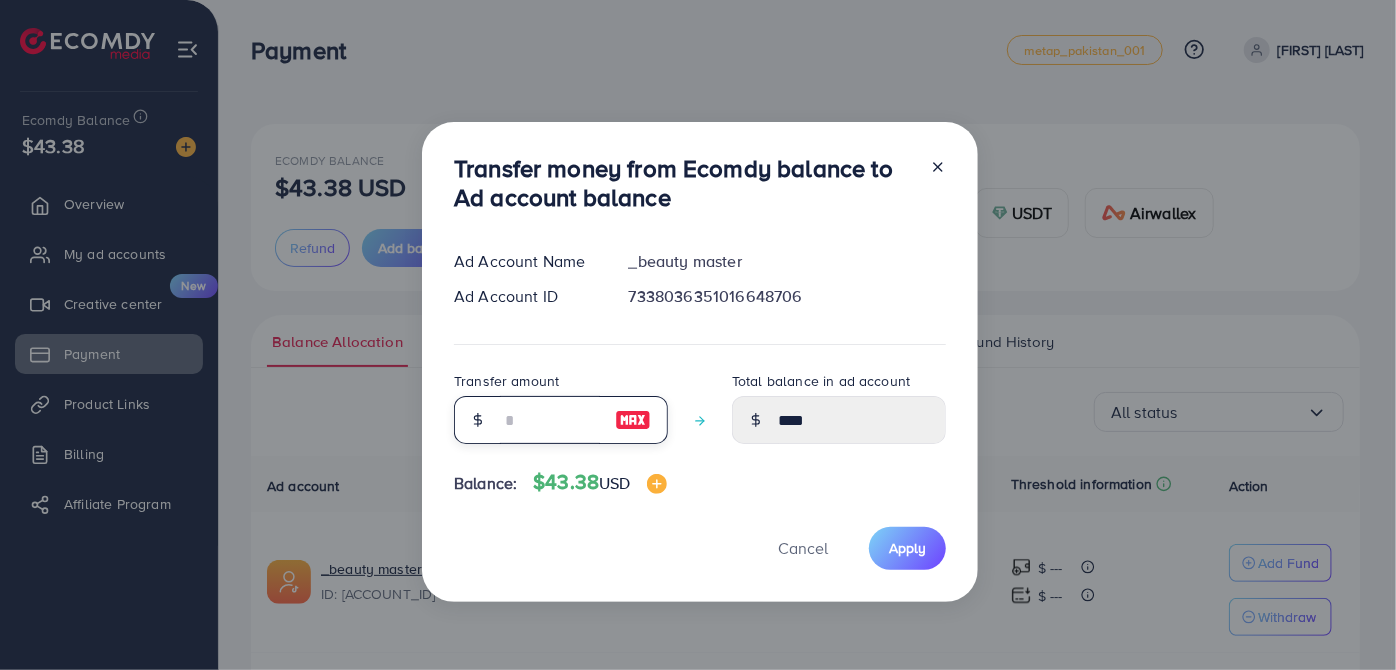 type on "*" 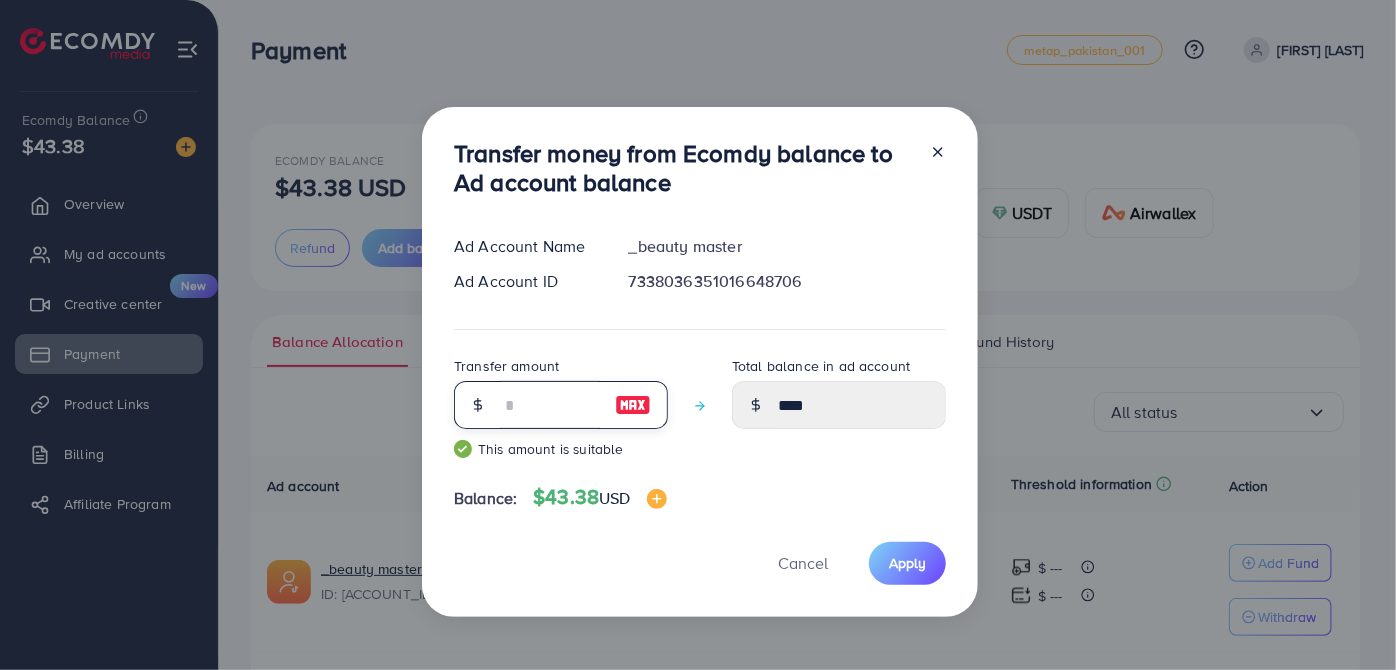 type on "*****" 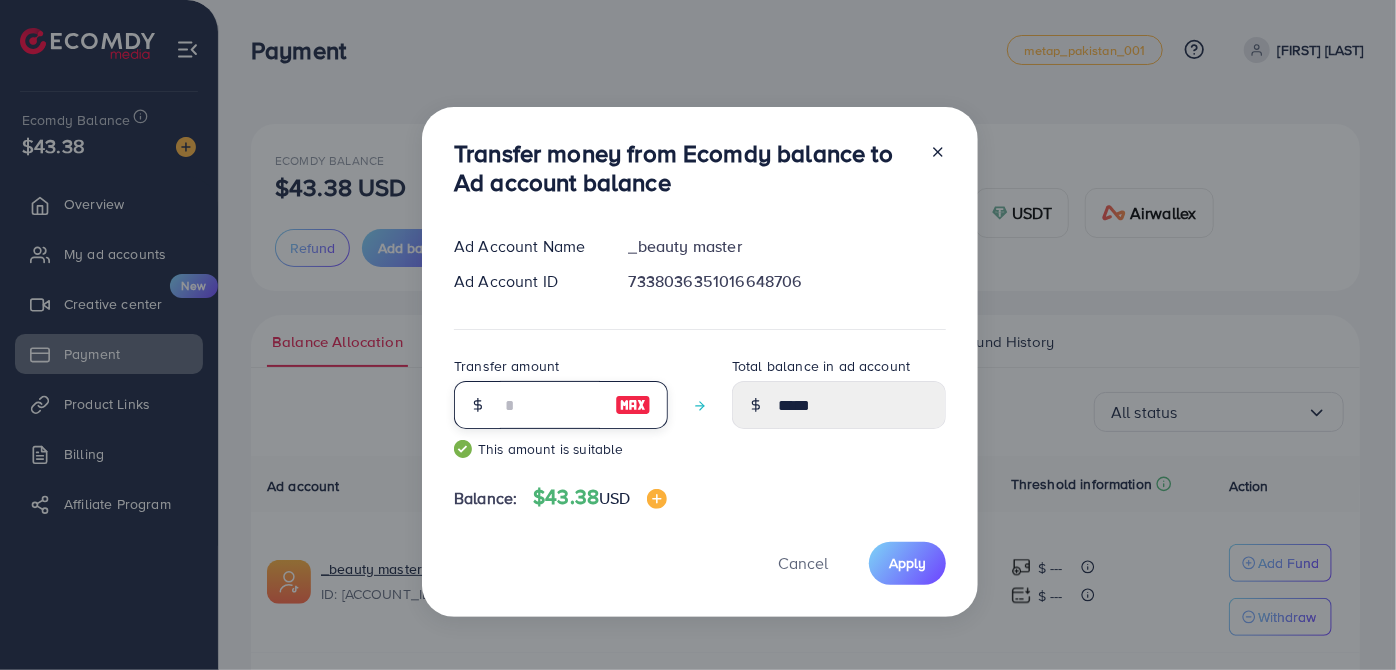type on "**" 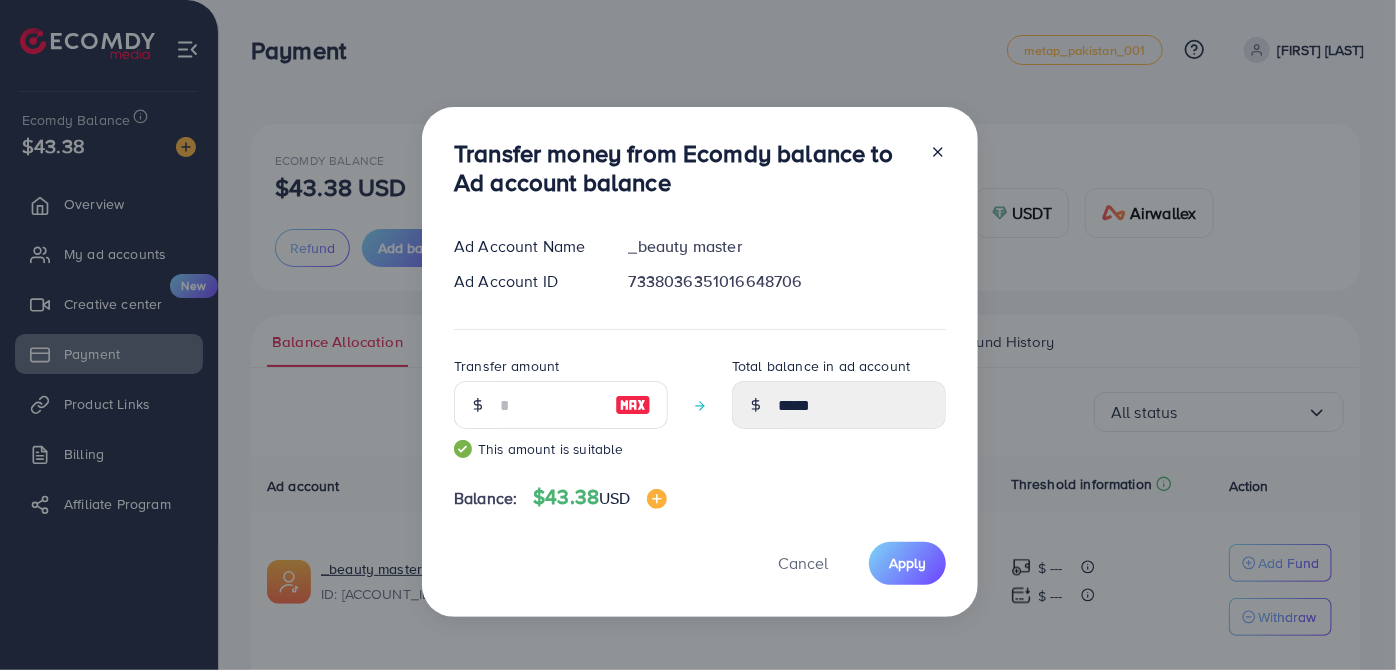 click 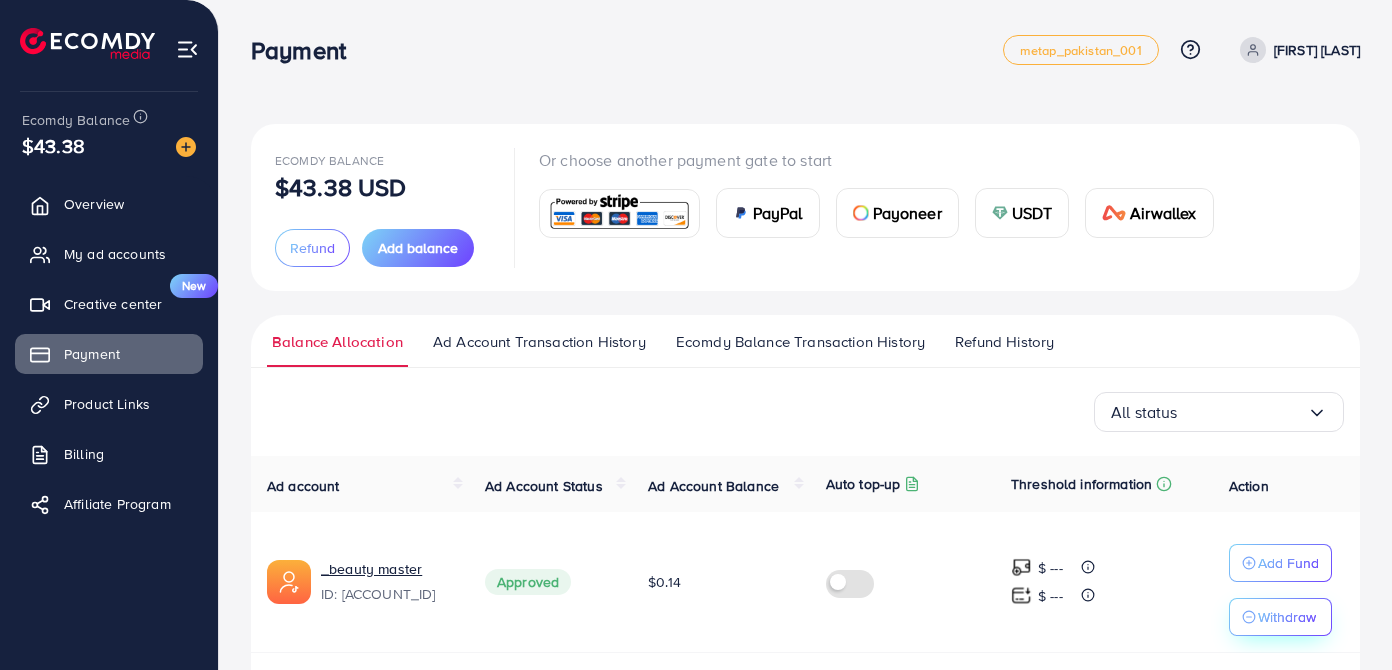 click on "Withdraw" at bounding box center (1280, 617) 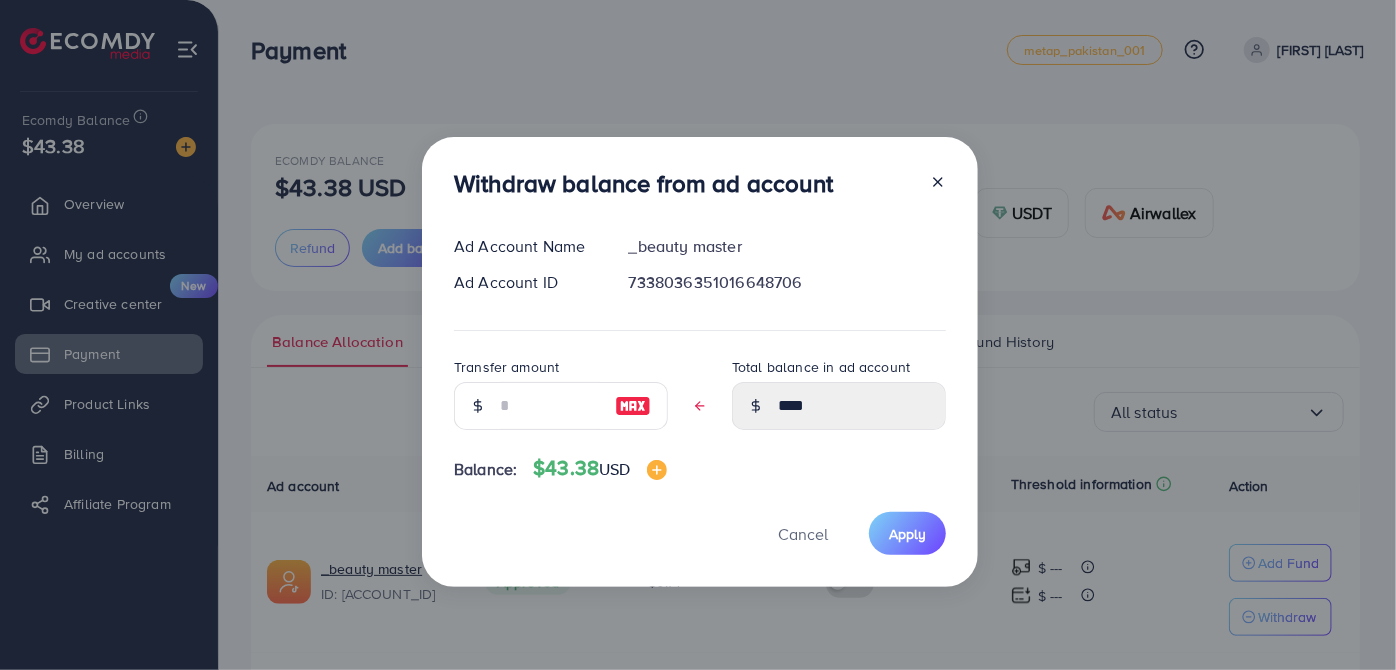 click 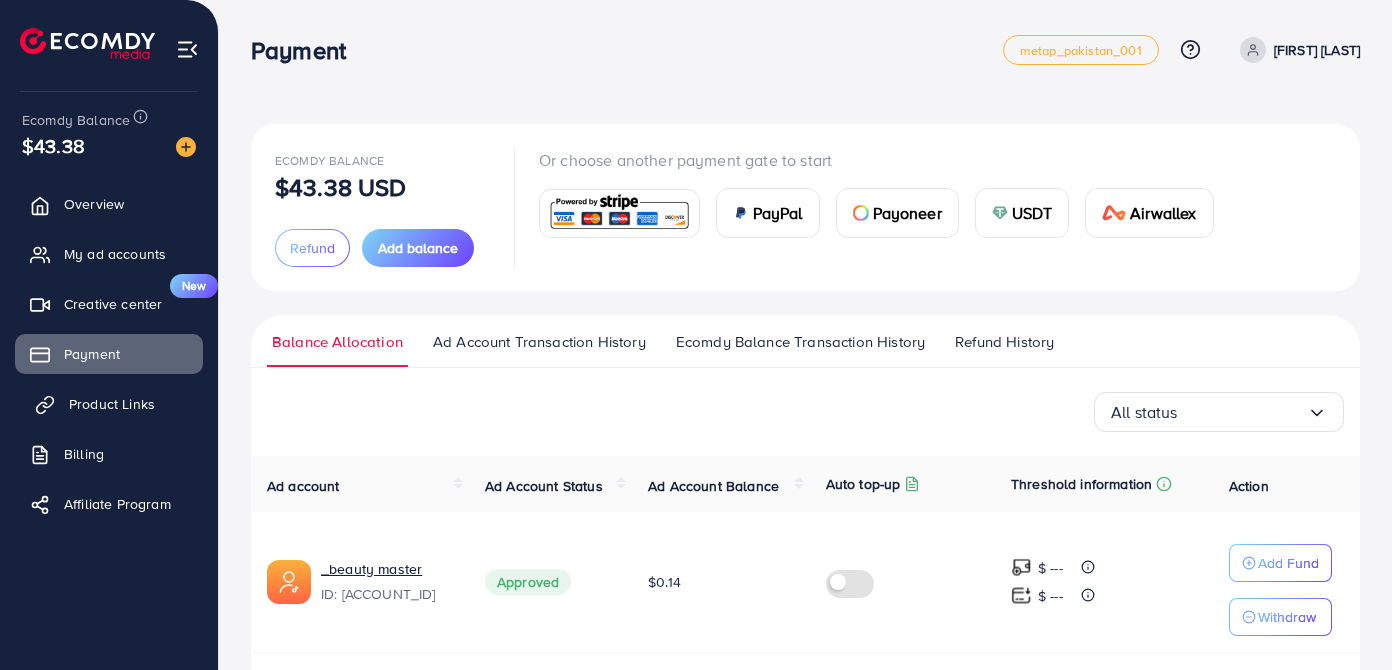 click on "Overview My ad accounts Creative center  New  Payment Product Links Billing Affiliate Program" at bounding box center [109, 360] 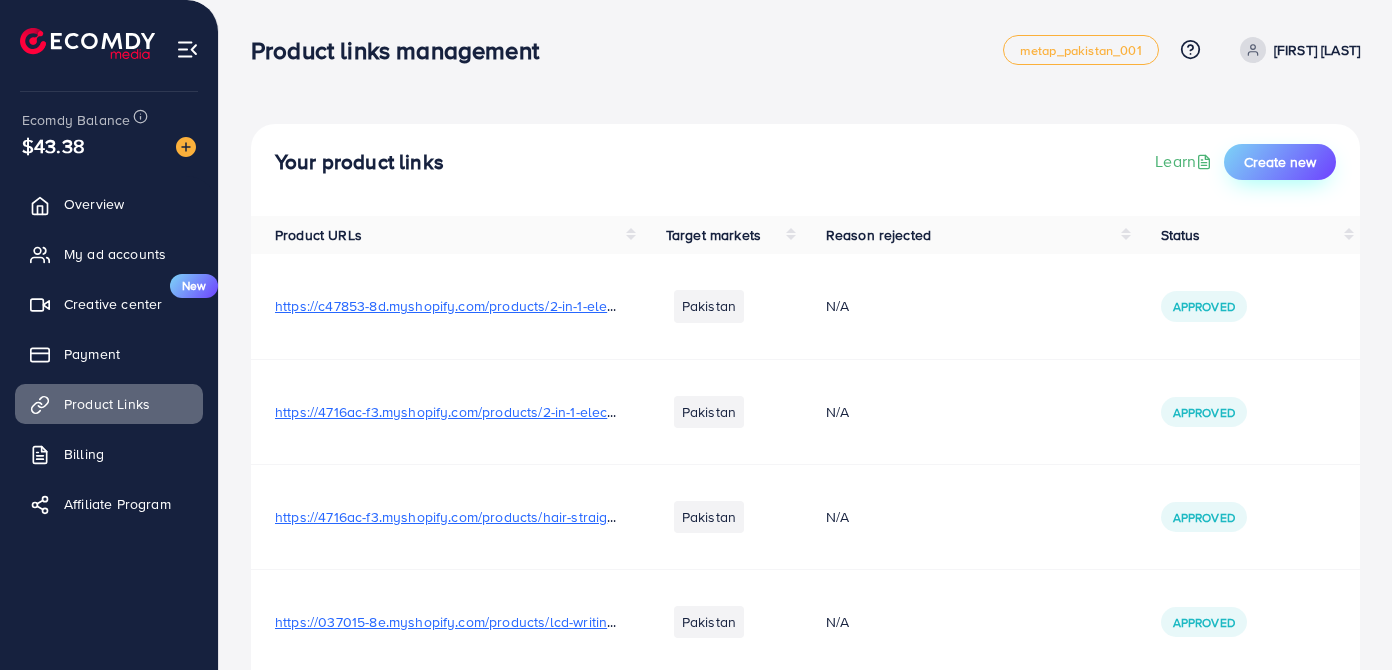click on "Create new" at bounding box center (1280, 162) 